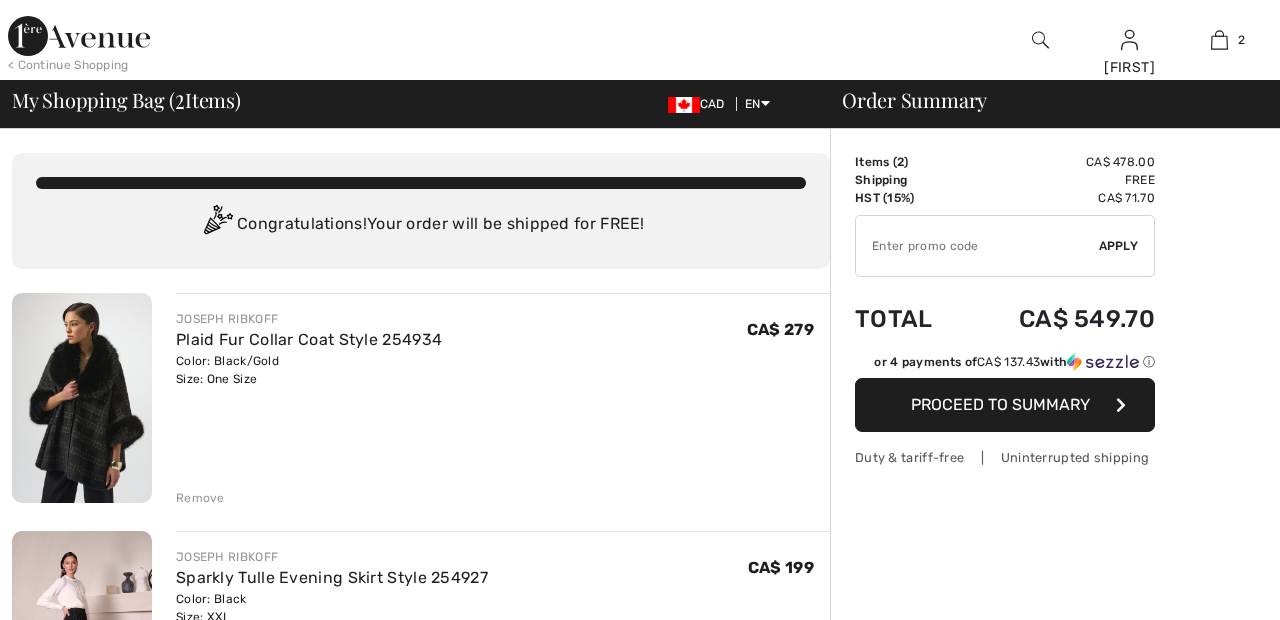 scroll, scrollTop: 0, scrollLeft: 0, axis: both 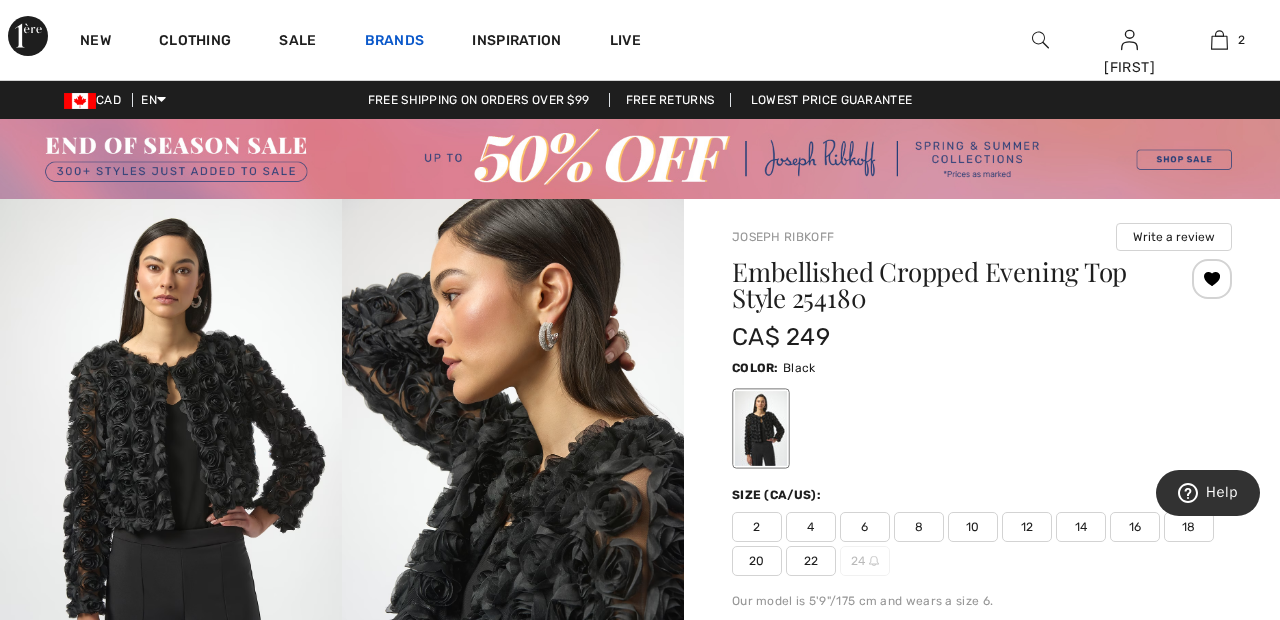 click on "Brands" at bounding box center (395, 42) 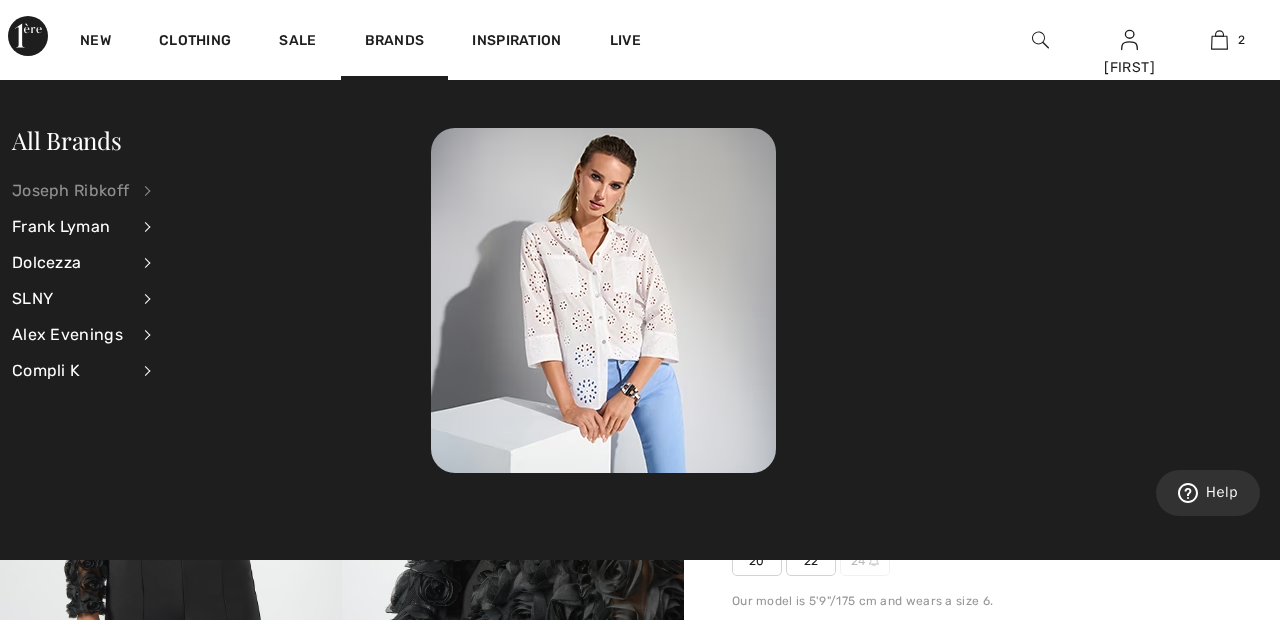 click on "Joseph Ribkoff" at bounding box center [70, 191] 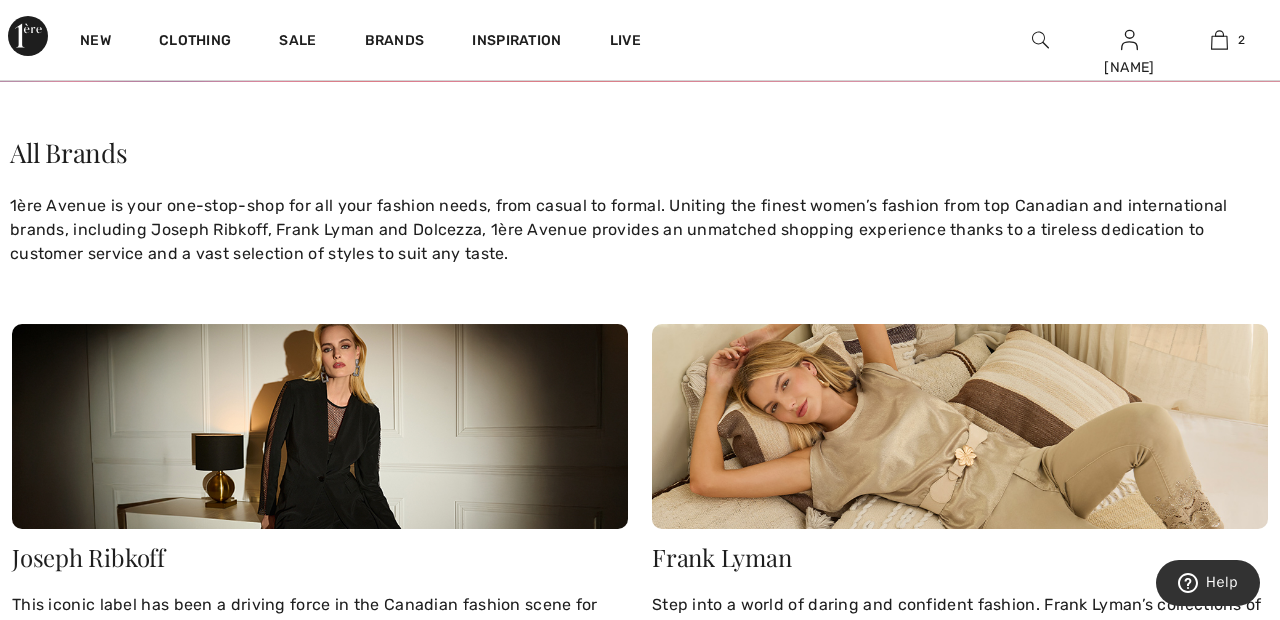 scroll, scrollTop: 0, scrollLeft: 0, axis: both 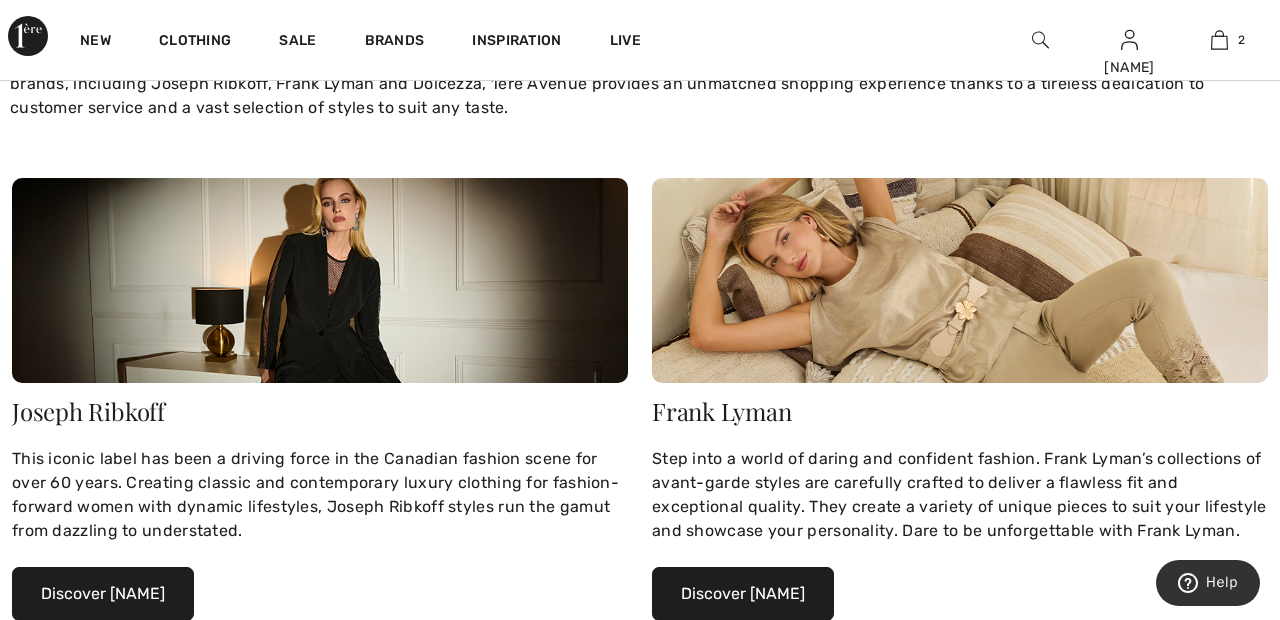 click on "Discover Joseph Ribkoff" at bounding box center (103, 594) 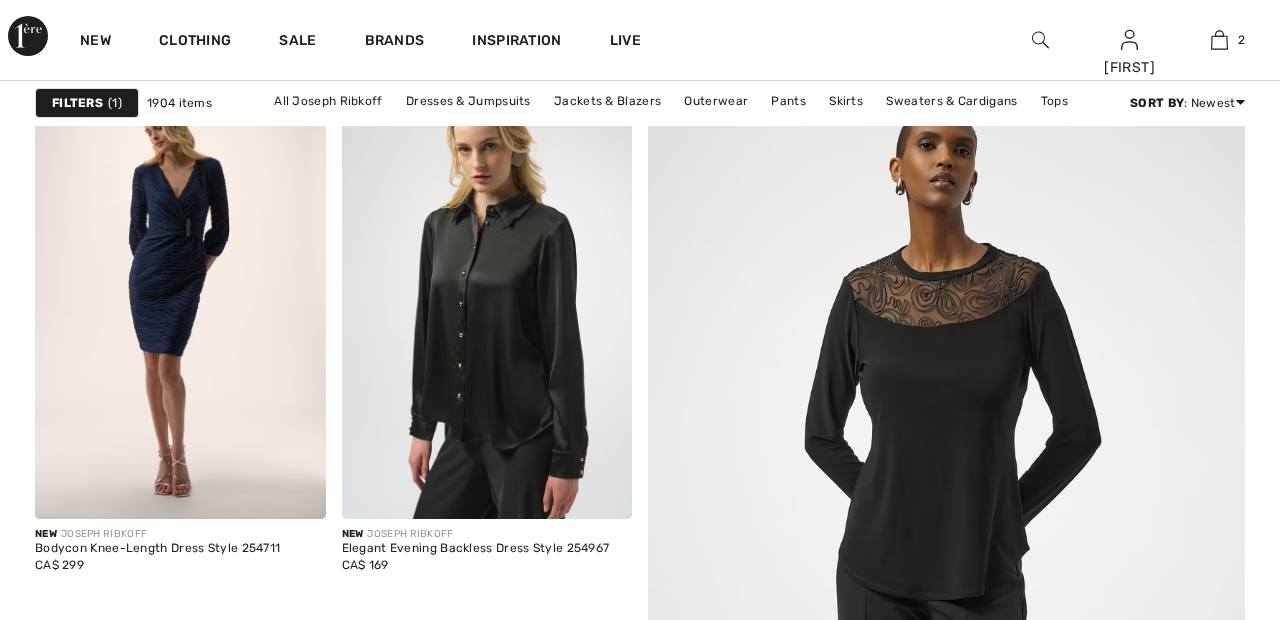 scroll, scrollTop: 884, scrollLeft: 0, axis: vertical 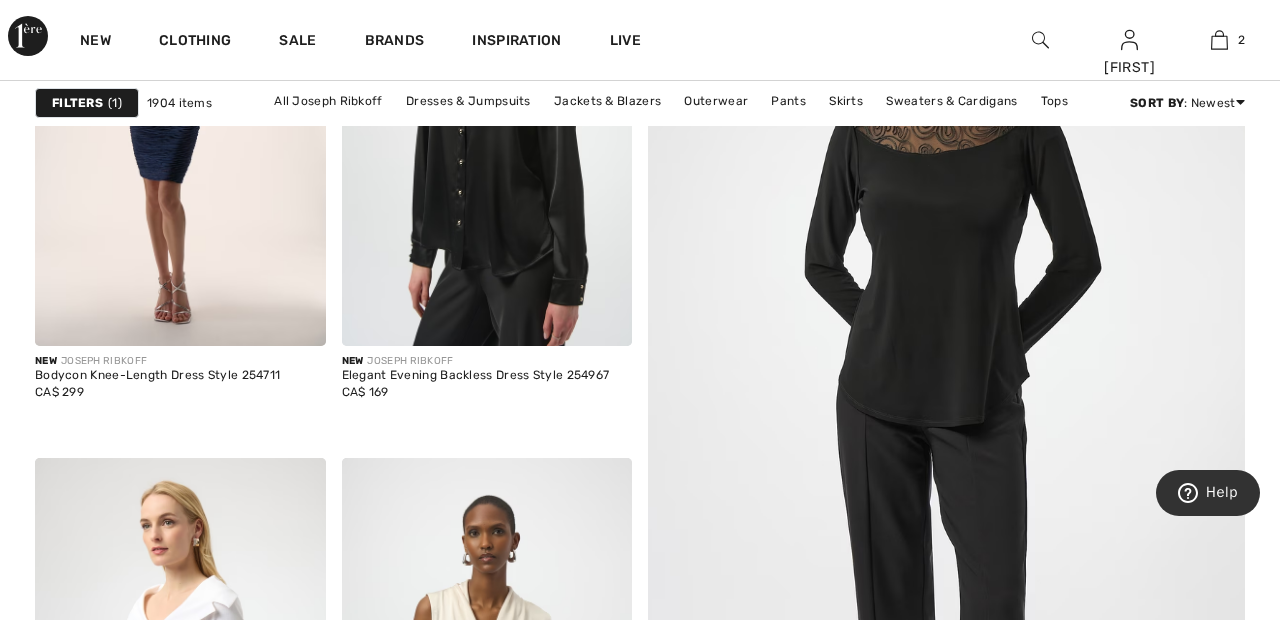 click at bounding box center (946, 447) 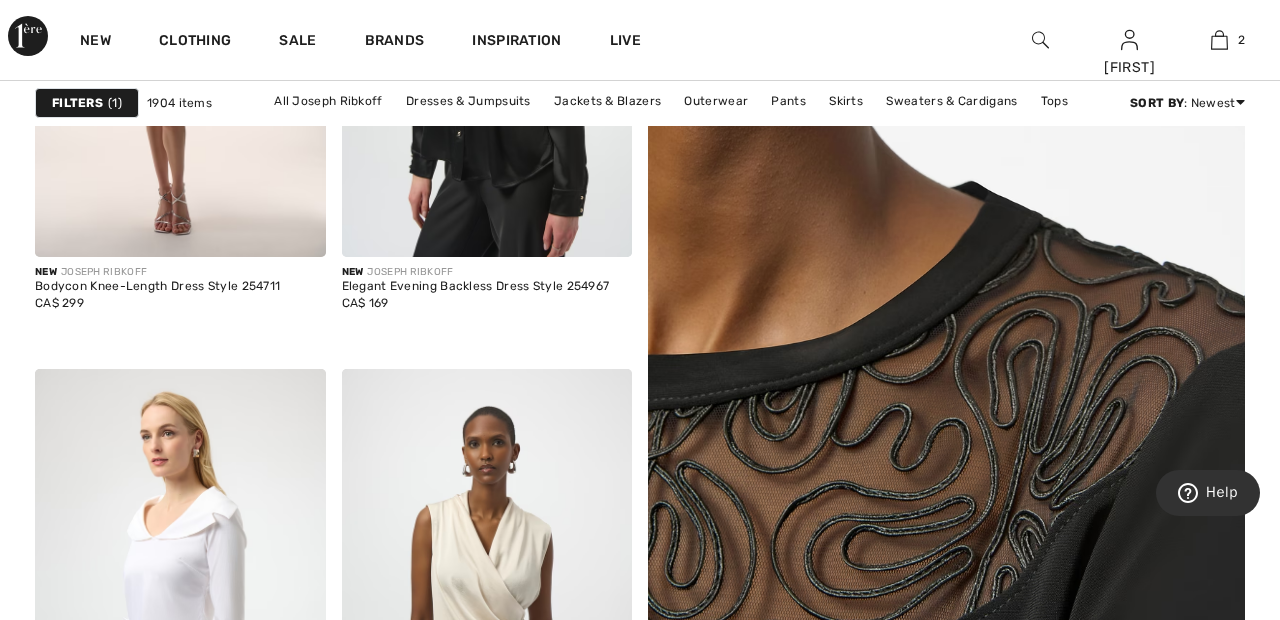 scroll, scrollTop: 915, scrollLeft: 0, axis: vertical 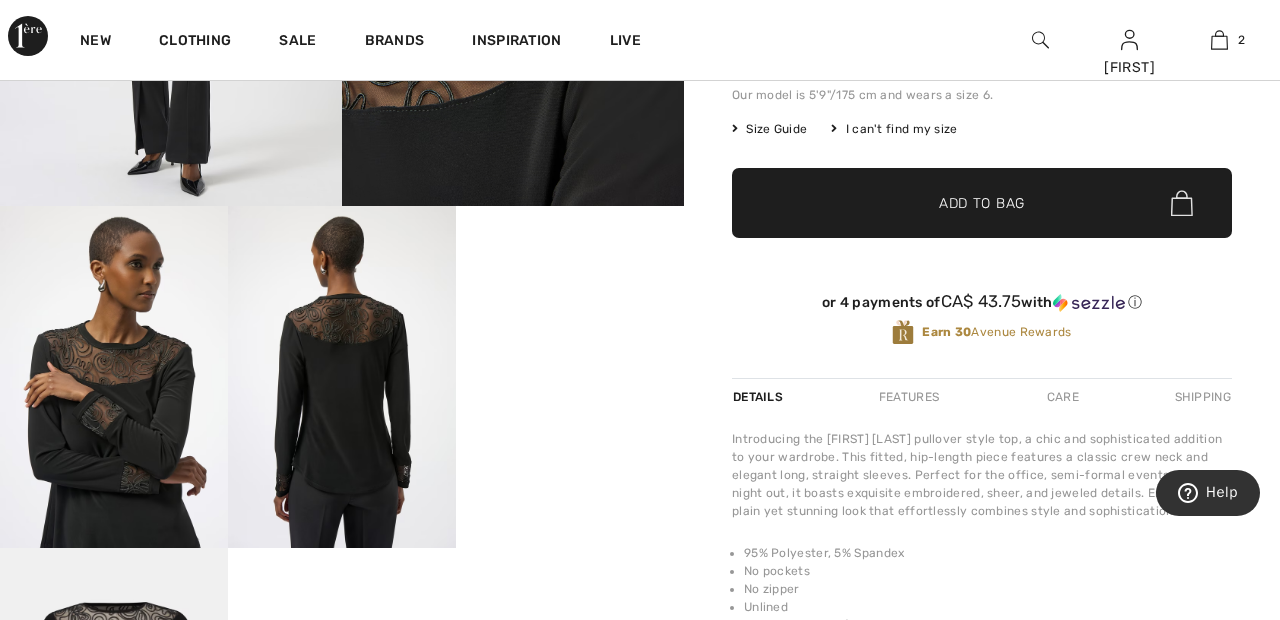 click at bounding box center [114, 377] 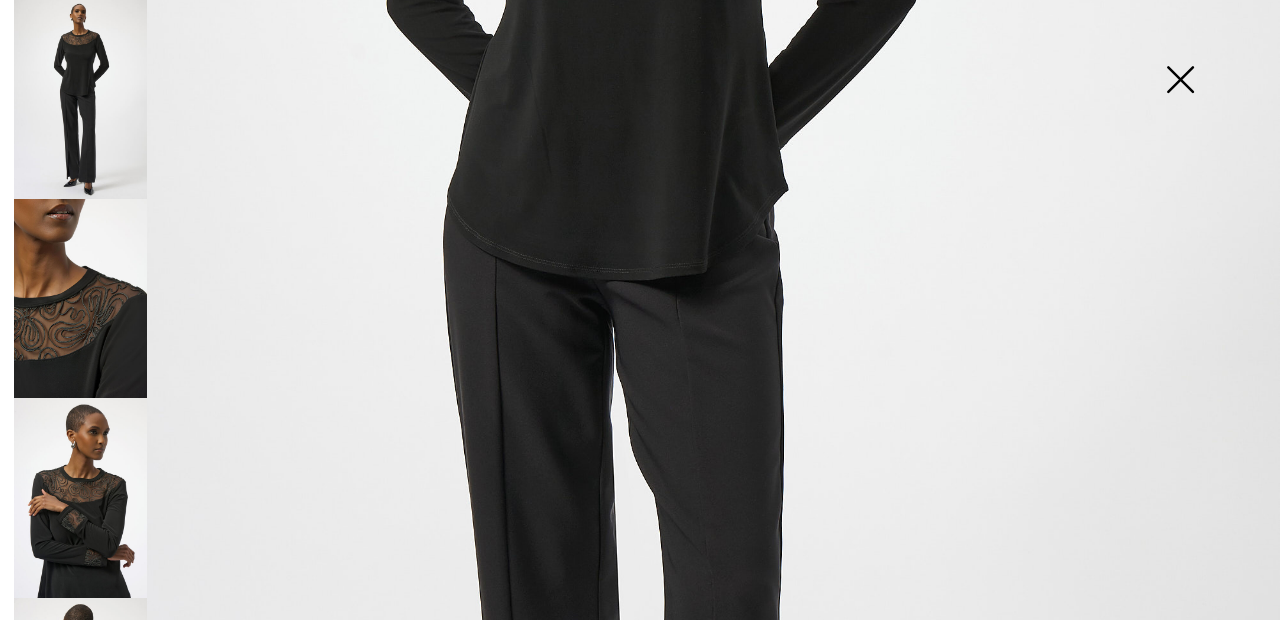 scroll, scrollTop: 645, scrollLeft: 0, axis: vertical 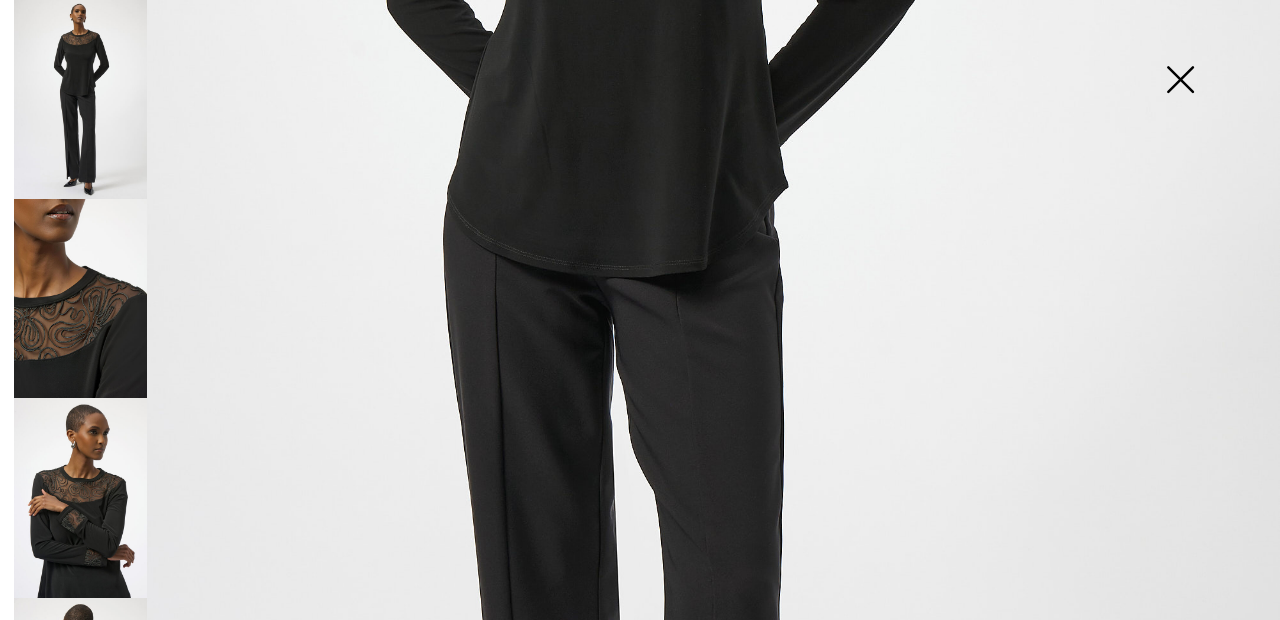 click at bounding box center [80, 298] 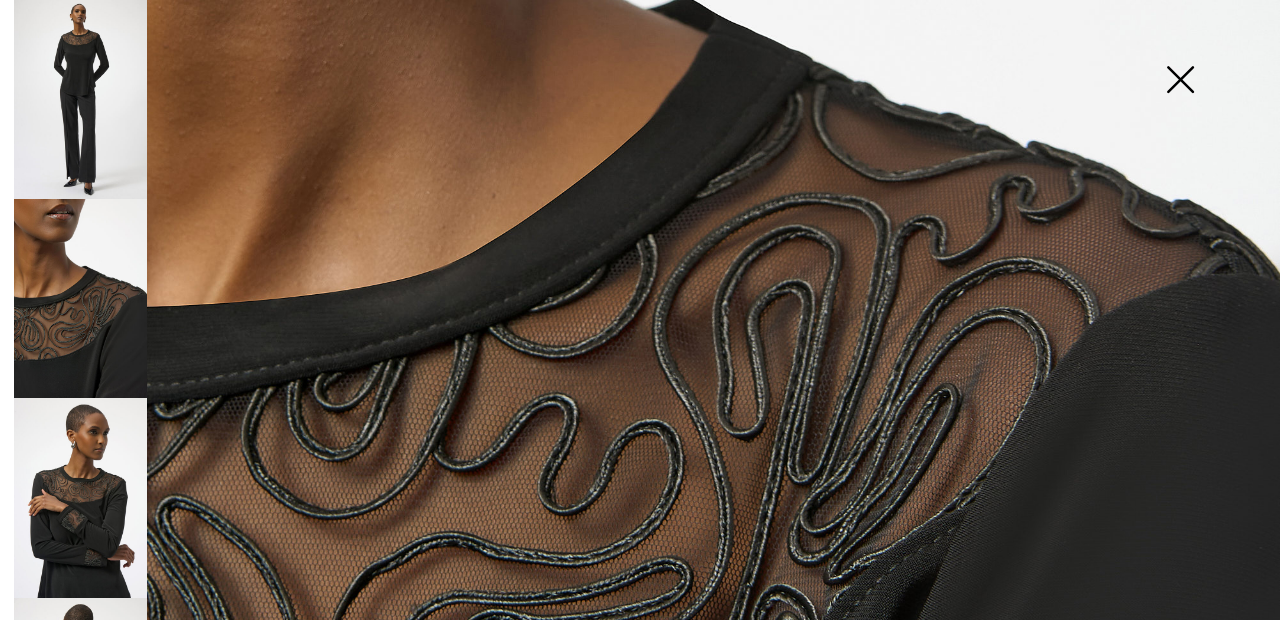 click at bounding box center [80, 497] 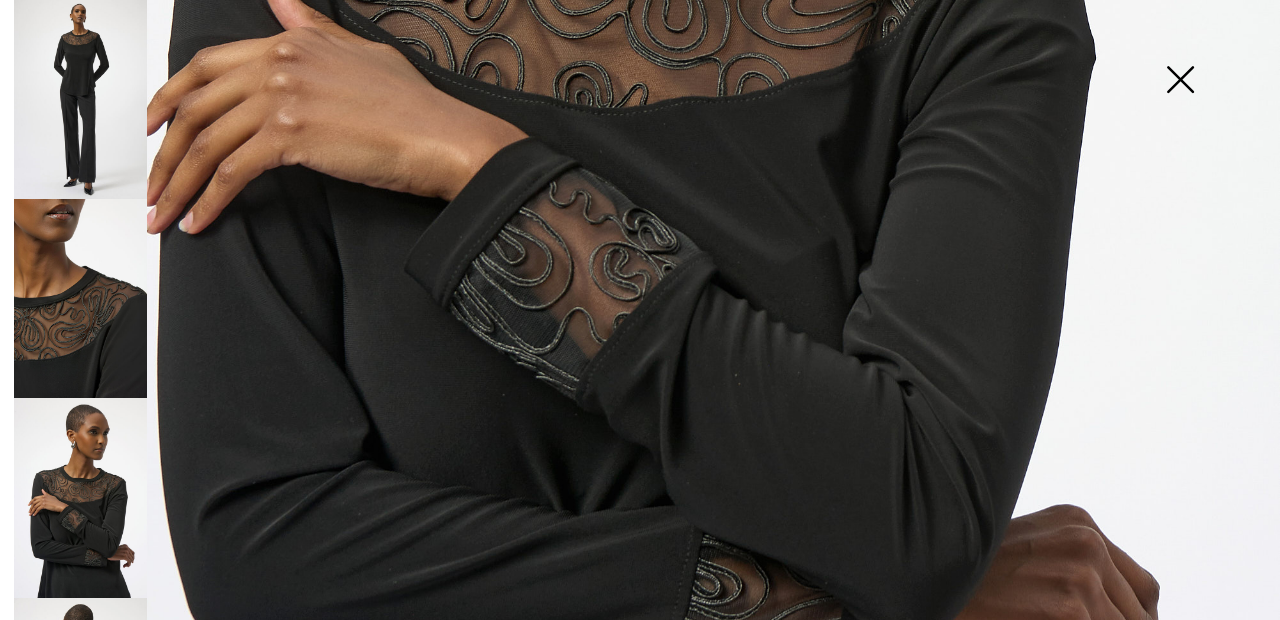 scroll, scrollTop: 901, scrollLeft: 0, axis: vertical 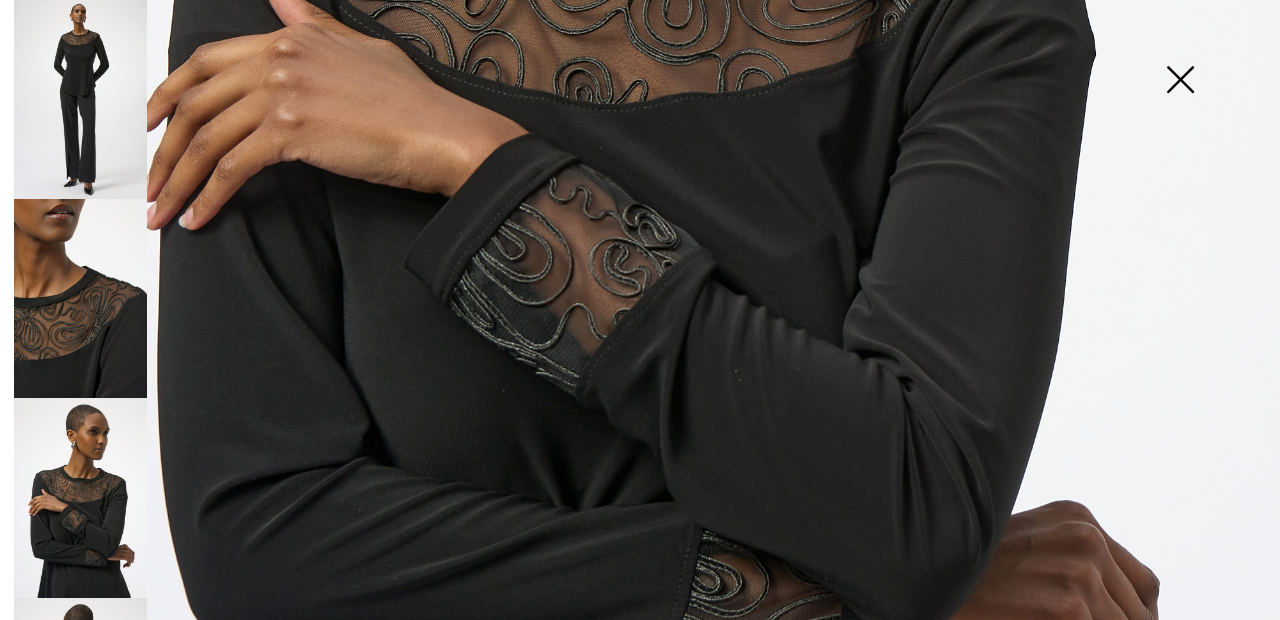 click at bounding box center (80, 697) 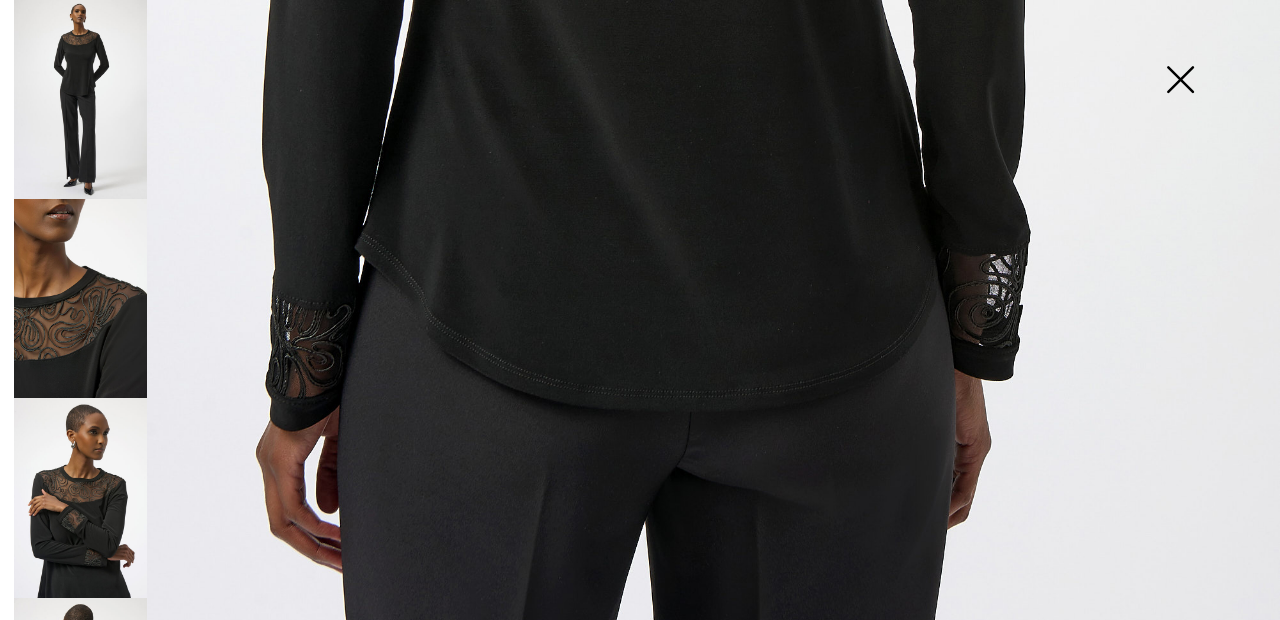 scroll, scrollTop: 1200, scrollLeft: 0, axis: vertical 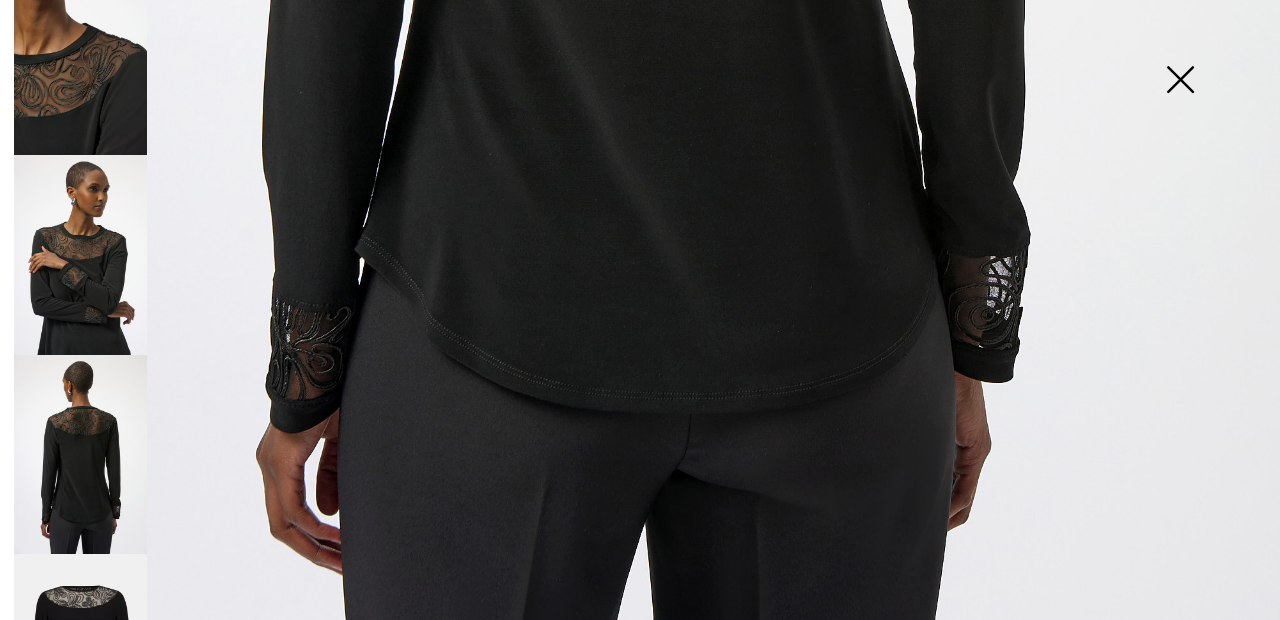 click at bounding box center [80, 654] 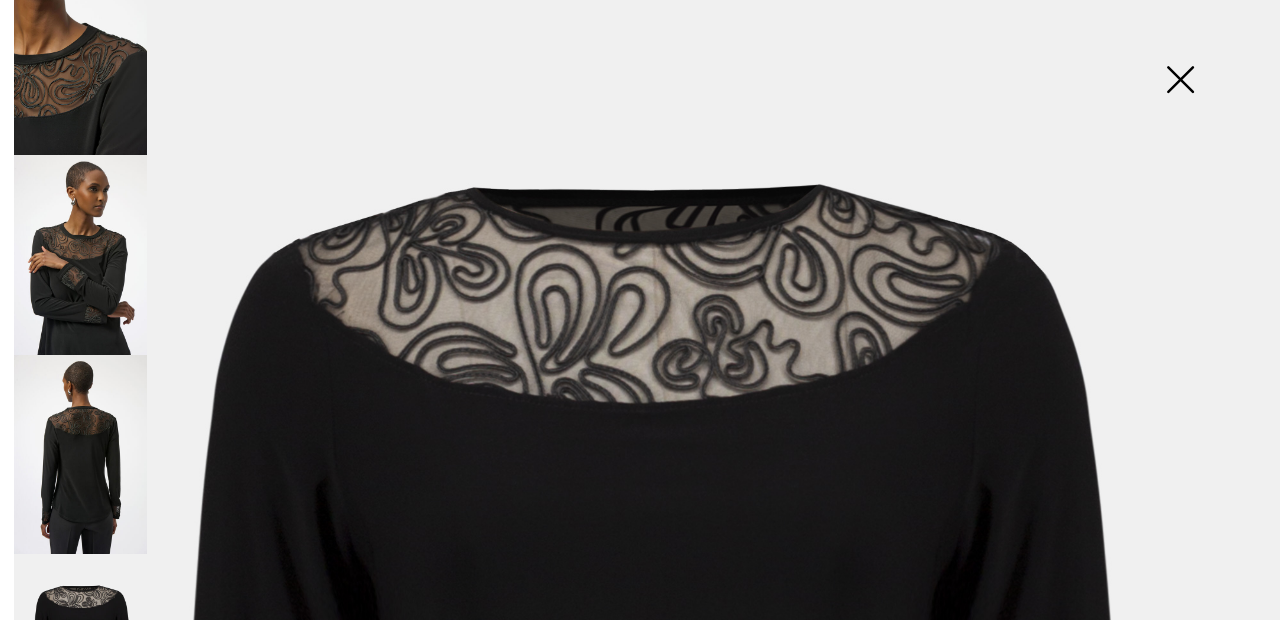 scroll, scrollTop: 0, scrollLeft: 0, axis: both 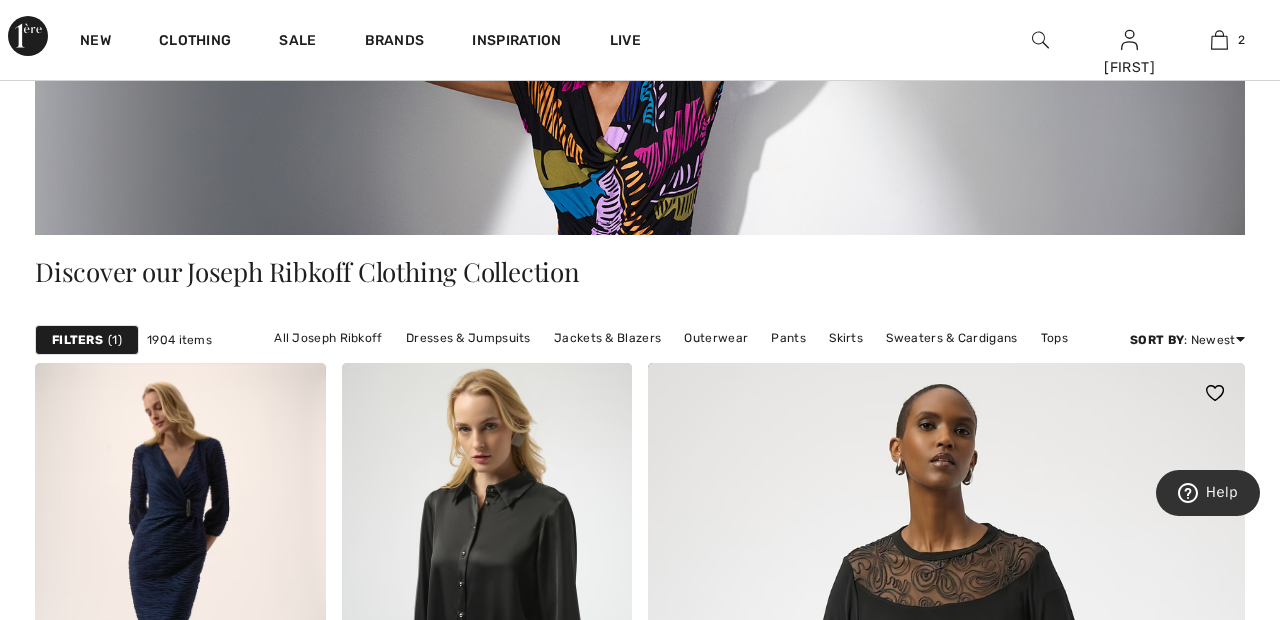 click at bounding box center [946, 900] 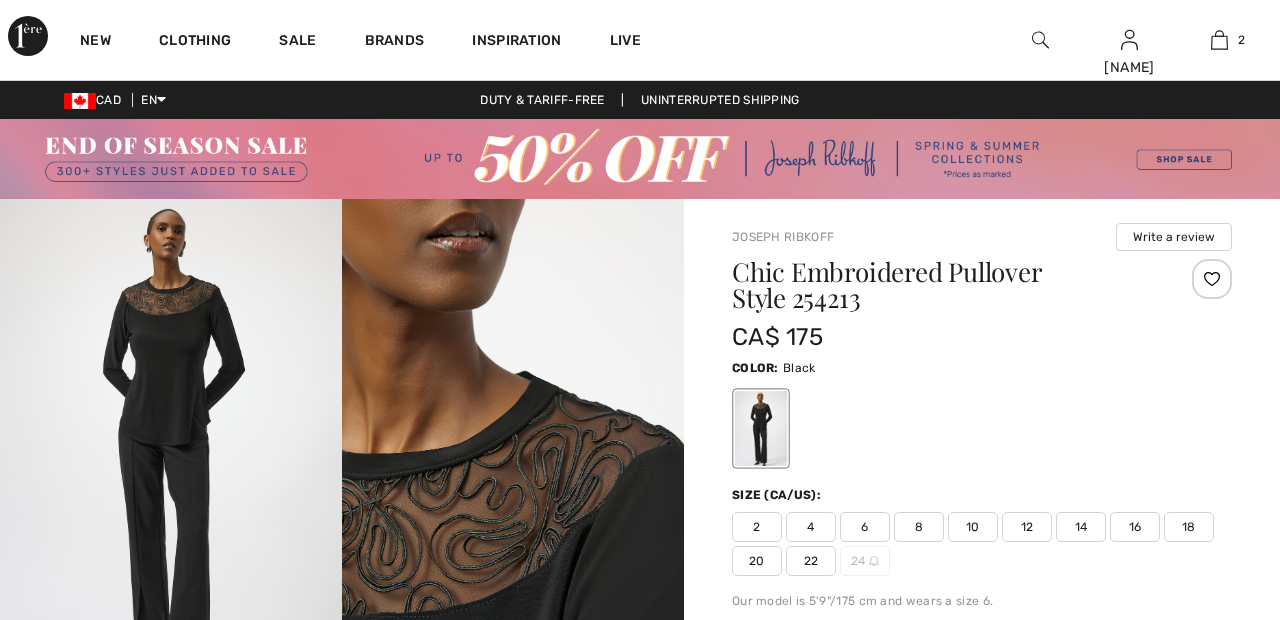 scroll, scrollTop: 0, scrollLeft: 0, axis: both 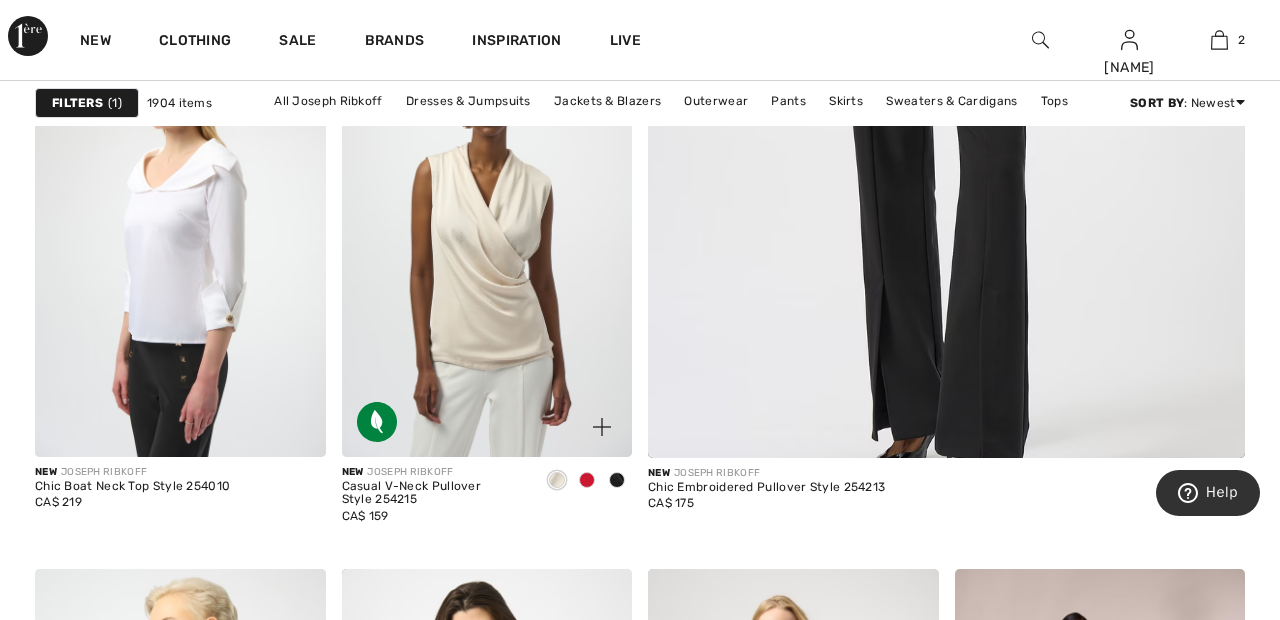 click at bounding box center (487, 239) 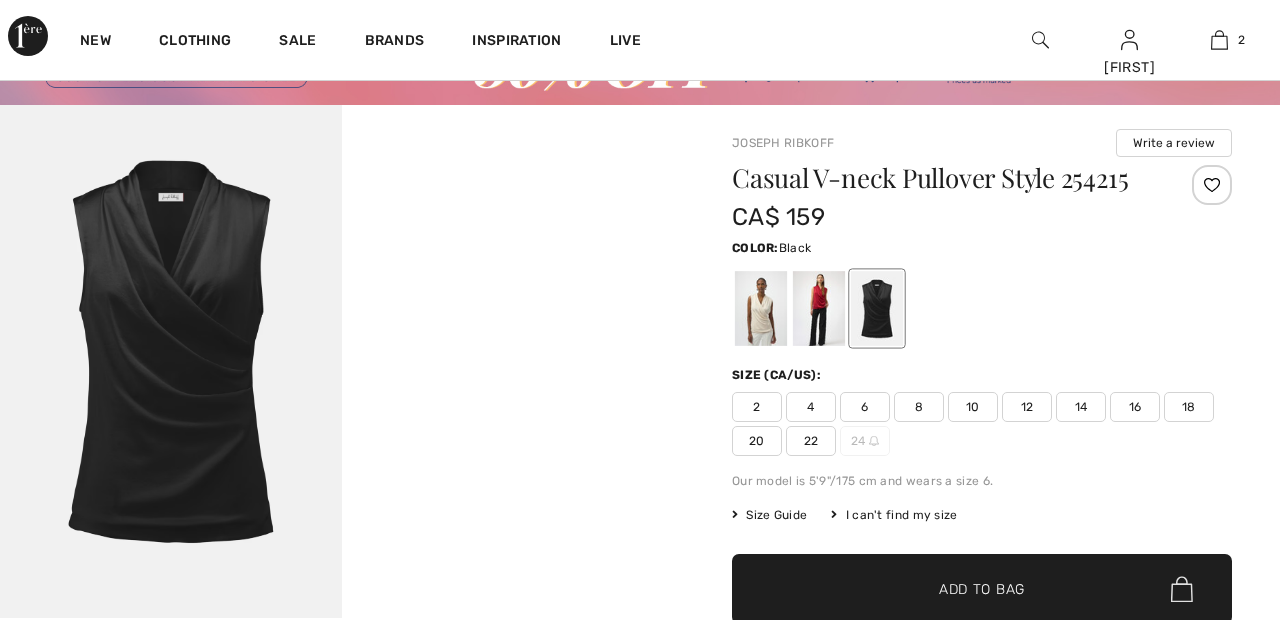 scroll, scrollTop: 94, scrollLeft: 0, axis: vertical 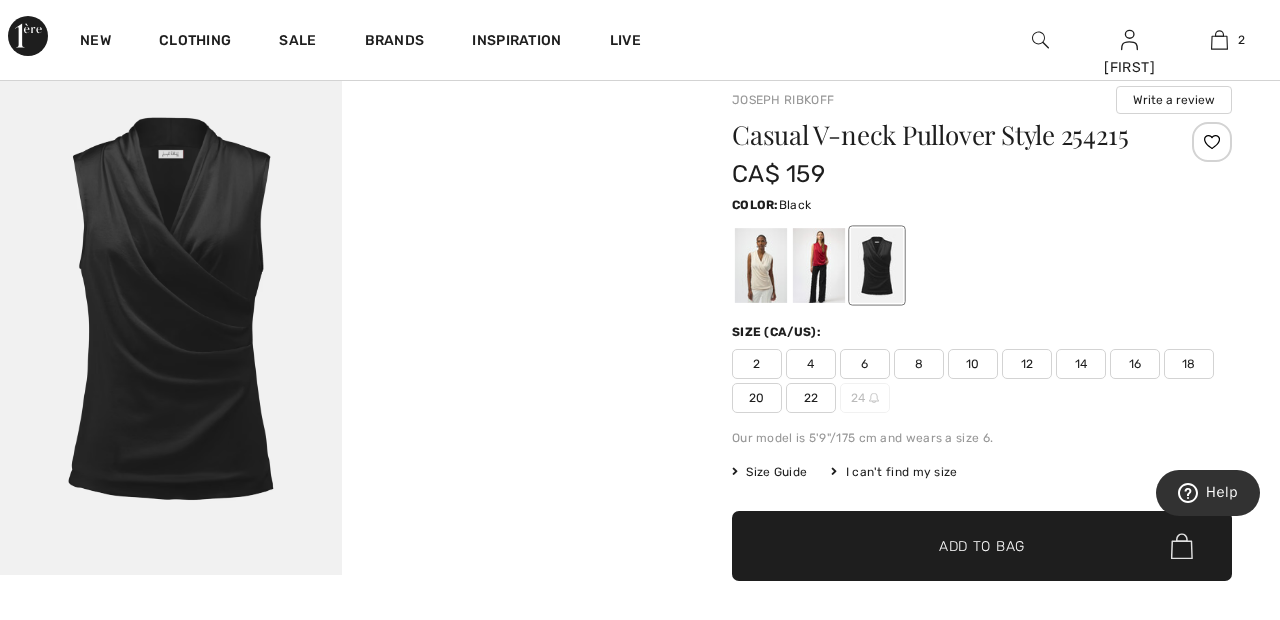 click at bounding box center [761, 265] 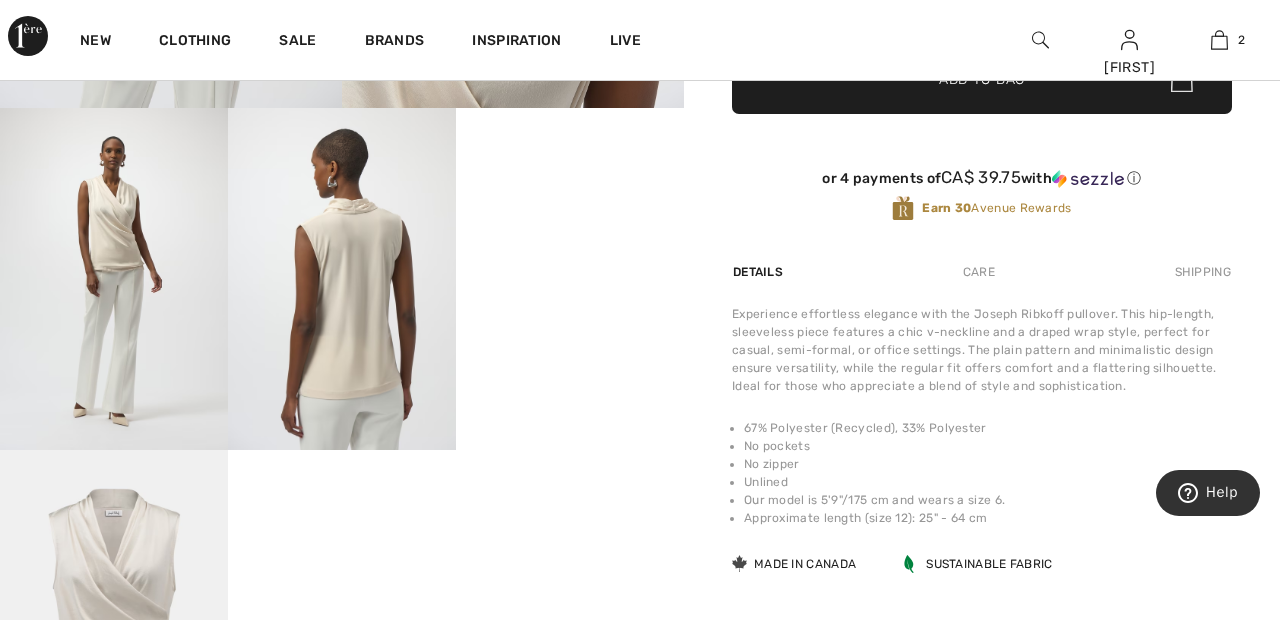 scroll, scrollTop: 622, scrollLeft: 0, axis: vertical 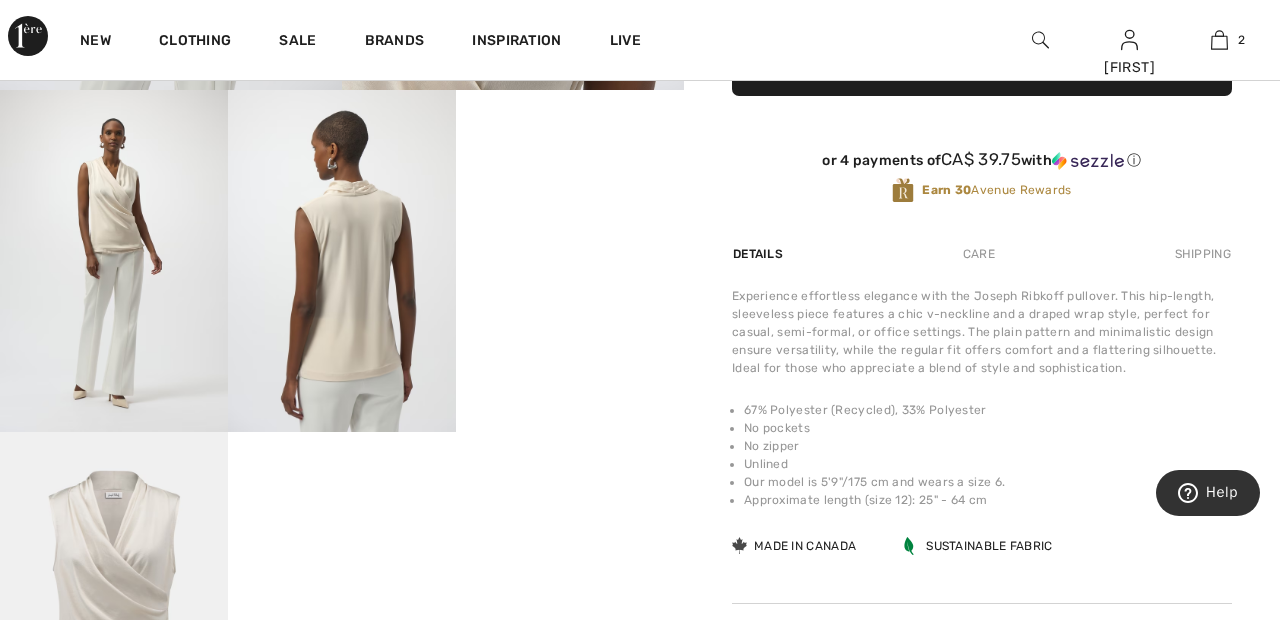 click on "Your browser does not support the video tag." at bounding box center [570, 147] 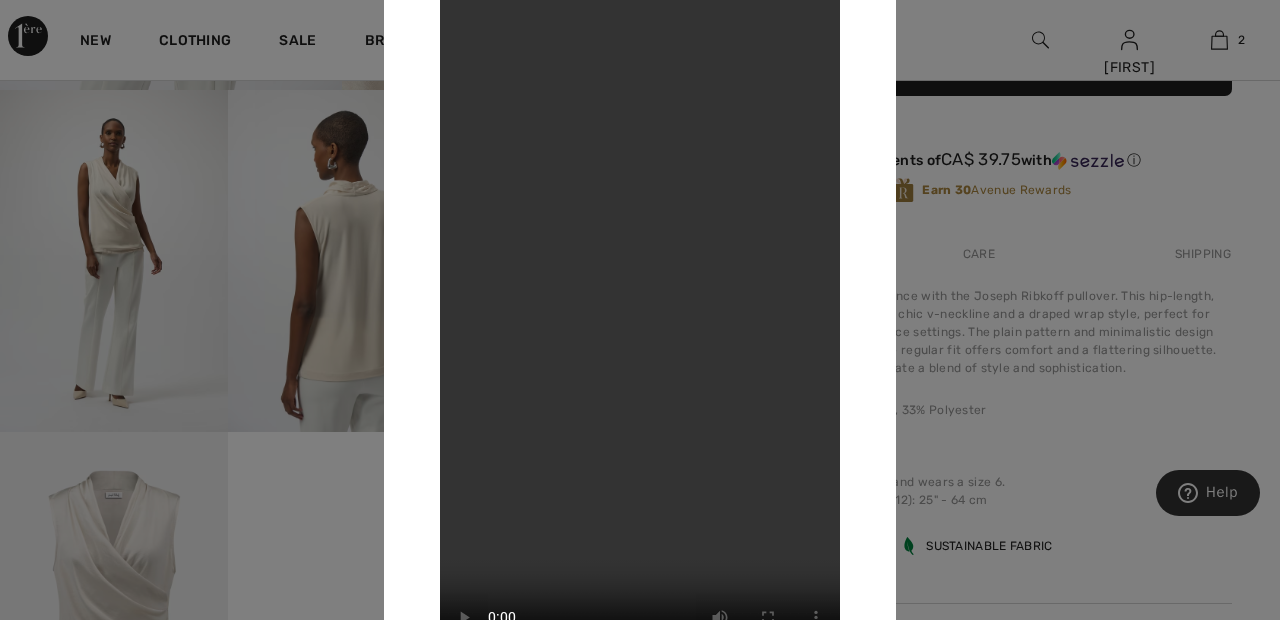 click at bounding box center (640, 310) 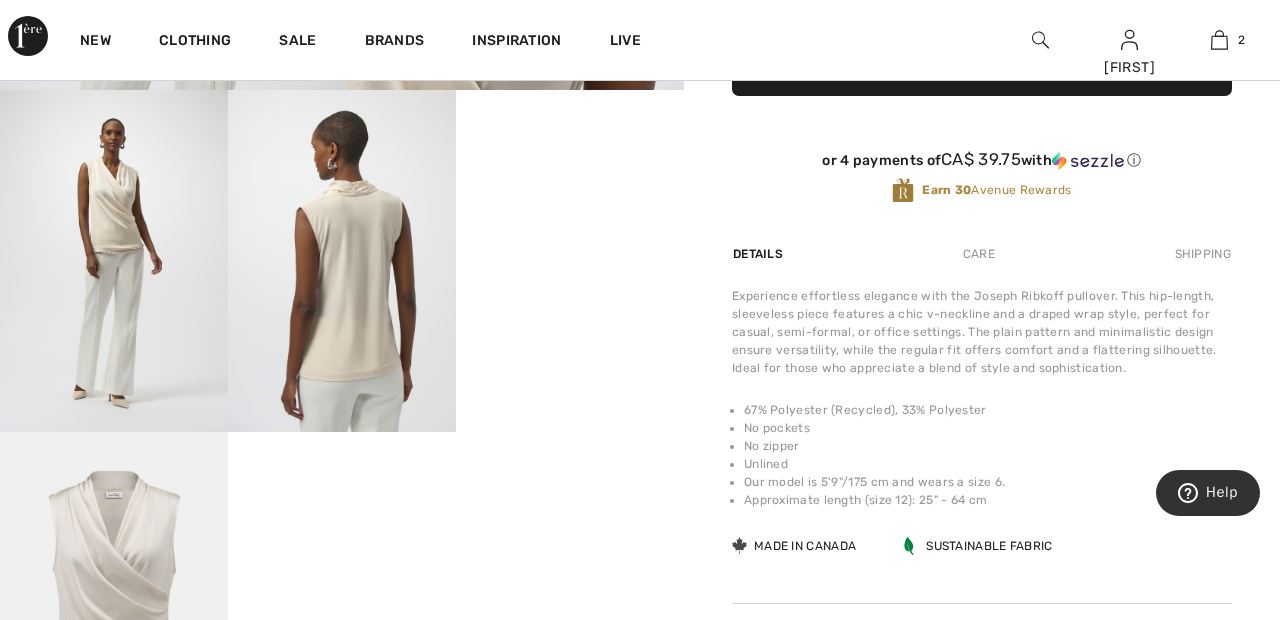 click at bounding box center [114, 261] 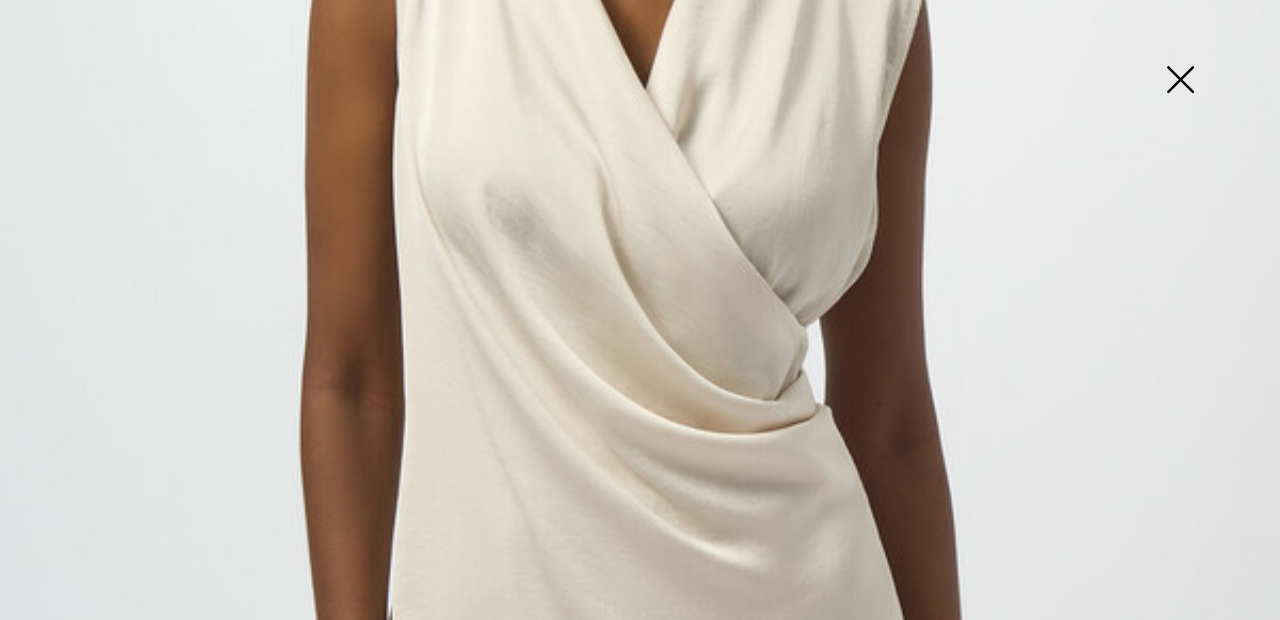 scroll, scrollTop: 732, scrollLeft: 0, axis: vertical 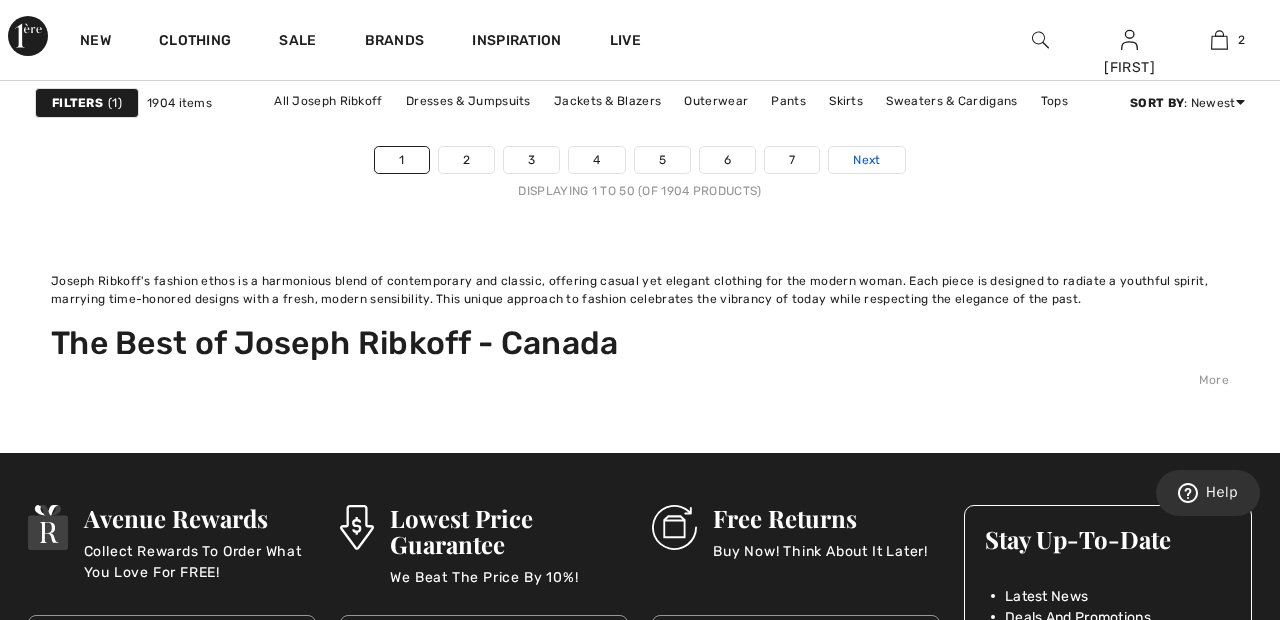 click on "Next" at bounding box center [866, 160] 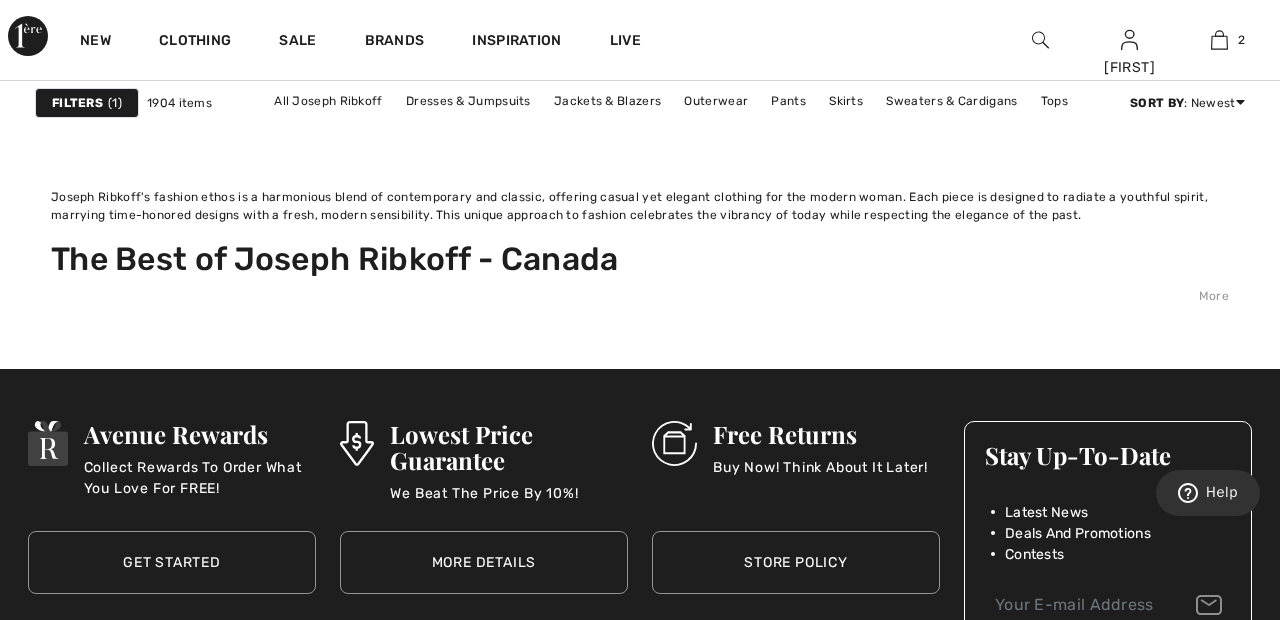 scroll, scrollTop: 8997, scrollLeft: 0, axis: vertical 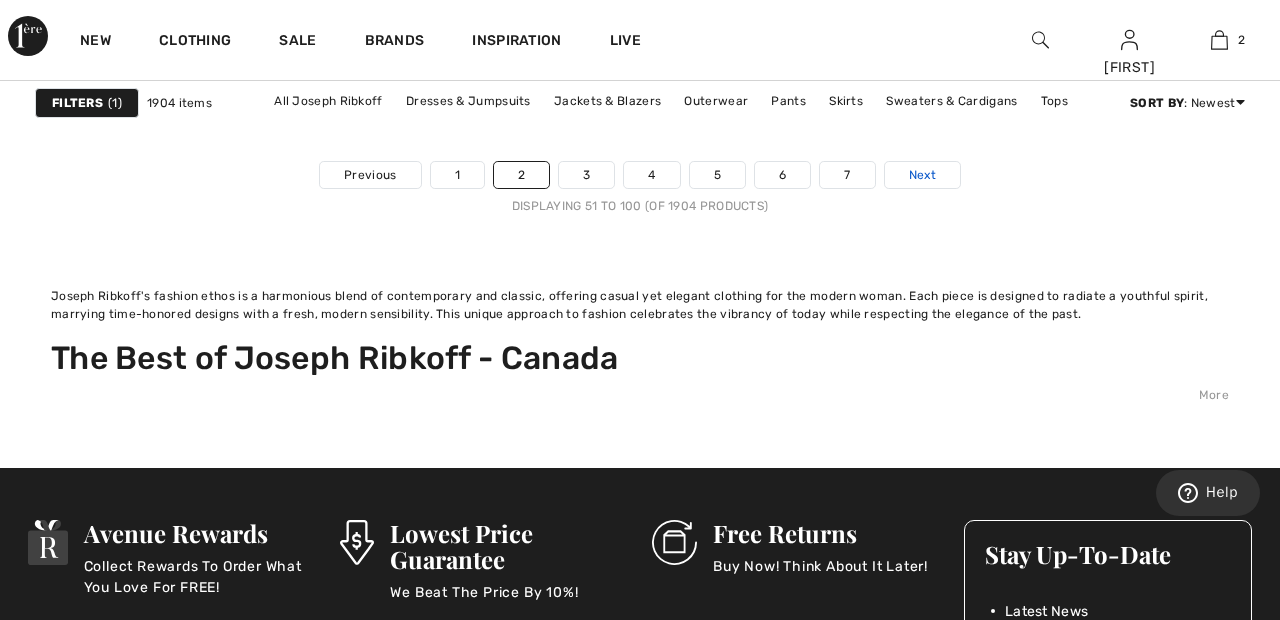 click on "Next" at bounding box center (922, 175) 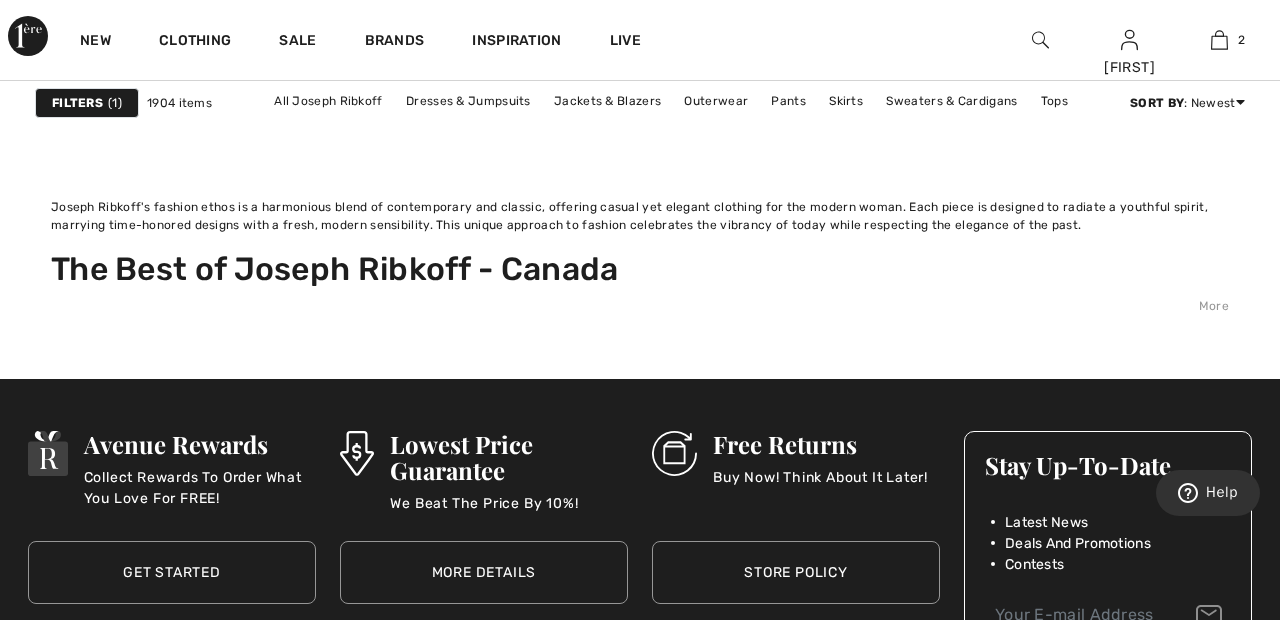 scroll, scrollTop: 8982, scrollLeft: 0, axis: vertical 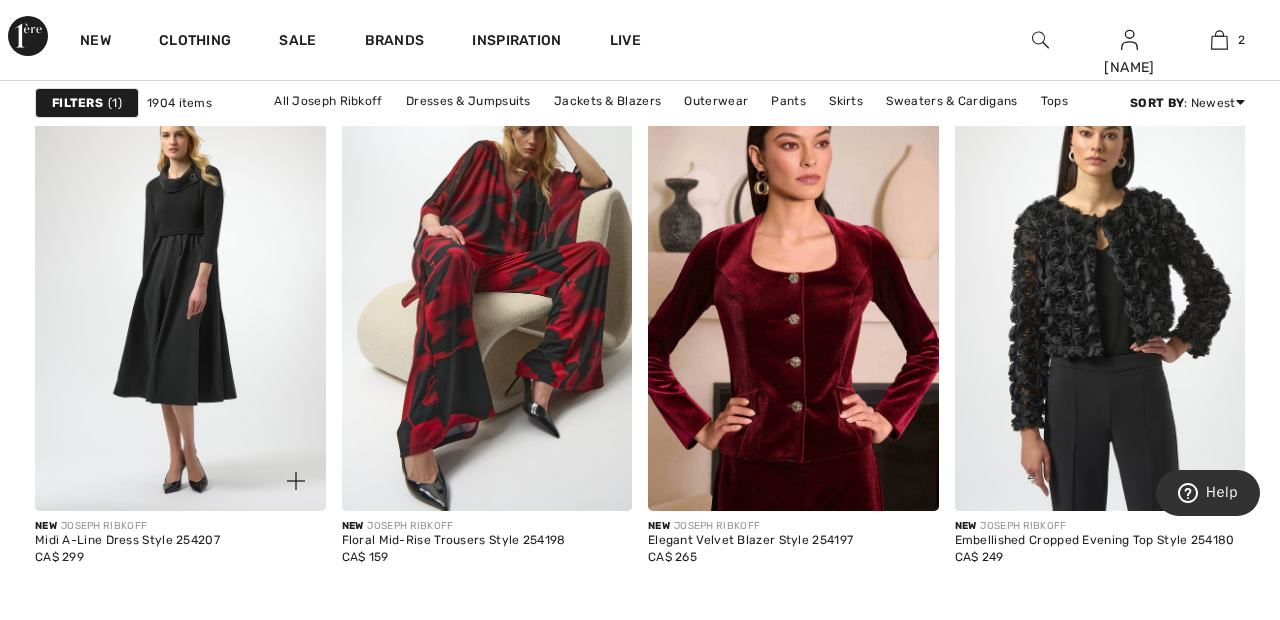 click at bounding box center [180, 293] 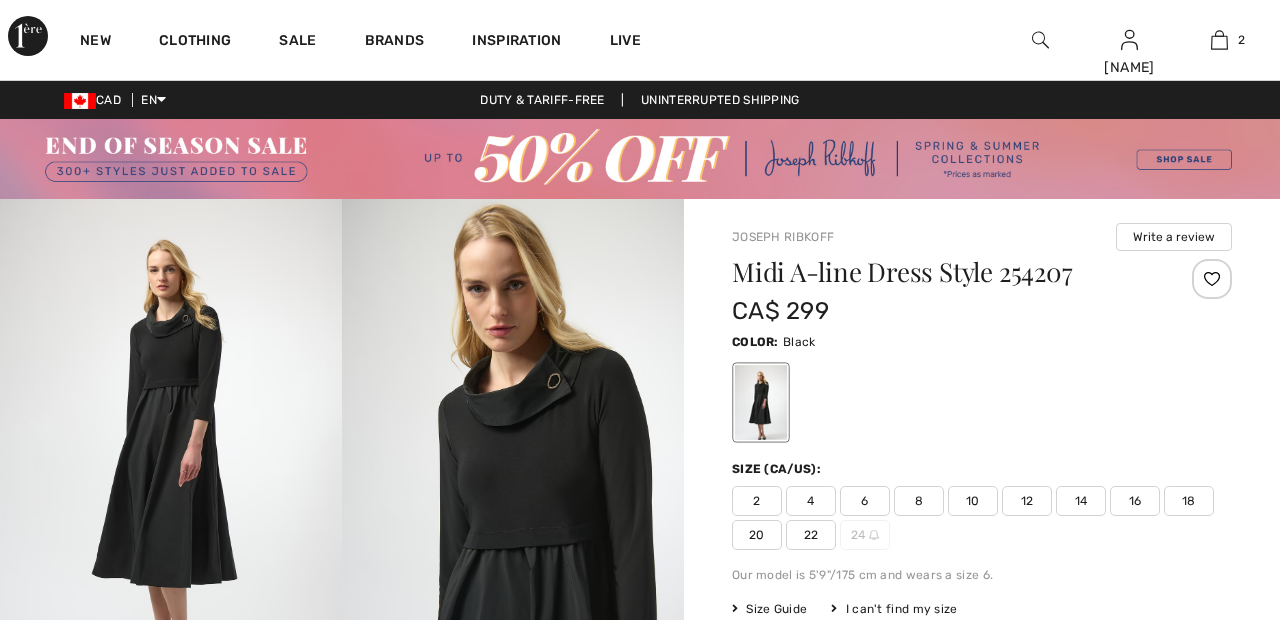 scroll, scrollTop: 0, scrollLeft: 0, axis: both 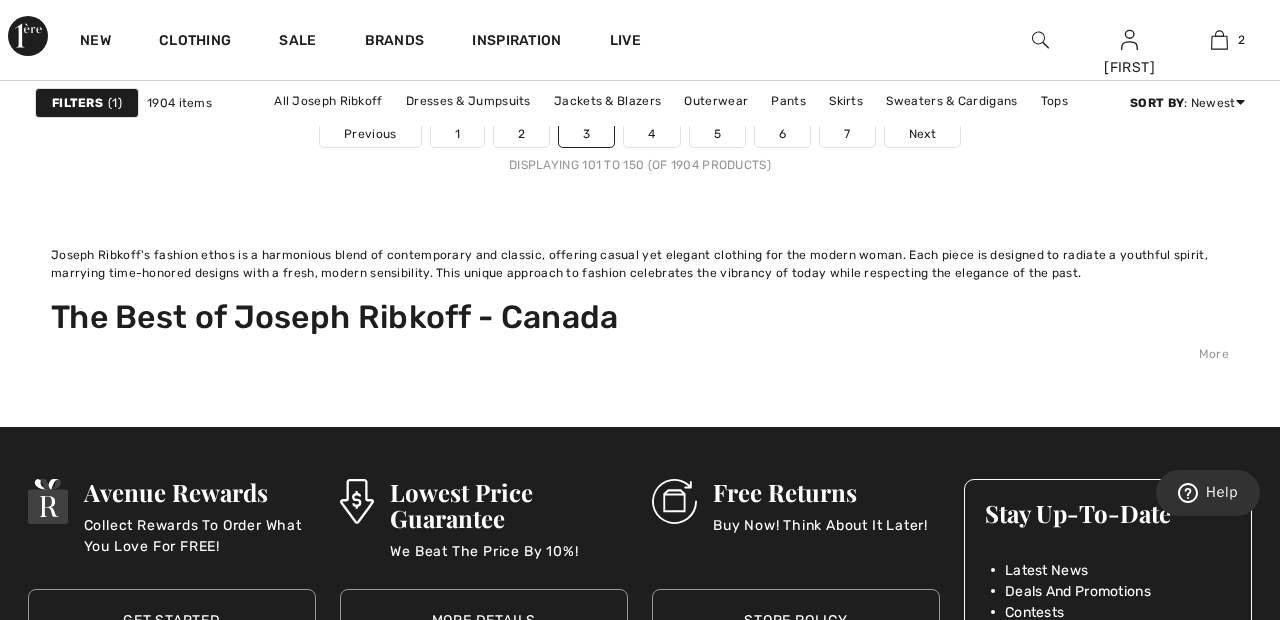 click on "Filters 1
1904 items
All Joseph Ribkoff
Dresses & Jumpsuits
Jackets & Blazers
Outerwear
Pants
Skirts
Sweaters & Cardigans
Tops
Sort By : Newest
Price: High to Low
Price: Low to High
Newest
Best Sellers" at bounding box center [640, 103] 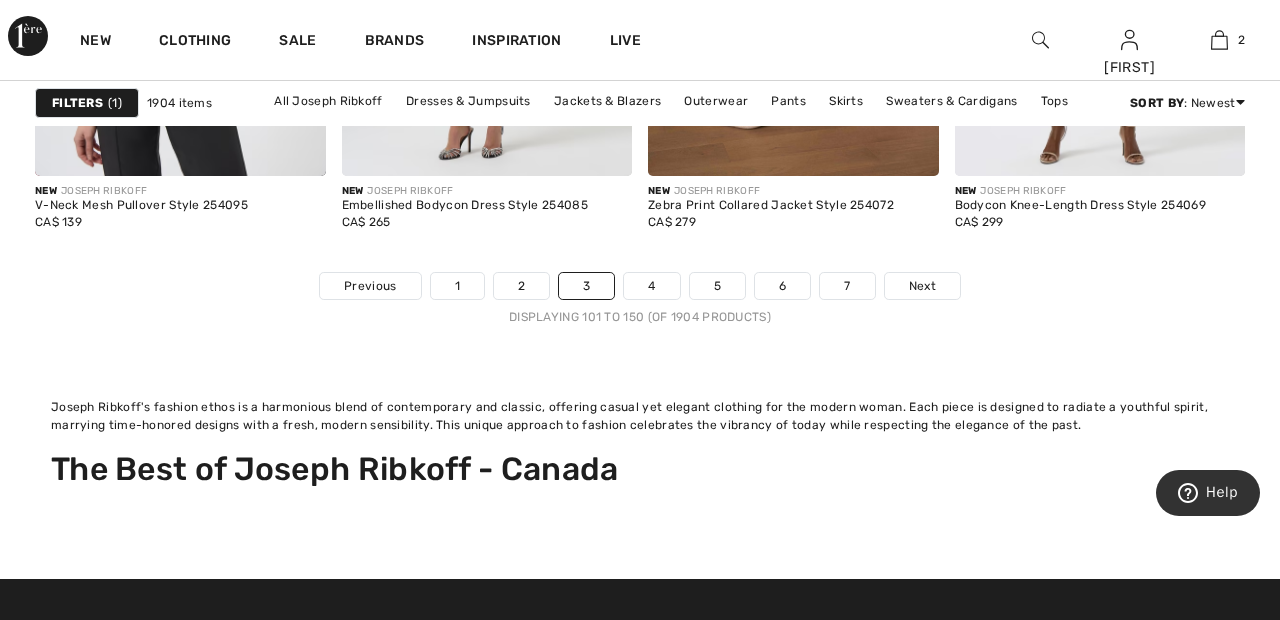scroll, scrollTop: 8764, scrollLeft: 0, axis: vertical 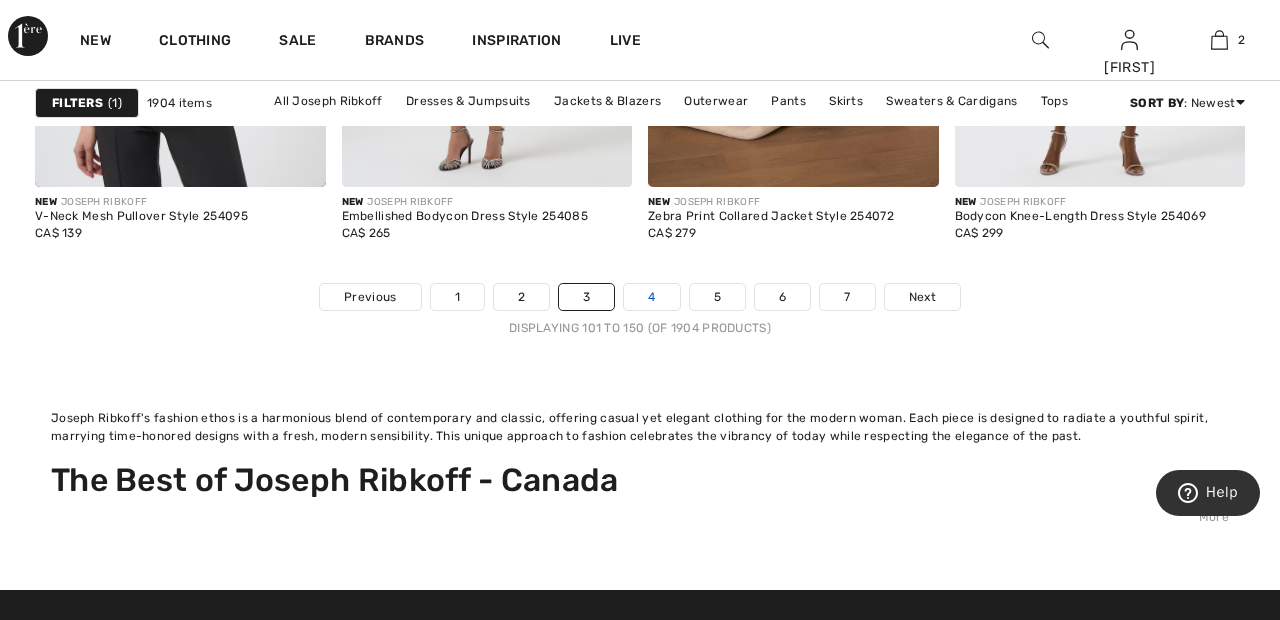click on "4" at bounding box center [651, 297] 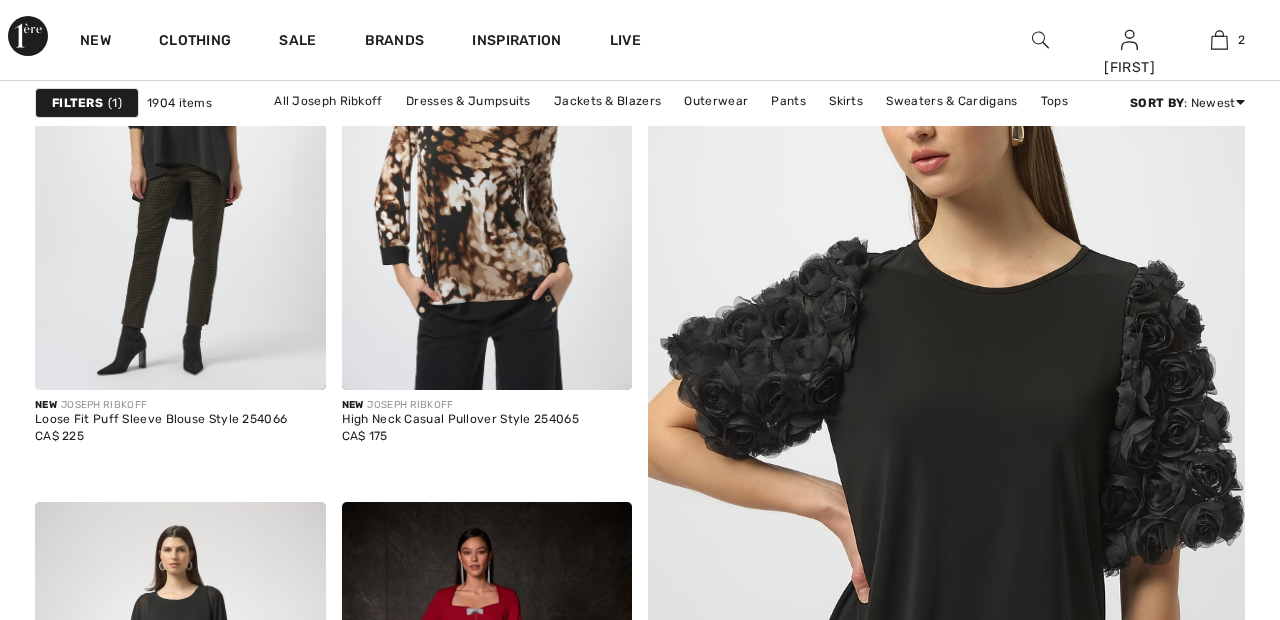 scroll, scrollTop: 844, scrollLeft: 0, axis: vertical 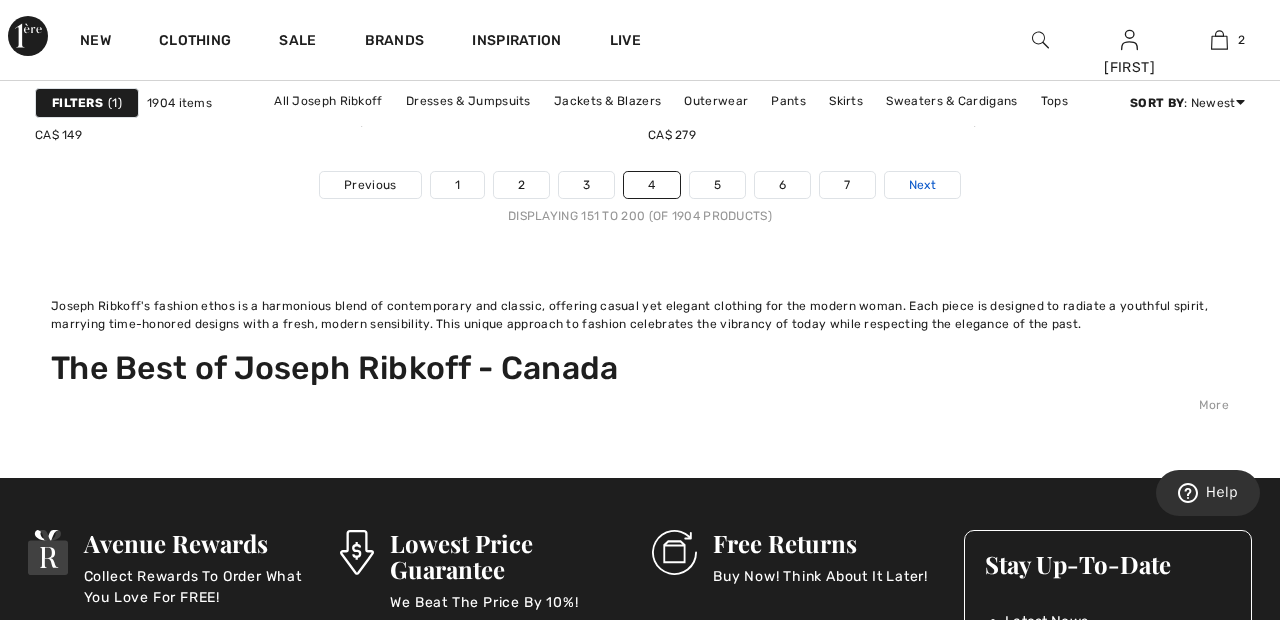 click on "Next" at bounding box center (922, 185) 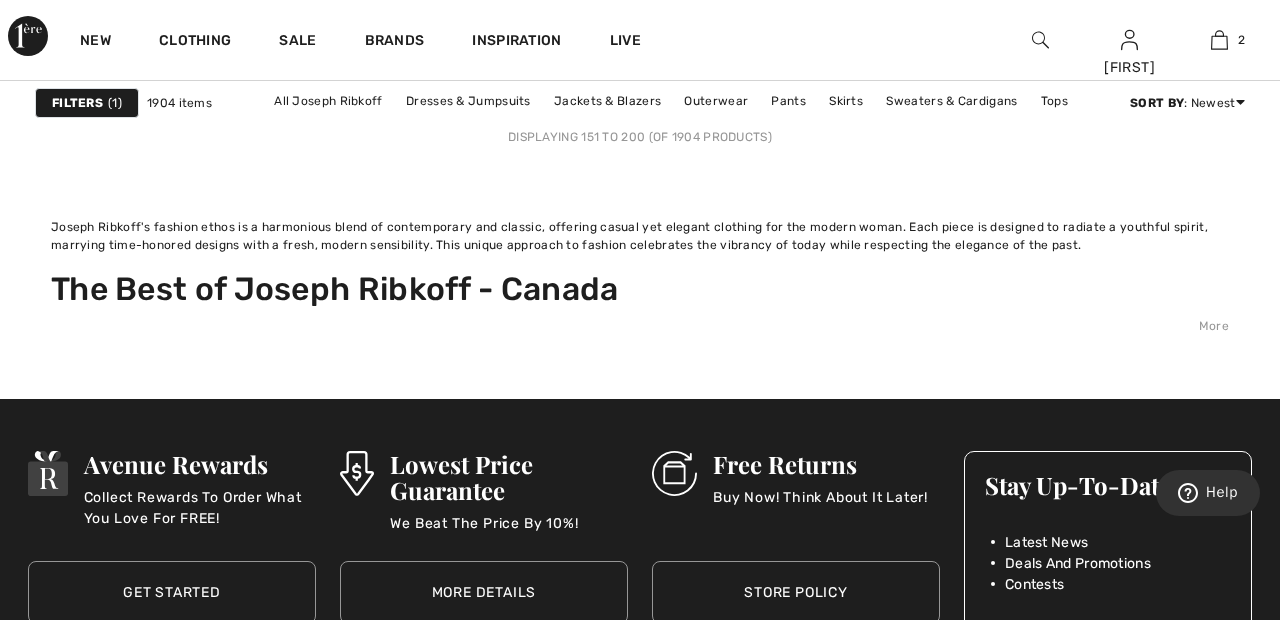 scroll, scrollTop: 8972, scrollLeft: 0, axis: vertical 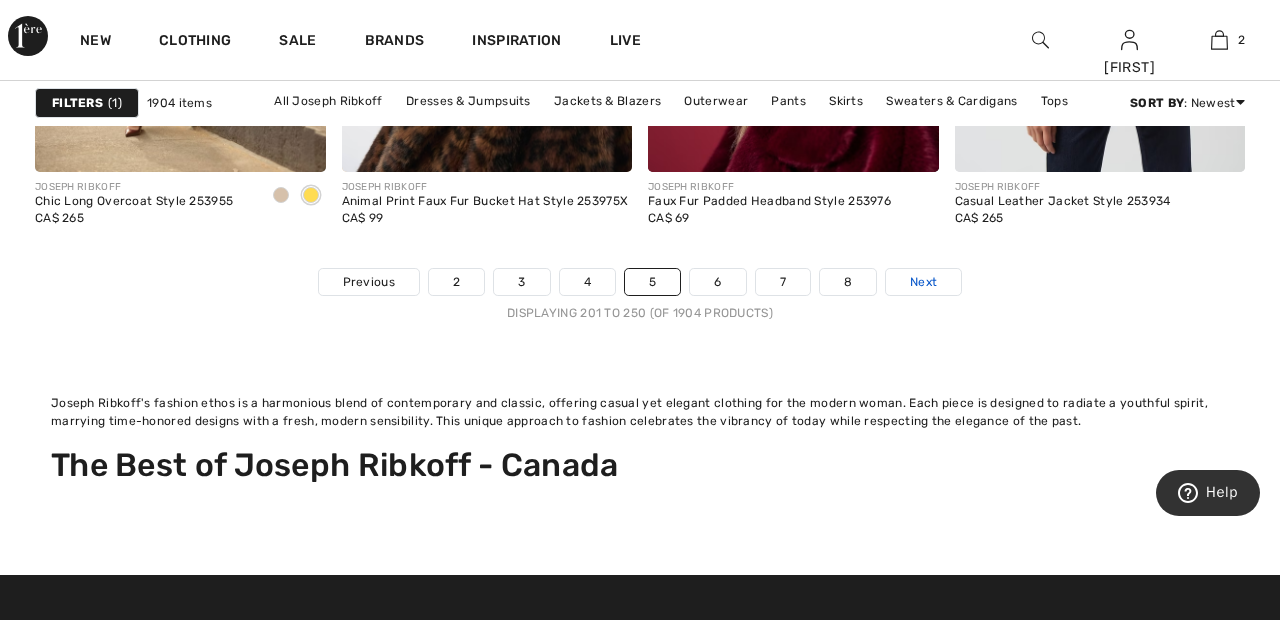 click on "Next" at bounding box center (923, 282) 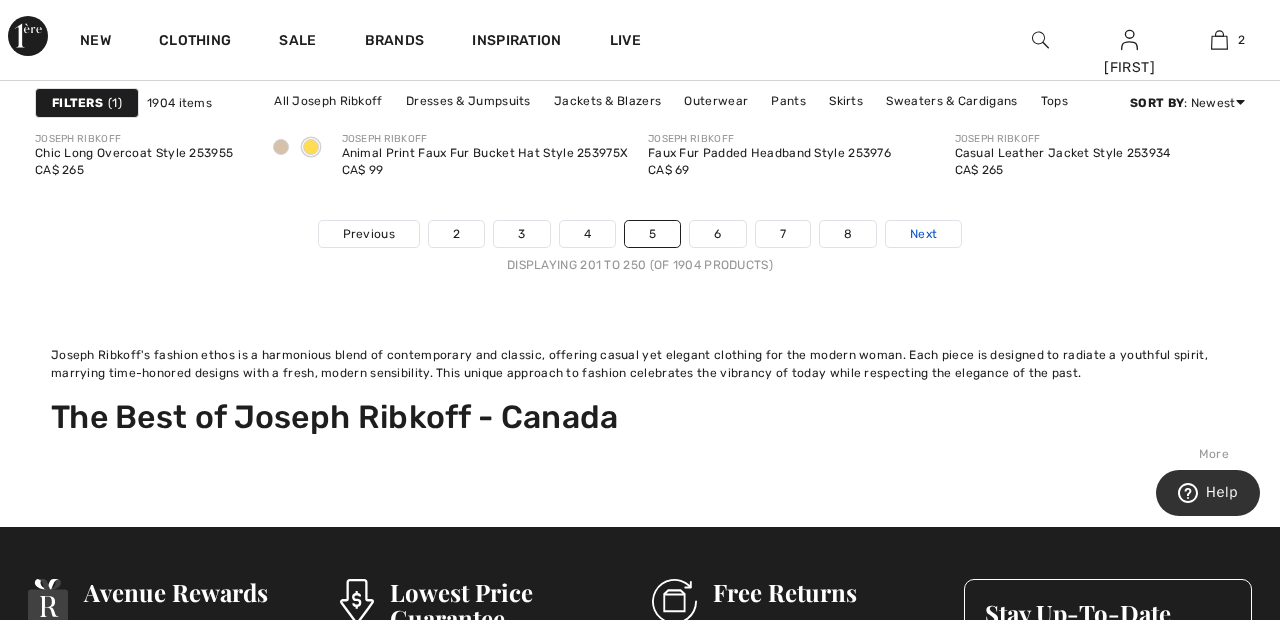 scroll, scrollTop: 8875, scrollLeft: 0, axis: vertical 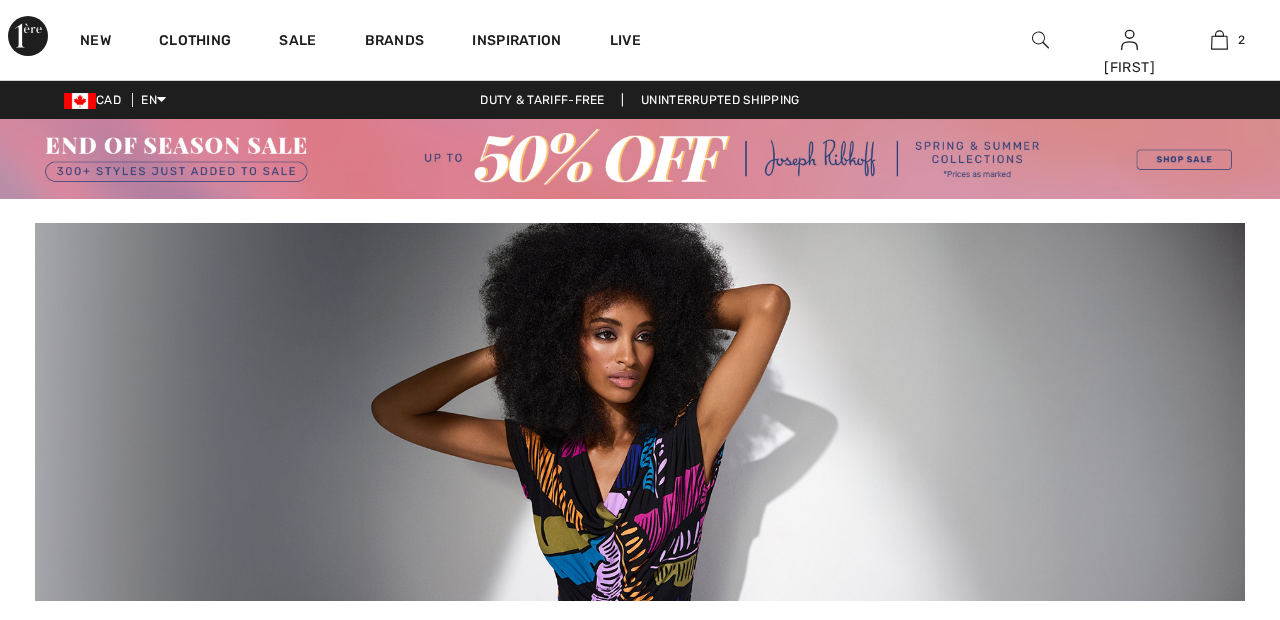 checkbox on "true" 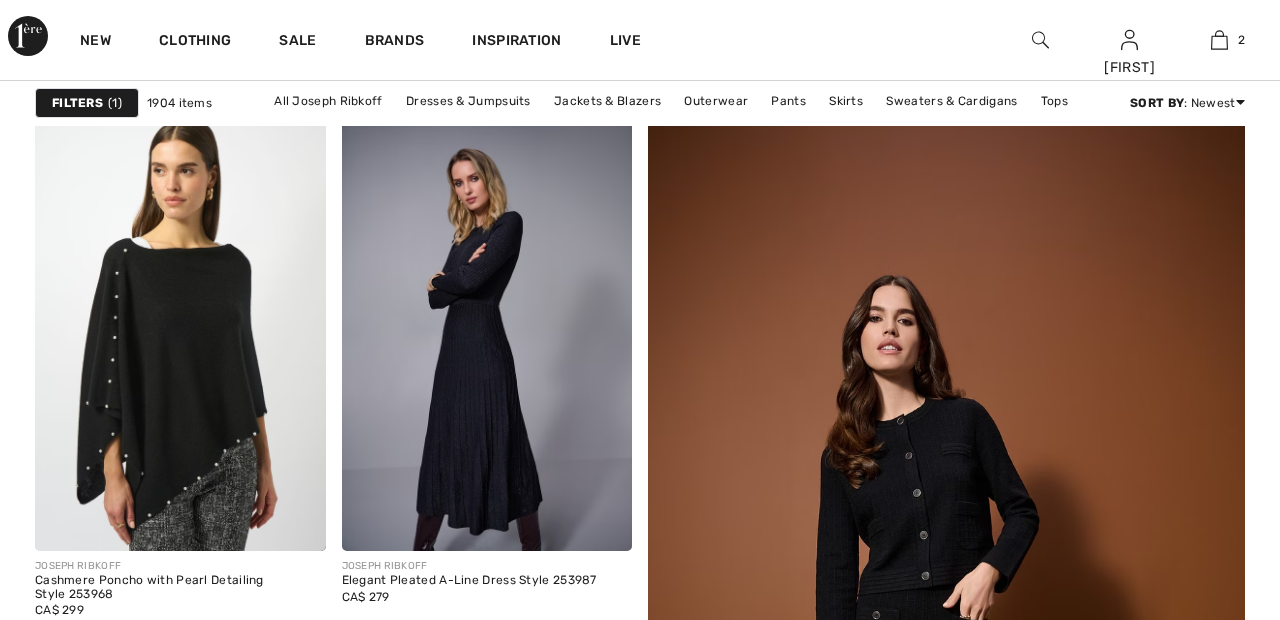 scroll, scrollTop: 0, scrollLeft: 0, axis: both 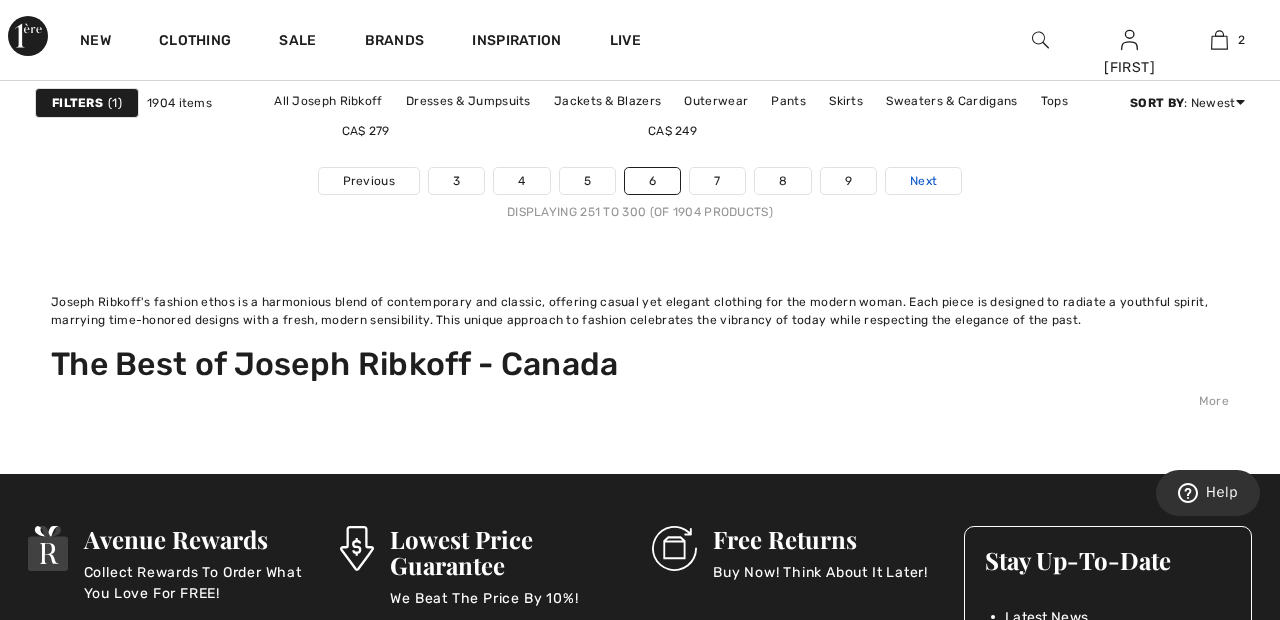 click on "Next" at bounding box center (923, 181) 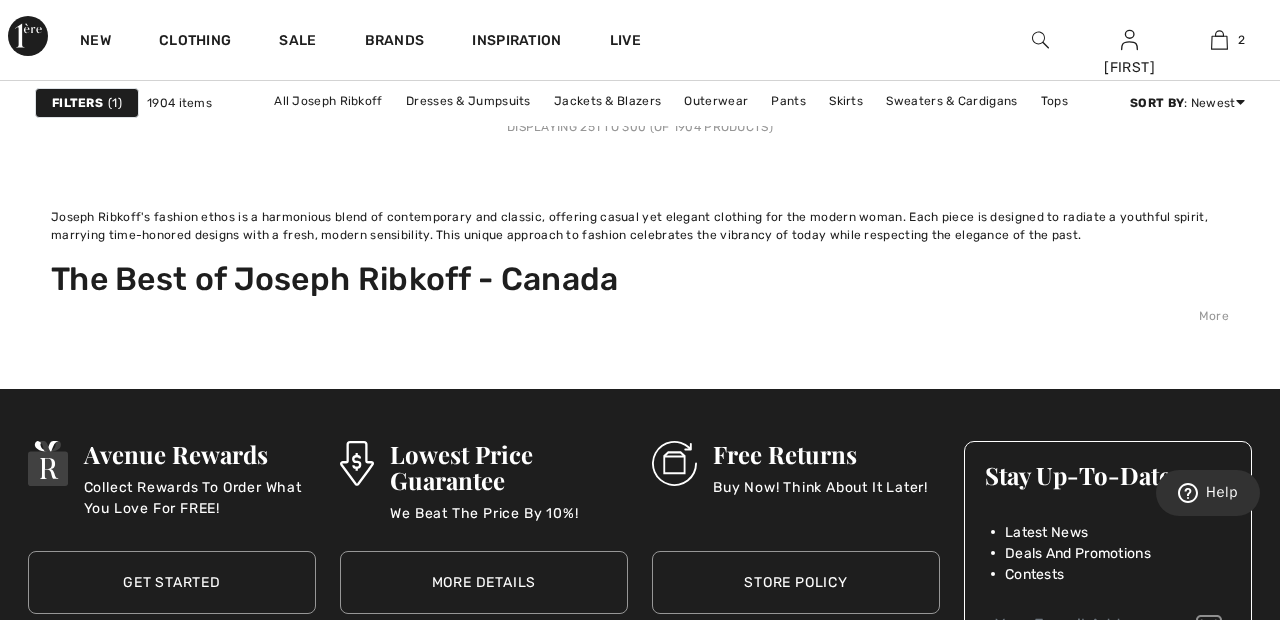 scroll, scrollTop: 8976, scrollLeft: 0, axis: vertical 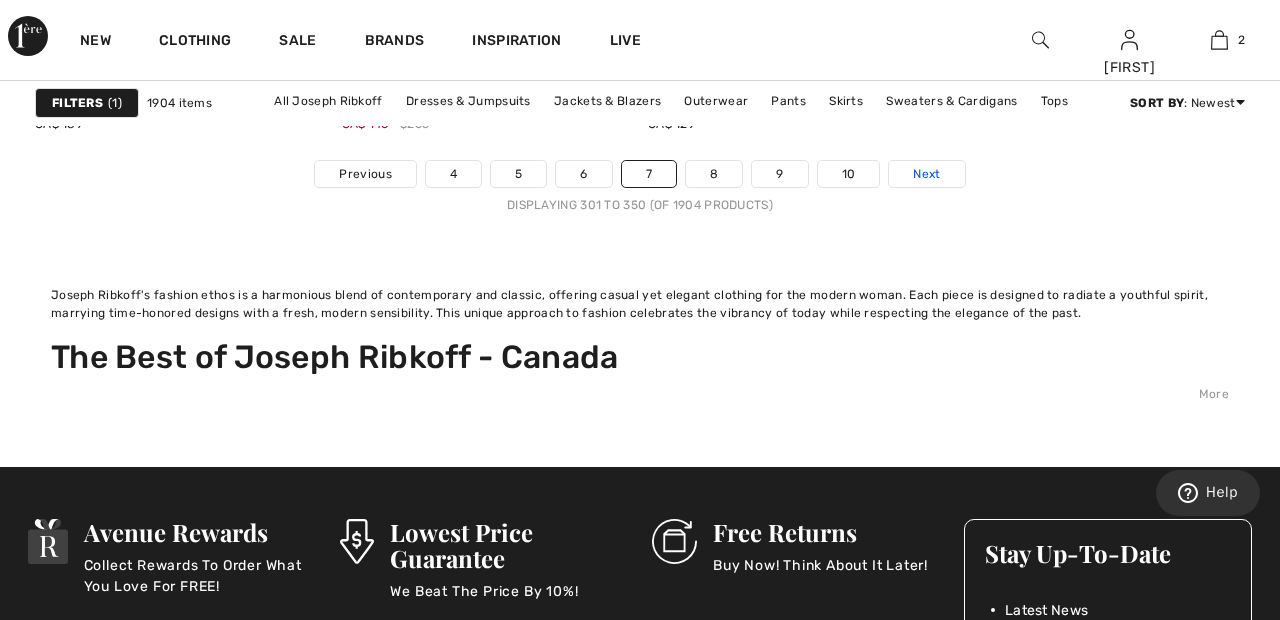 click on "Next" at bounding box center [926, 174] 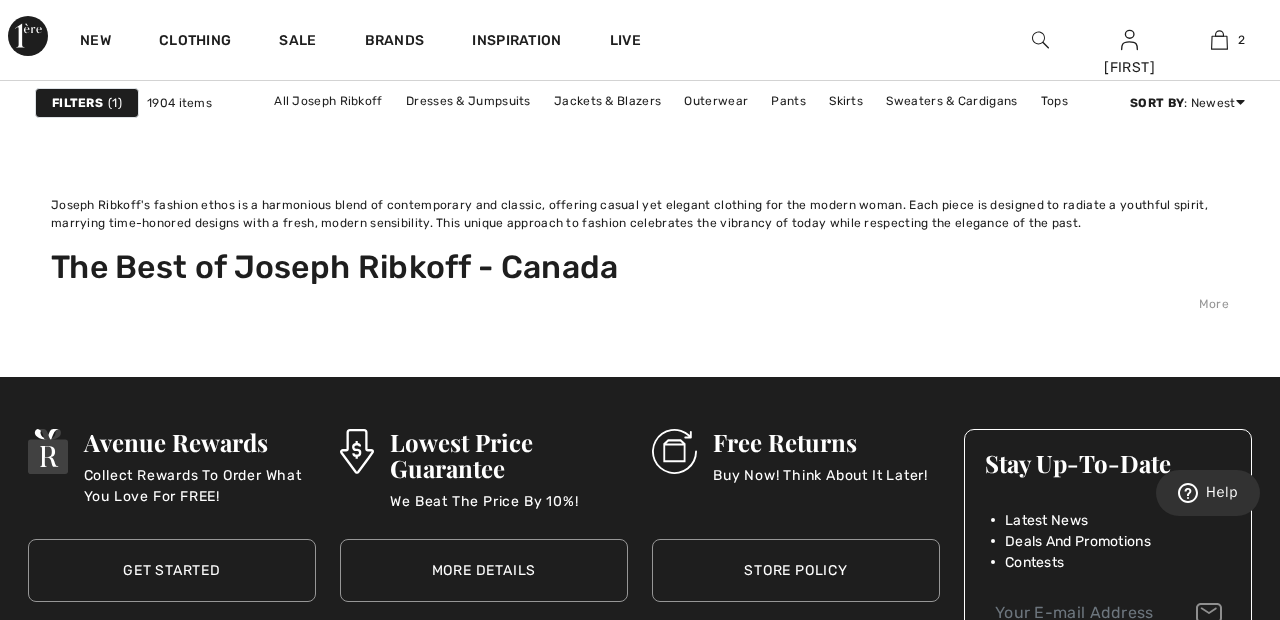 scroll, scrollTop: 8983, scrollLeft: 0, axis: vertical 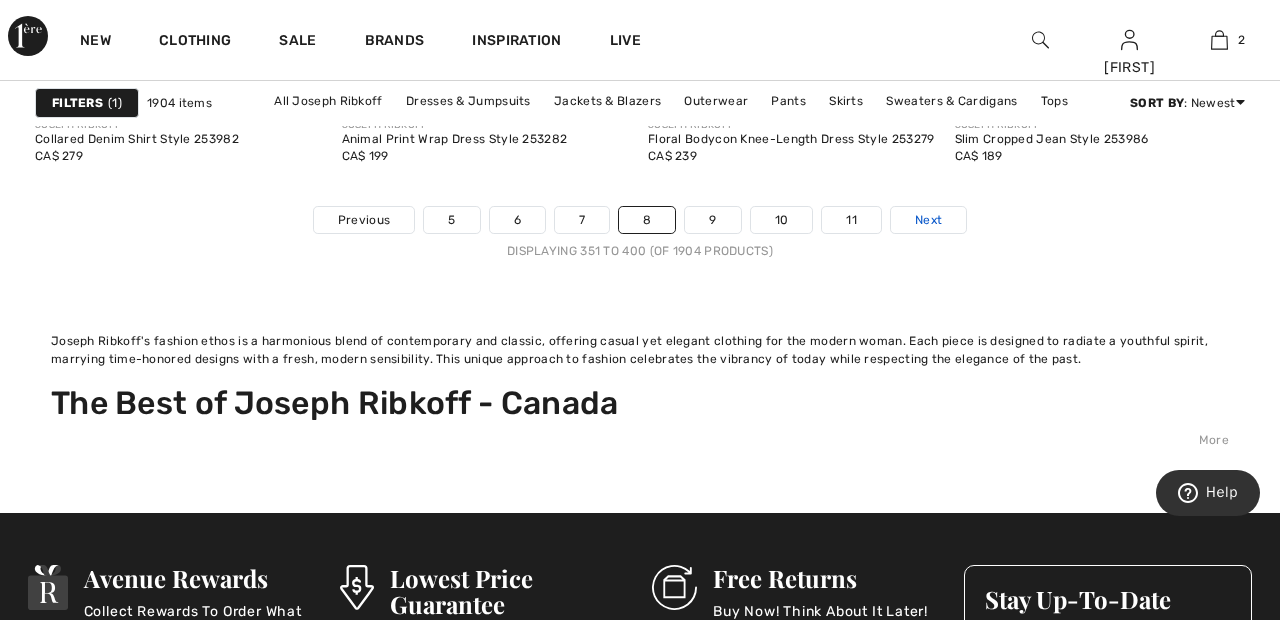click on "Next" at bounding box center (928, 220) 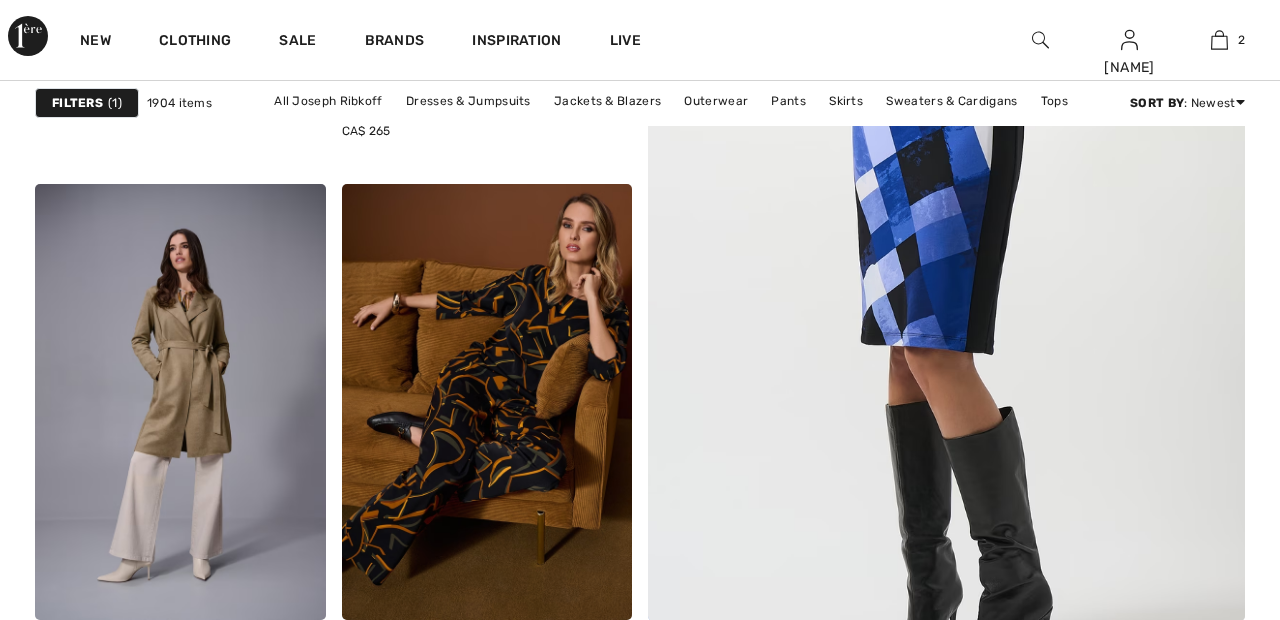 scroll, scrollTop: 0, scrollLeft: 0, axis: both 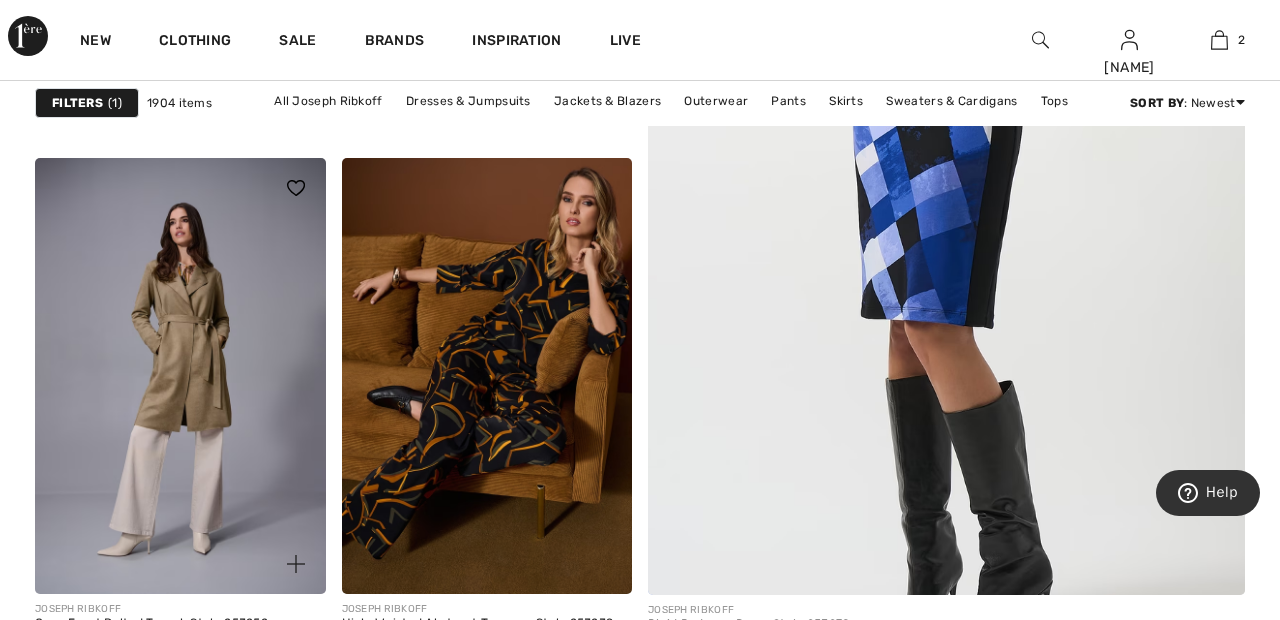 click at bounding box center (180, 376) 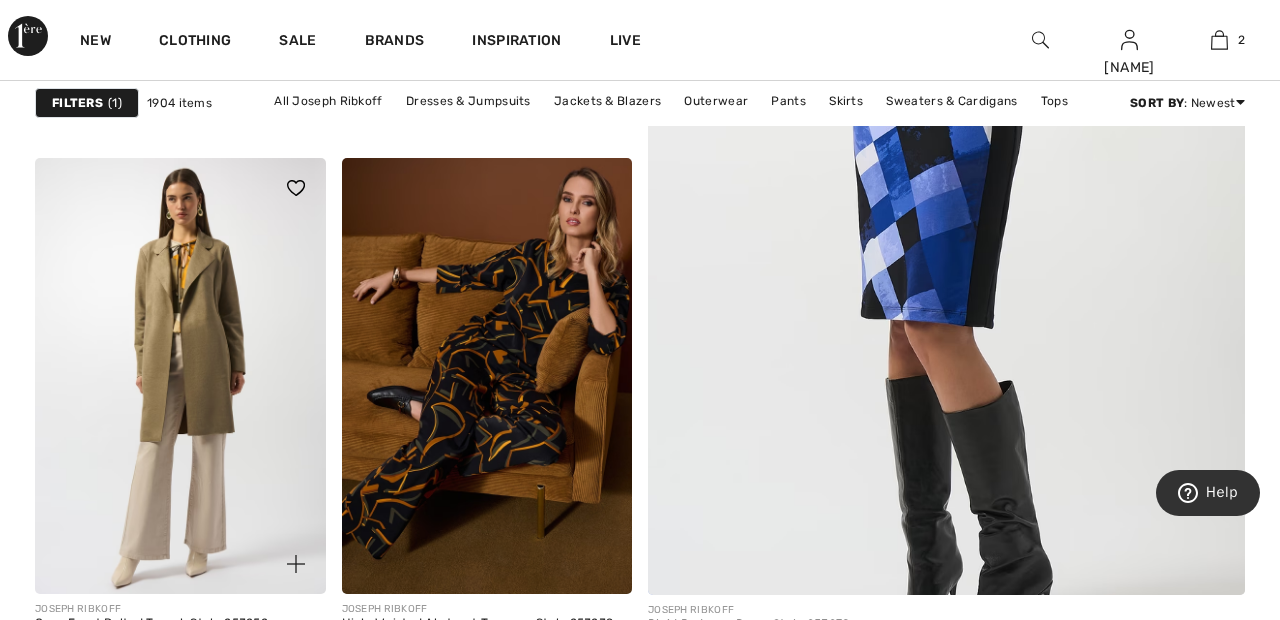 click at bounding box center [296, 188] 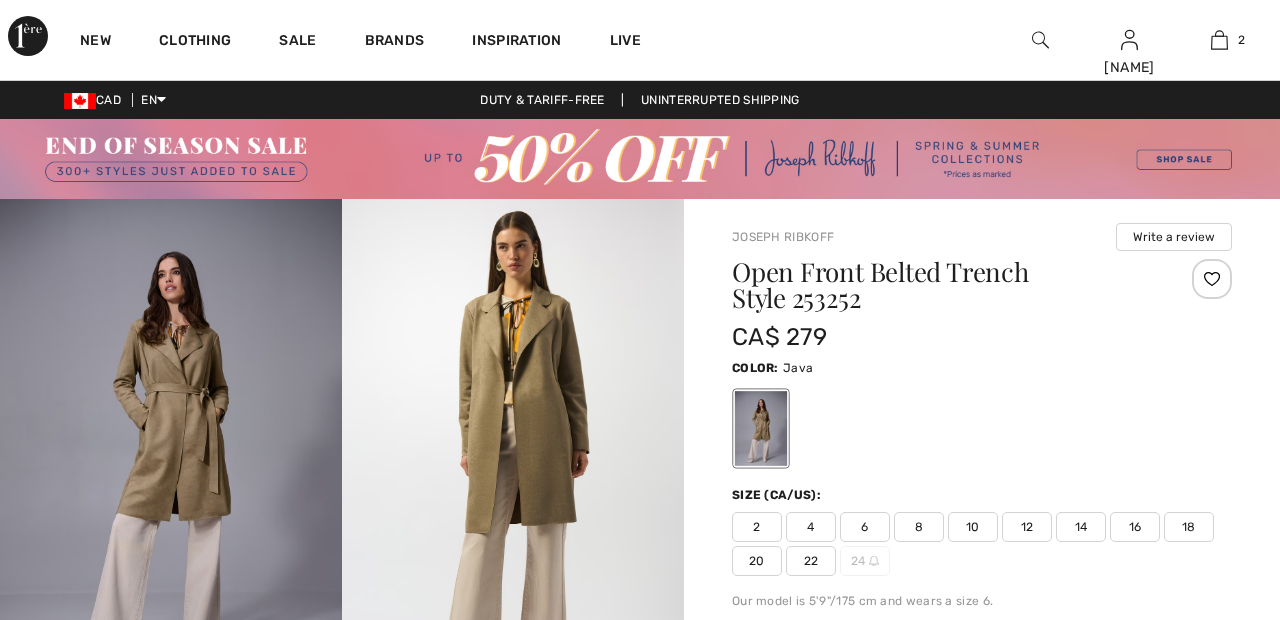 scroll, scrollTop: 0, scrollLeft: 0, axis: both 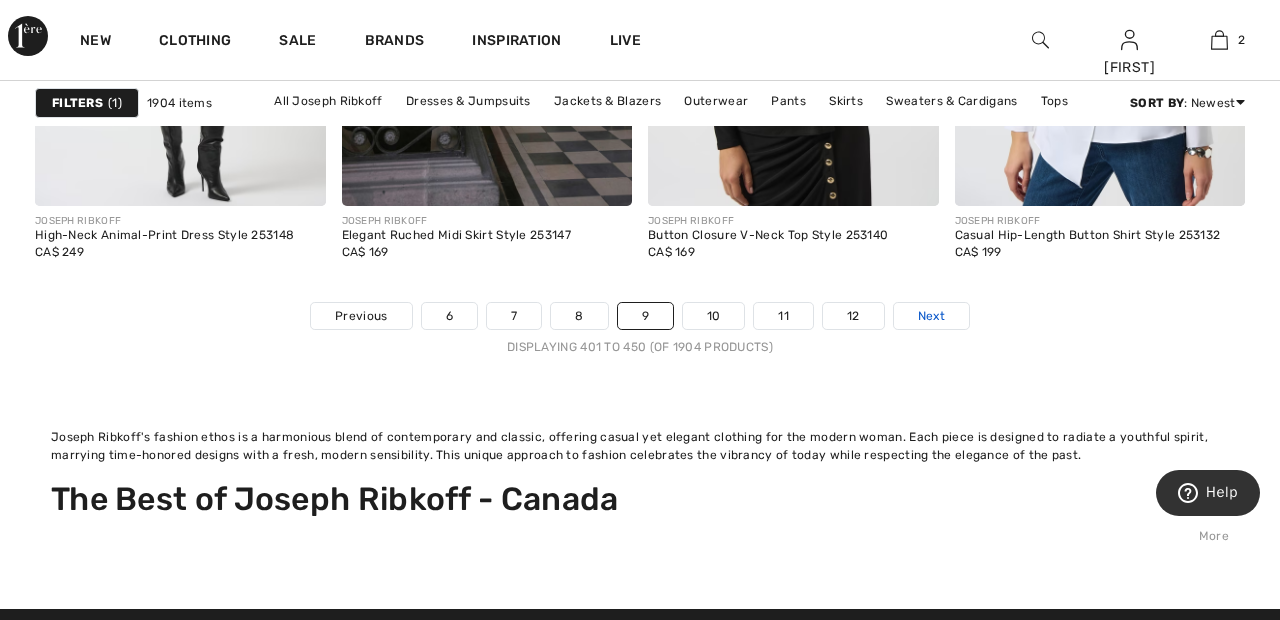 click on "Next" at bounding box center (931, 316) 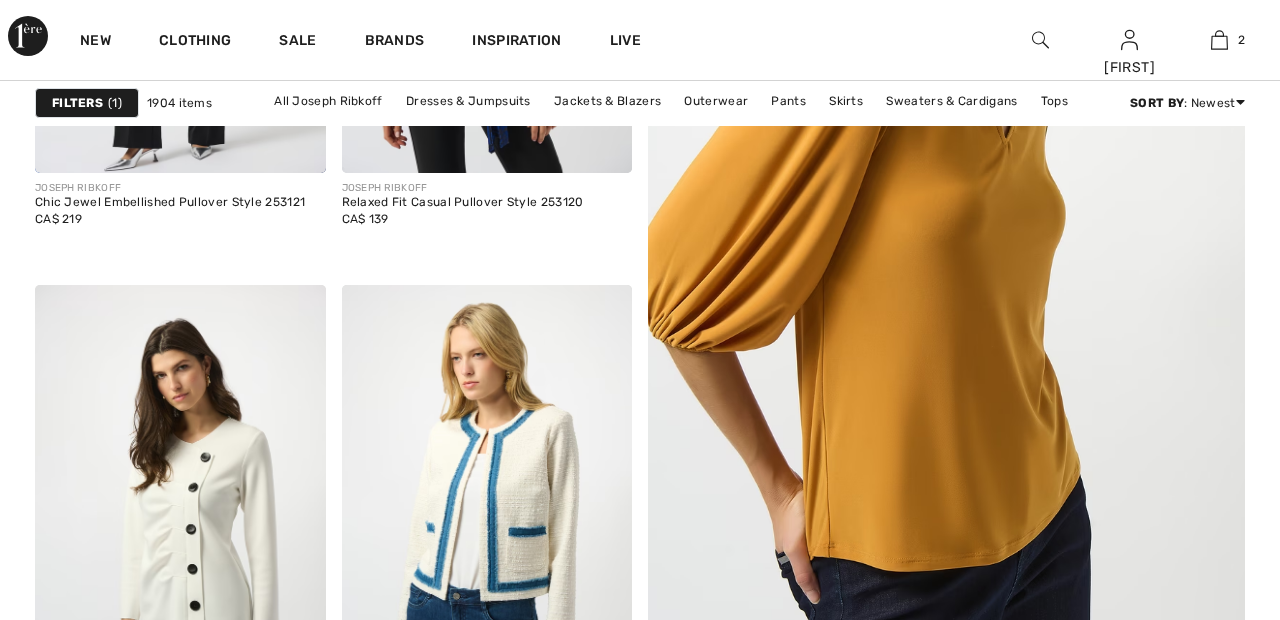 scroll, scrollTop: 1142, scrollLeft: 0, axis: vertical 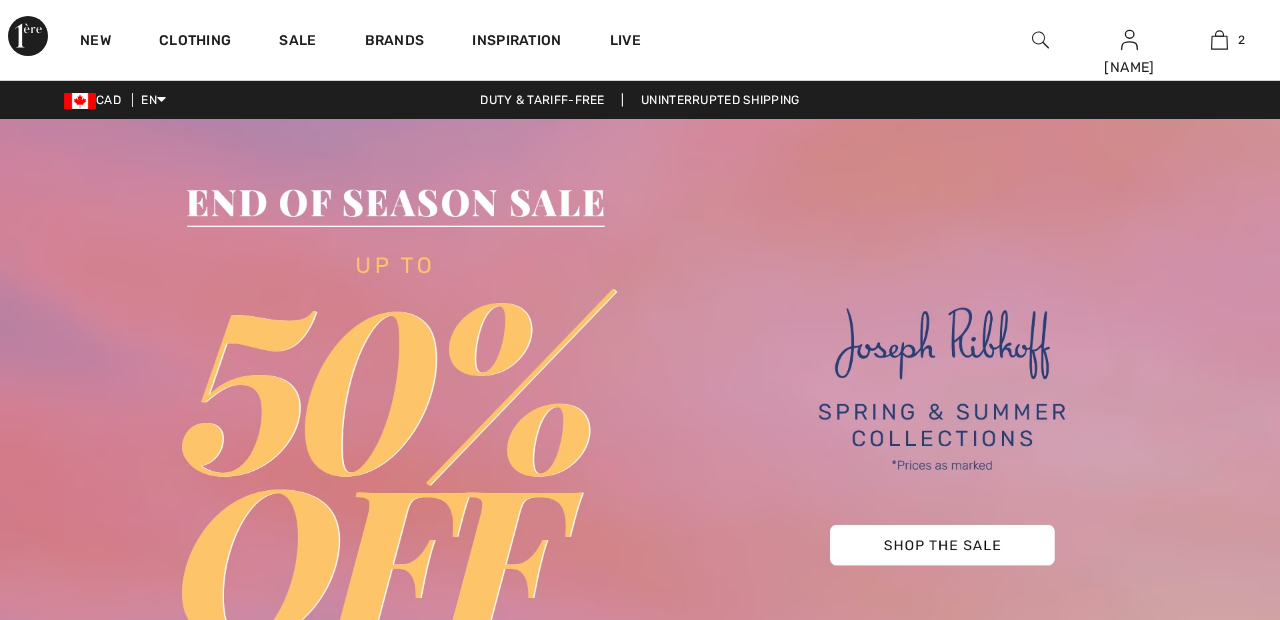 checkbox on "true" 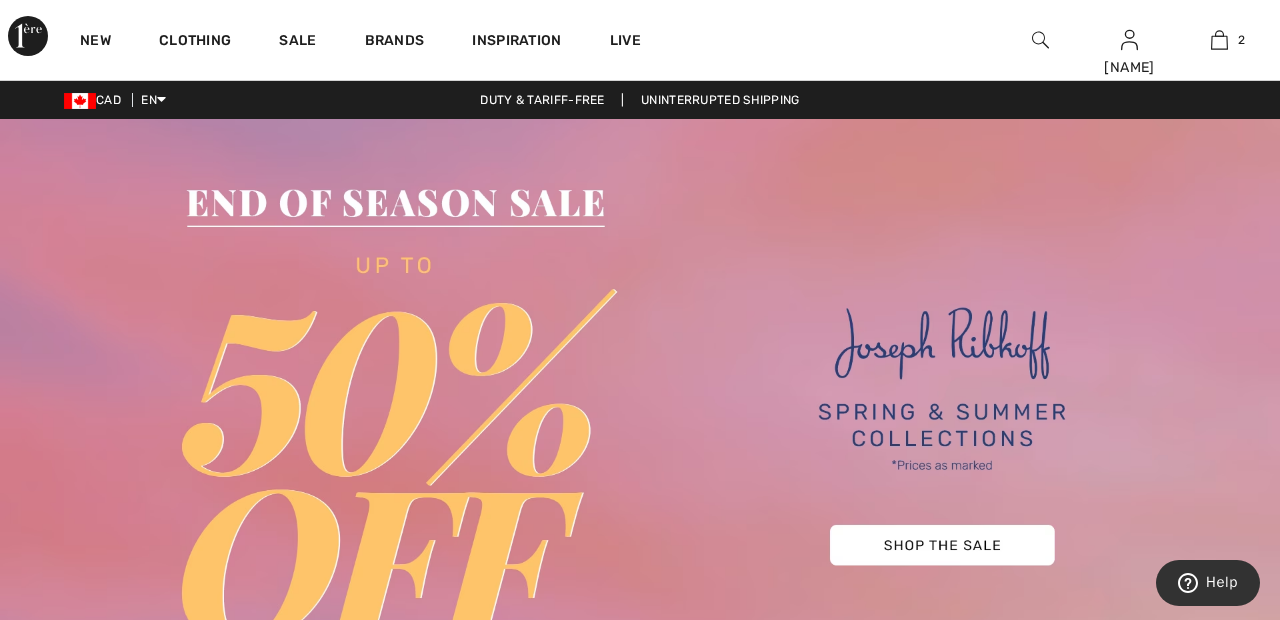 scroll, scrollTop: 0, scrollLeft: 0, axis: both 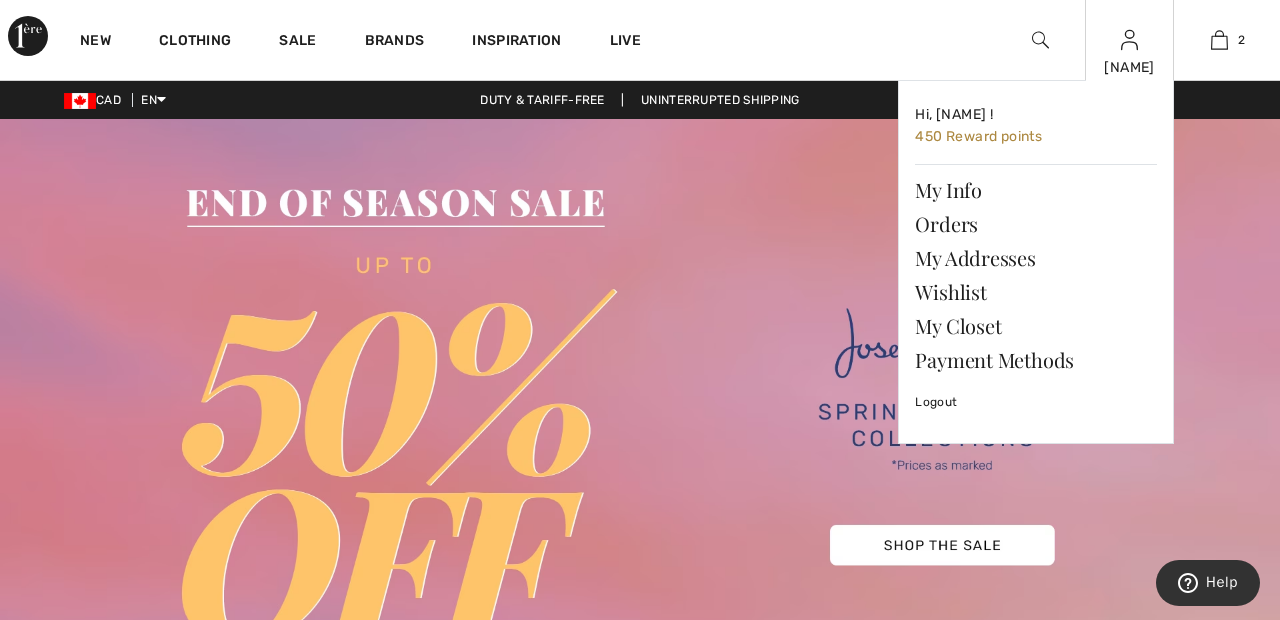 click at bounding box center [1129, 40] 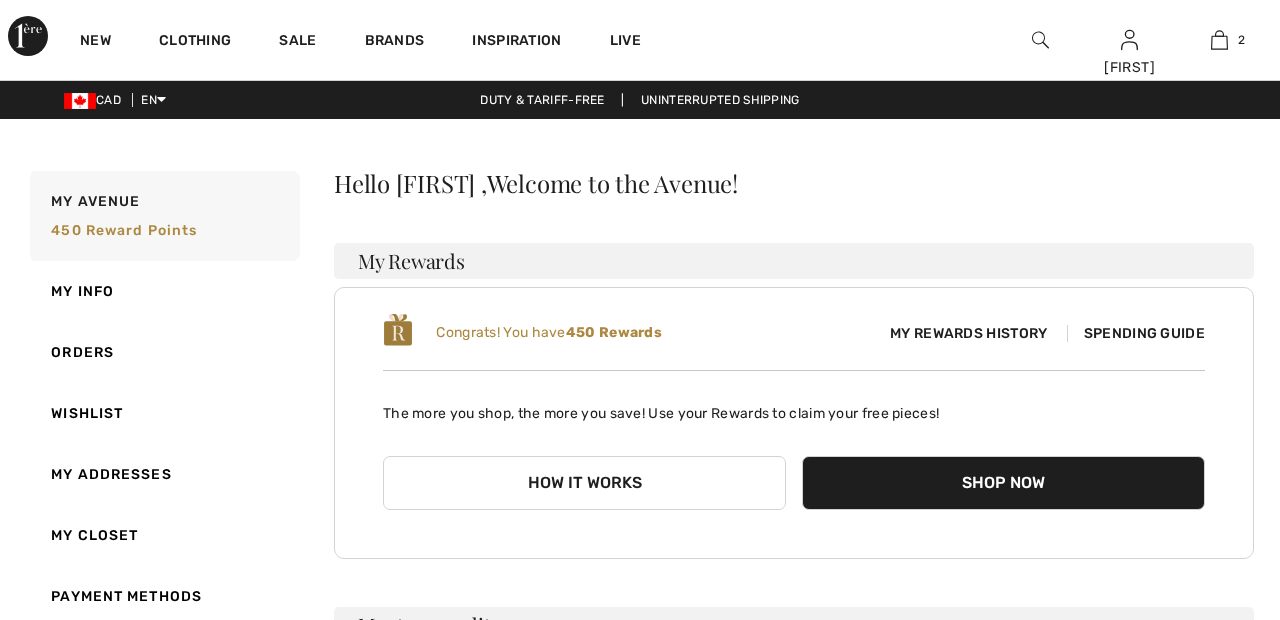 scroll, scrollTop: 0, scrollLeft: 0, axis: both 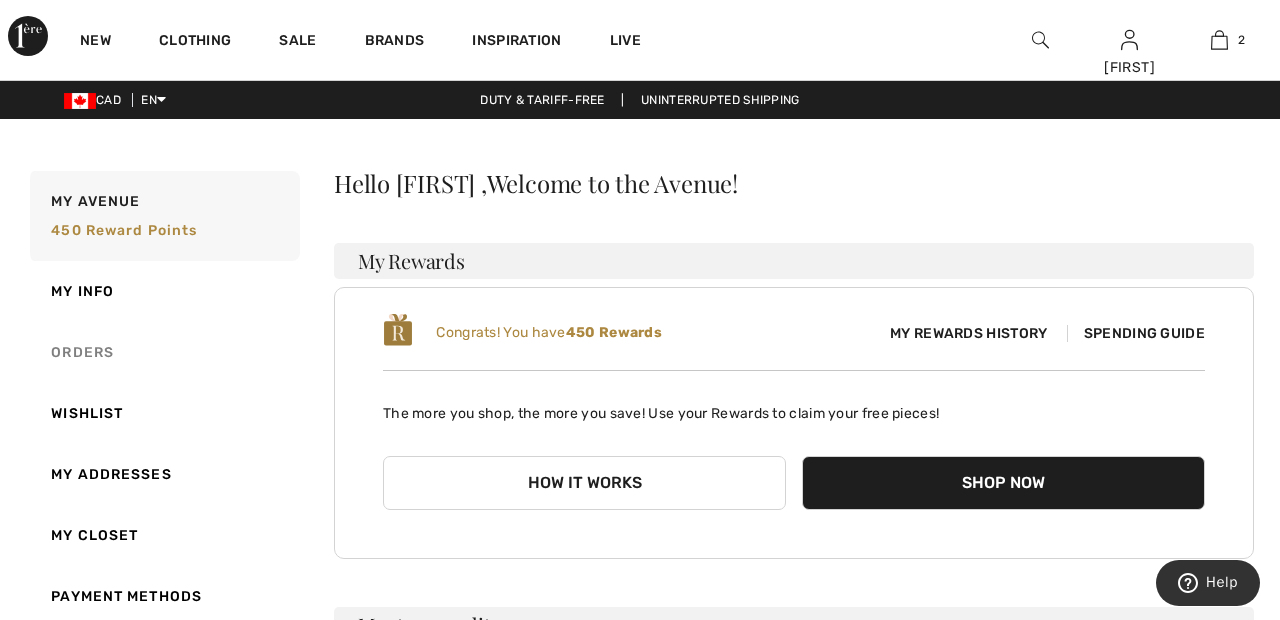 click on "Orders" at bounding box center (163, 352) 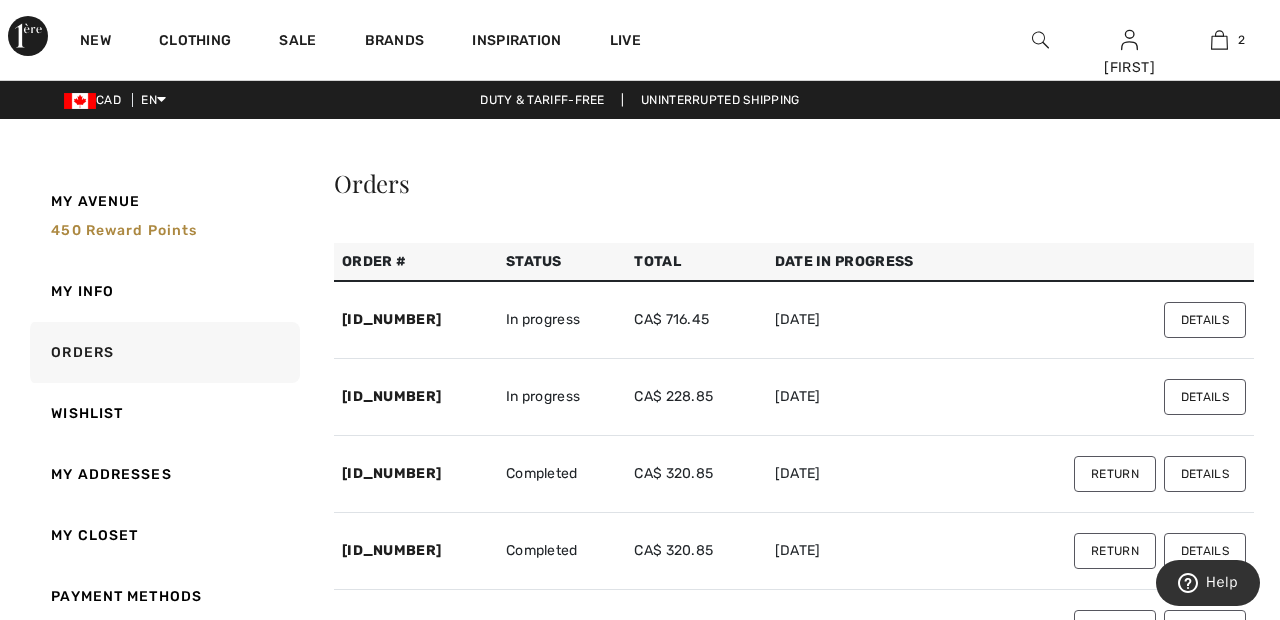 click on "Details" at bounding box center [1205, 320] 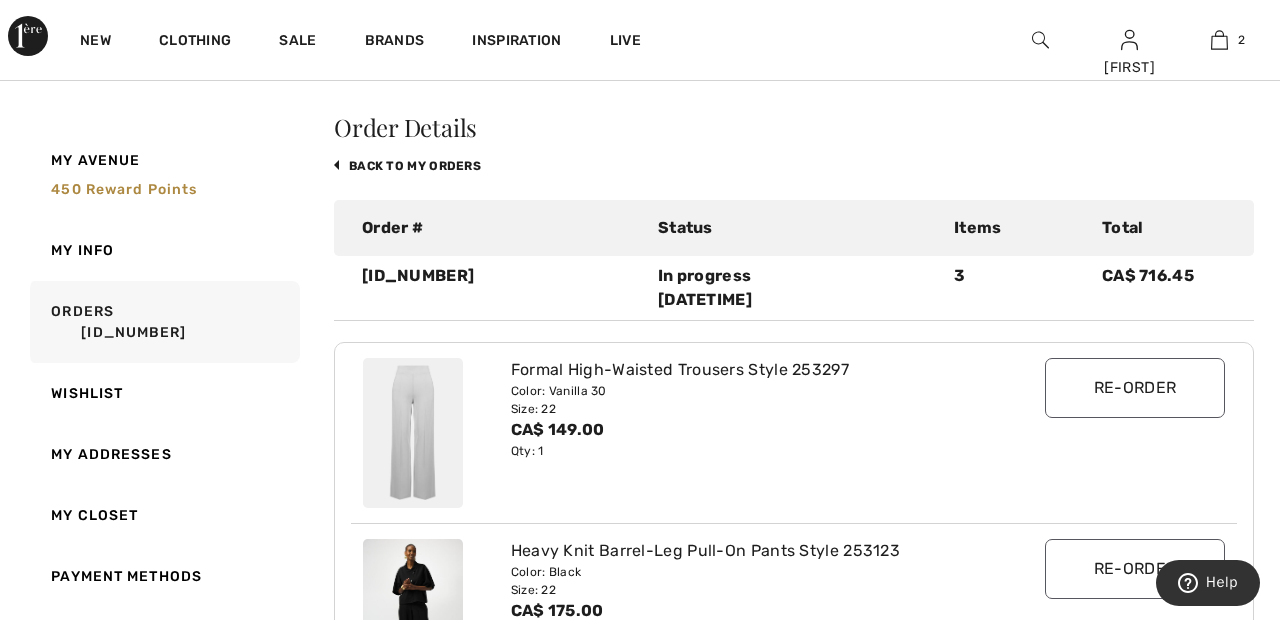 scroll, scrollTop: 0, scrollLeft: 0, axis: both 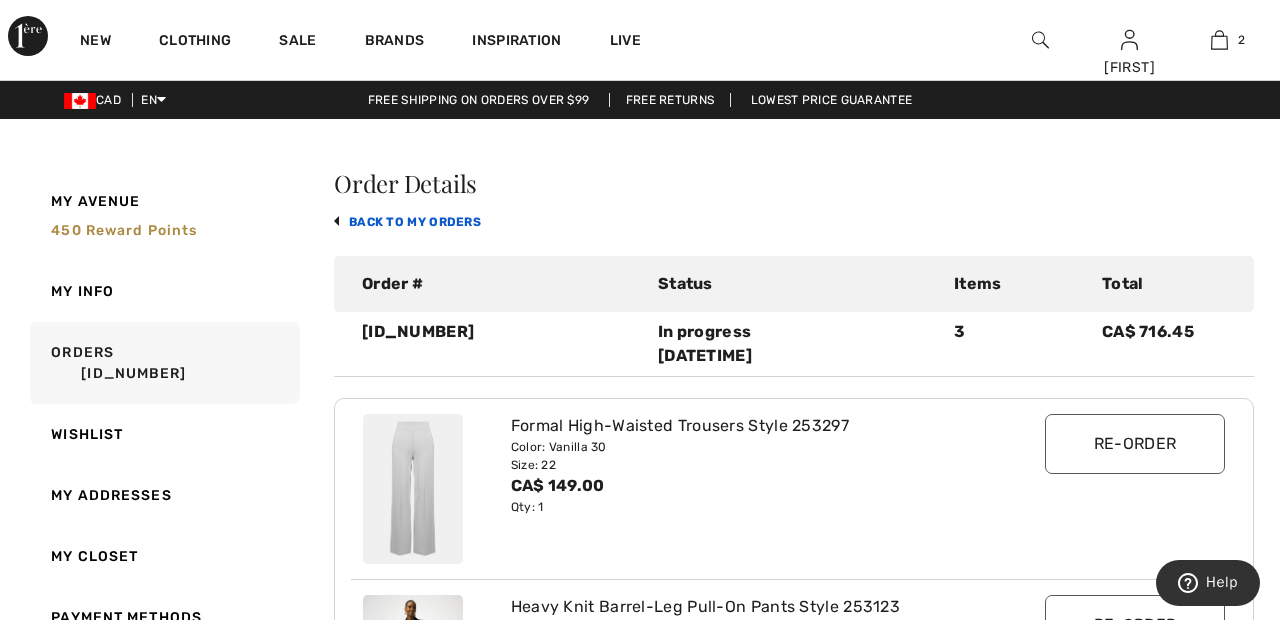 click on "back to My Orders" at bounding box center (407, 222) 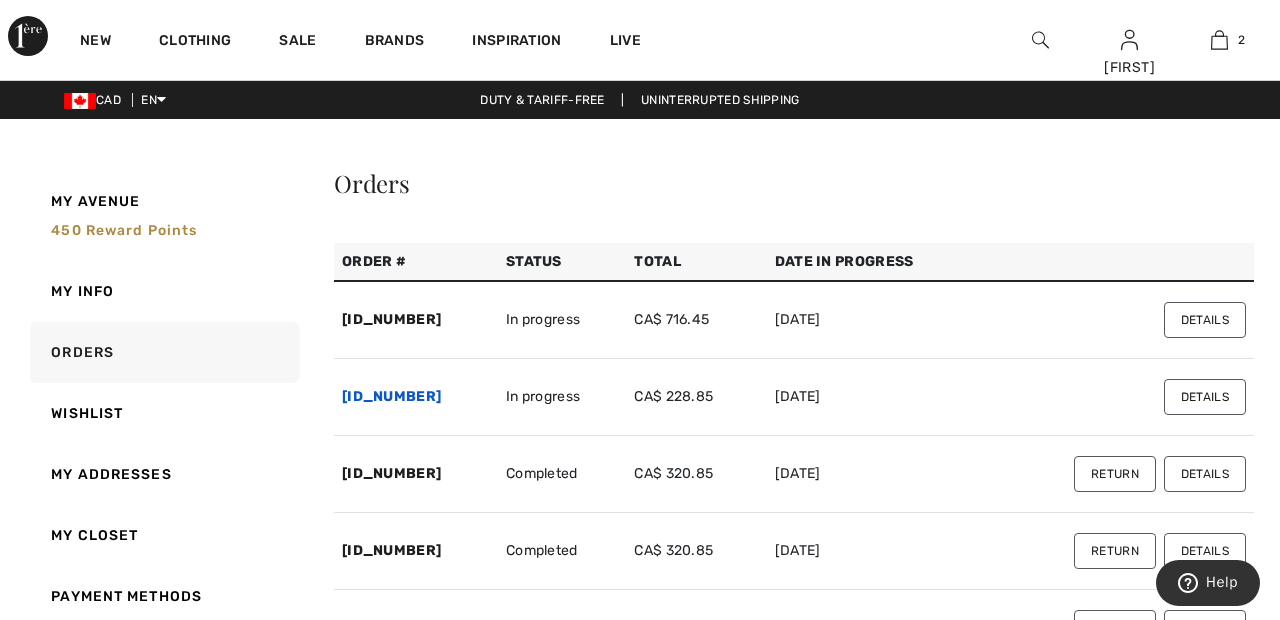 click on "250703-1351718" at bounding box center [391, 396] 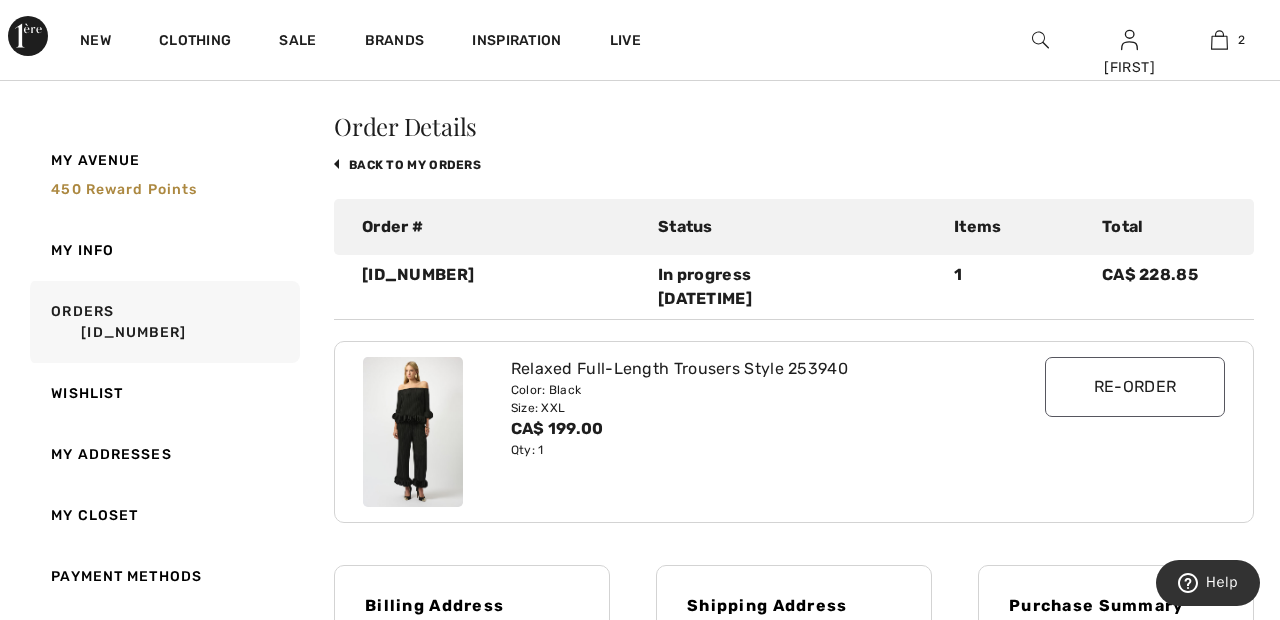 scroll, scrollTop: 0, scrollLeft: 0, axis: both 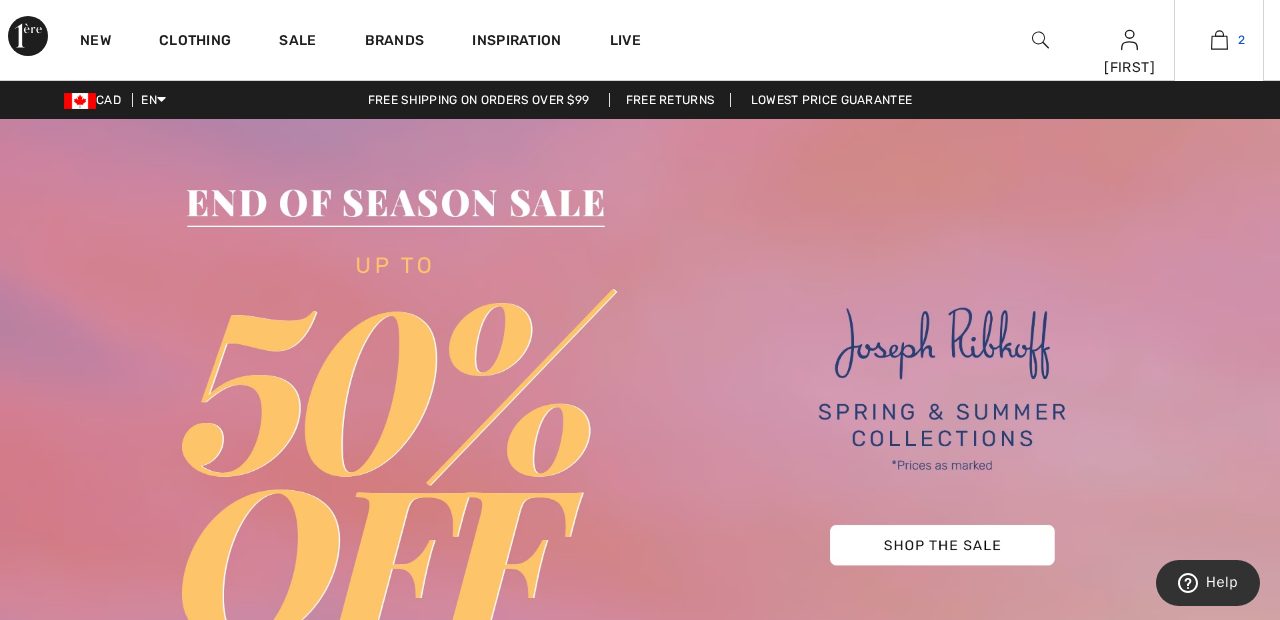 click at bounding box center [1219, 40] 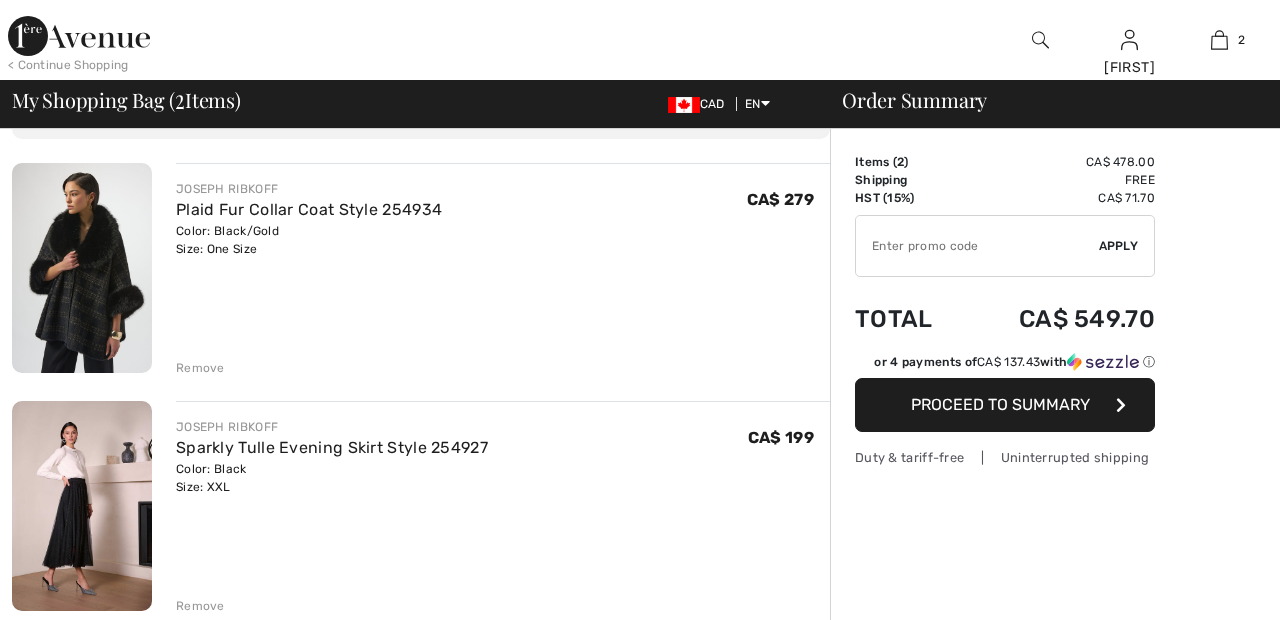 scroll, scrollTop: 209, scrollLeft: 0, axis: vertical 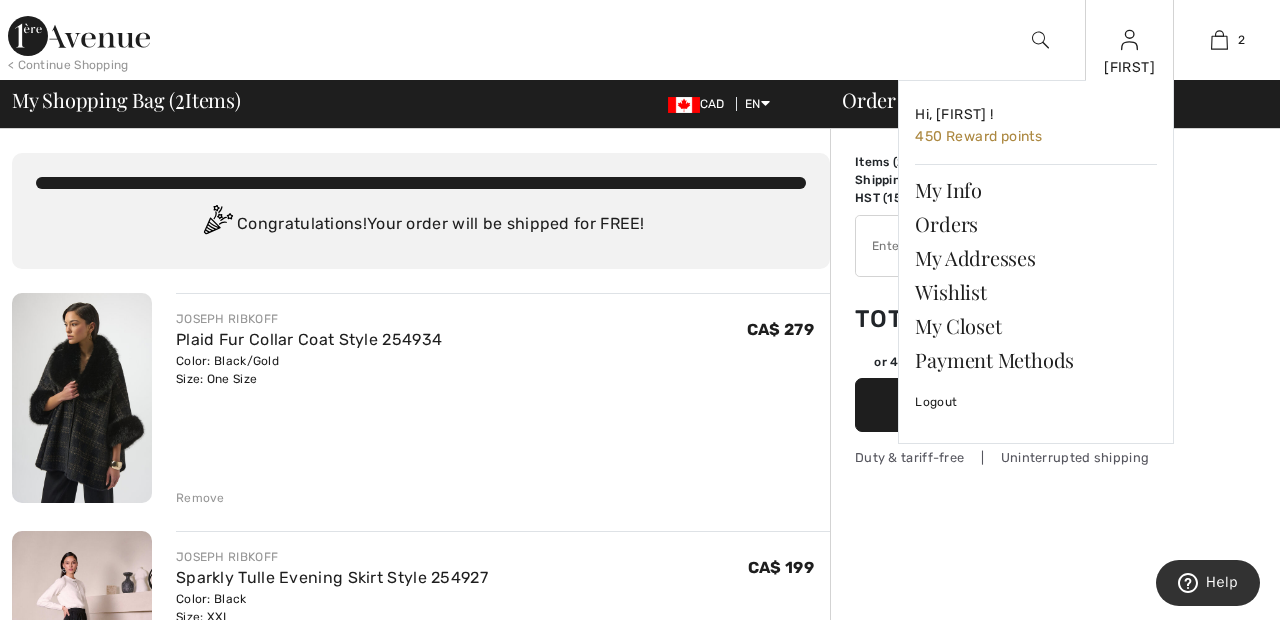 click at bounding box center [1129, 40] 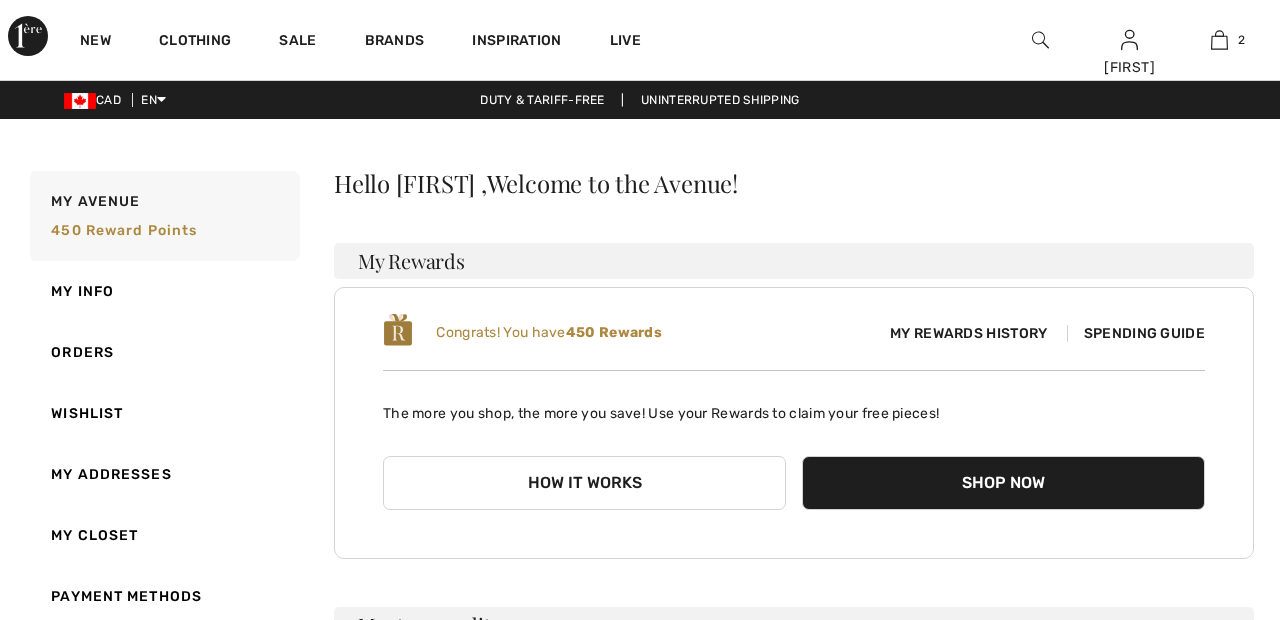 scroll, scrollTop: 0, scrollLeft: 0, axis: both 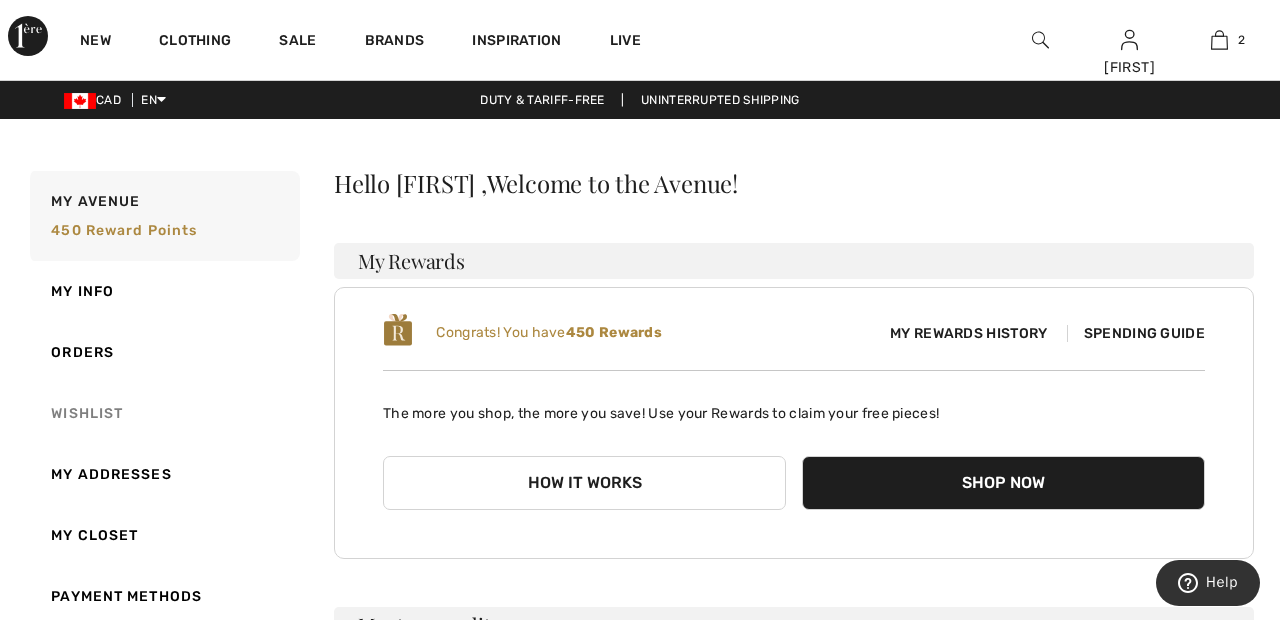 click on "Wishlist" at bounding box center (163, 413) 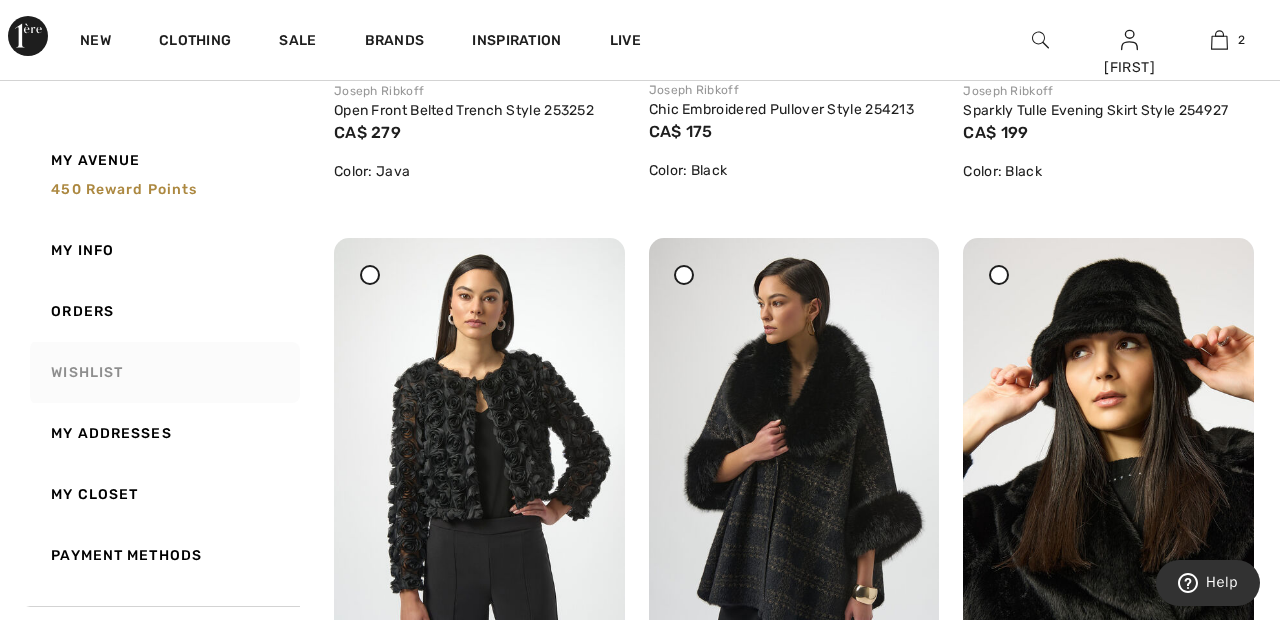 scroll, scrollTop: 738, scrollLeft: 0, axis: vertical 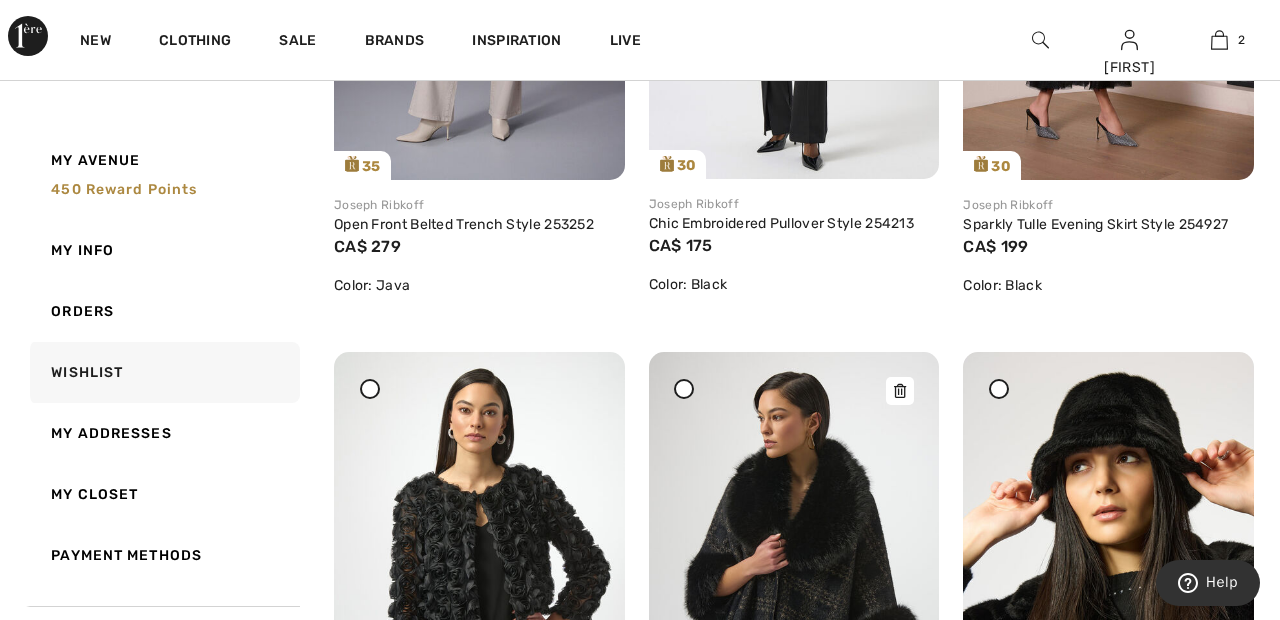 click at bounding box center (794, 569) 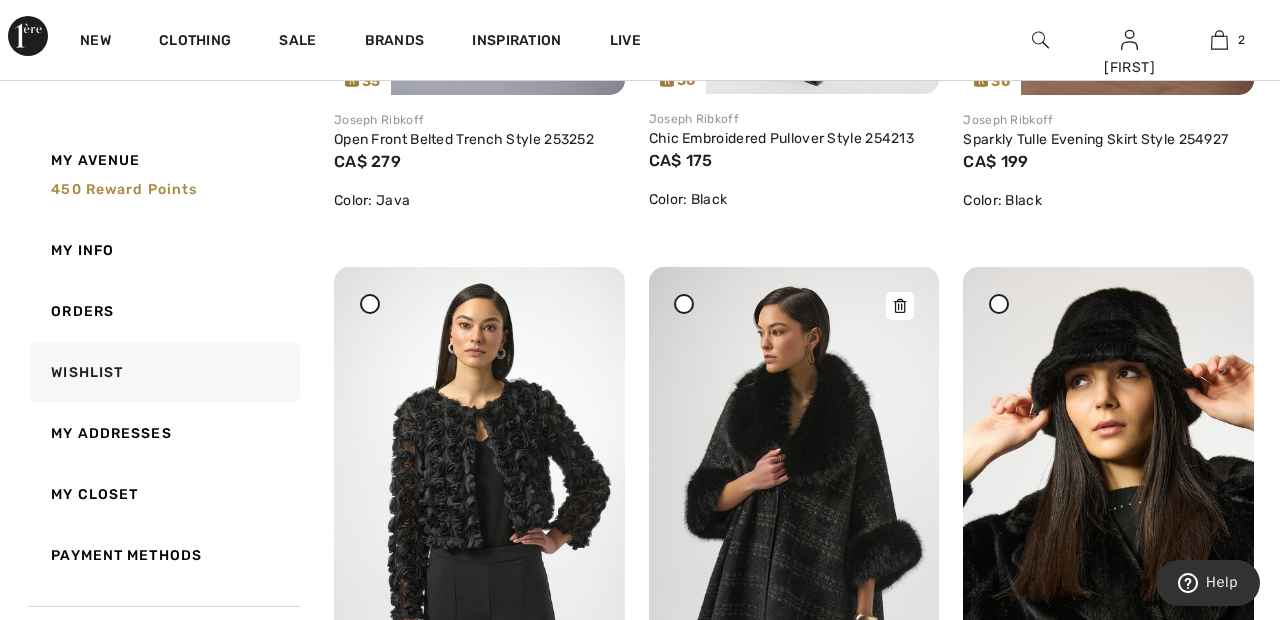 scroll, scrollTop: 703, scrollLeft: 0, axis: vertical 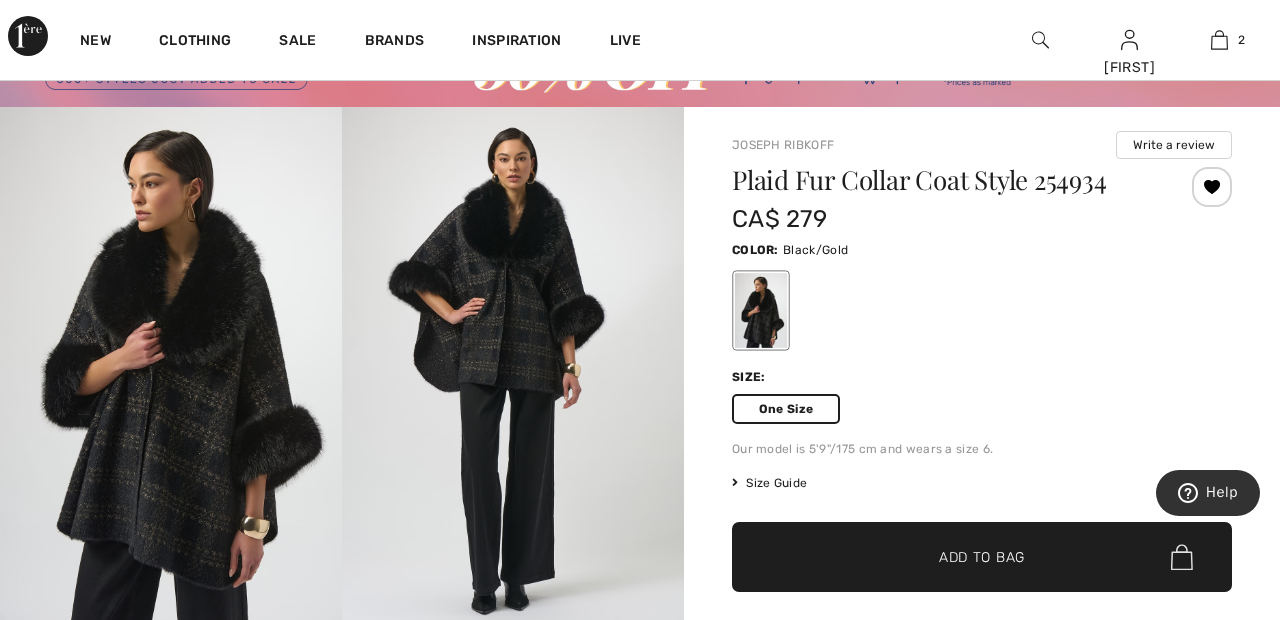 click at bounding box center (513, 363) 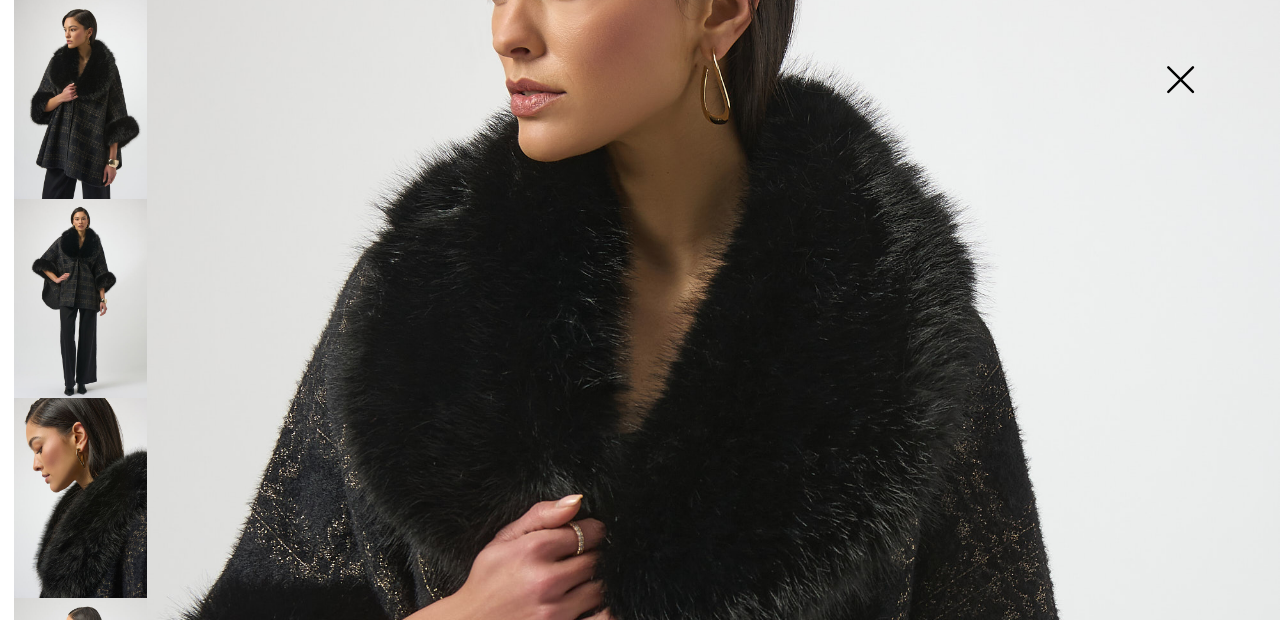 scroll, scrollTop: 305, scrollLeft: 0, axis: vertical 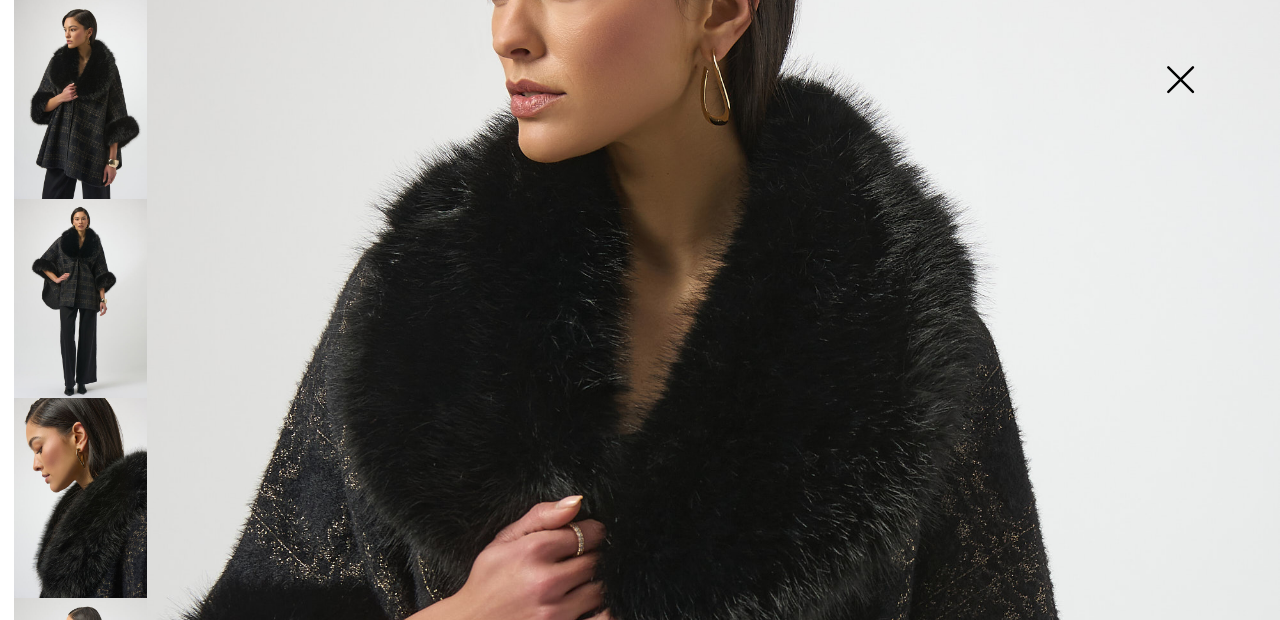 click at bounding box center (80, 298) 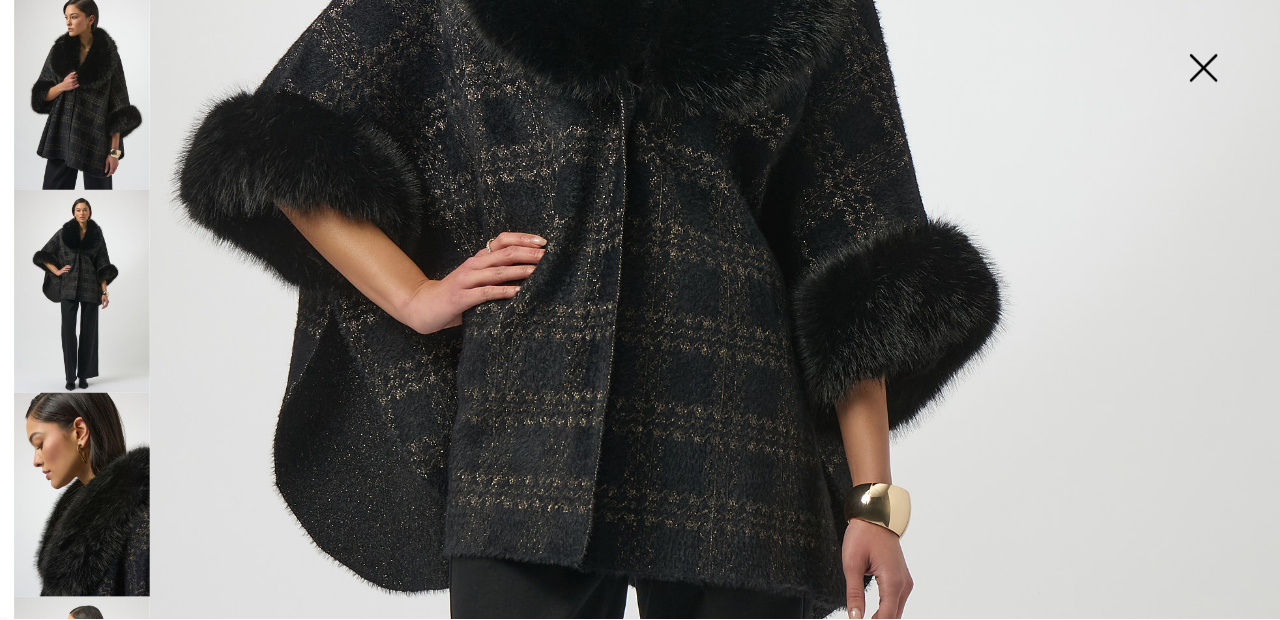 scroll, scrollTop: 472, scrollLeft: 0, axis: vertical 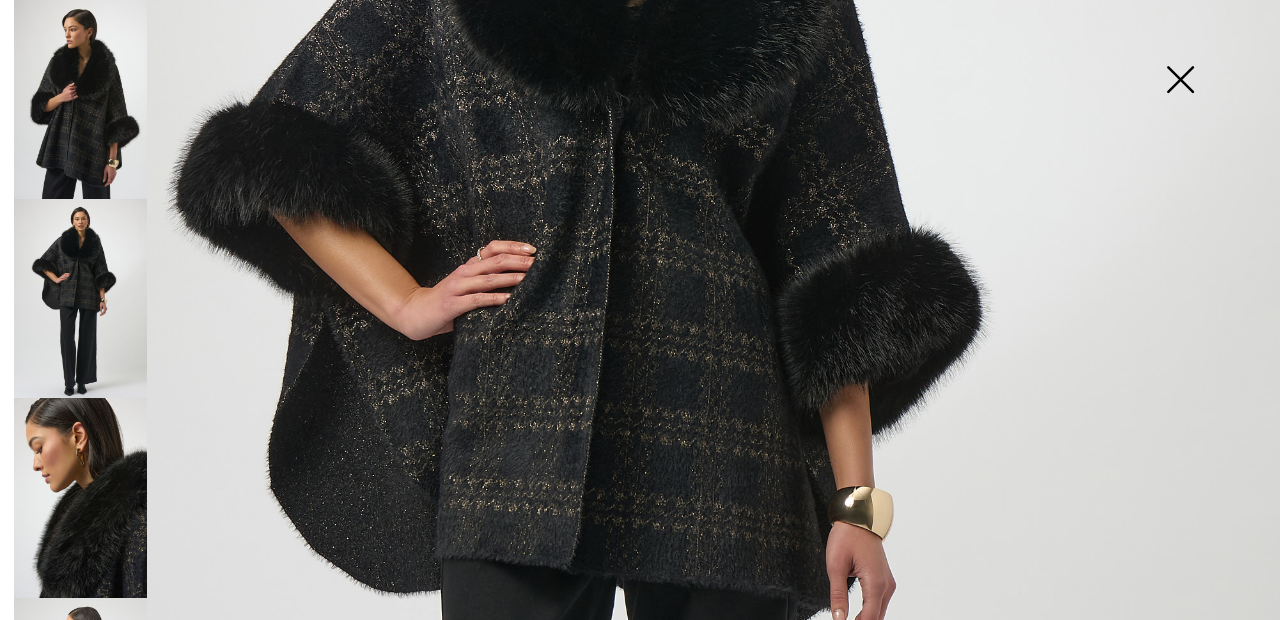 click at bounding box center (80, 497) 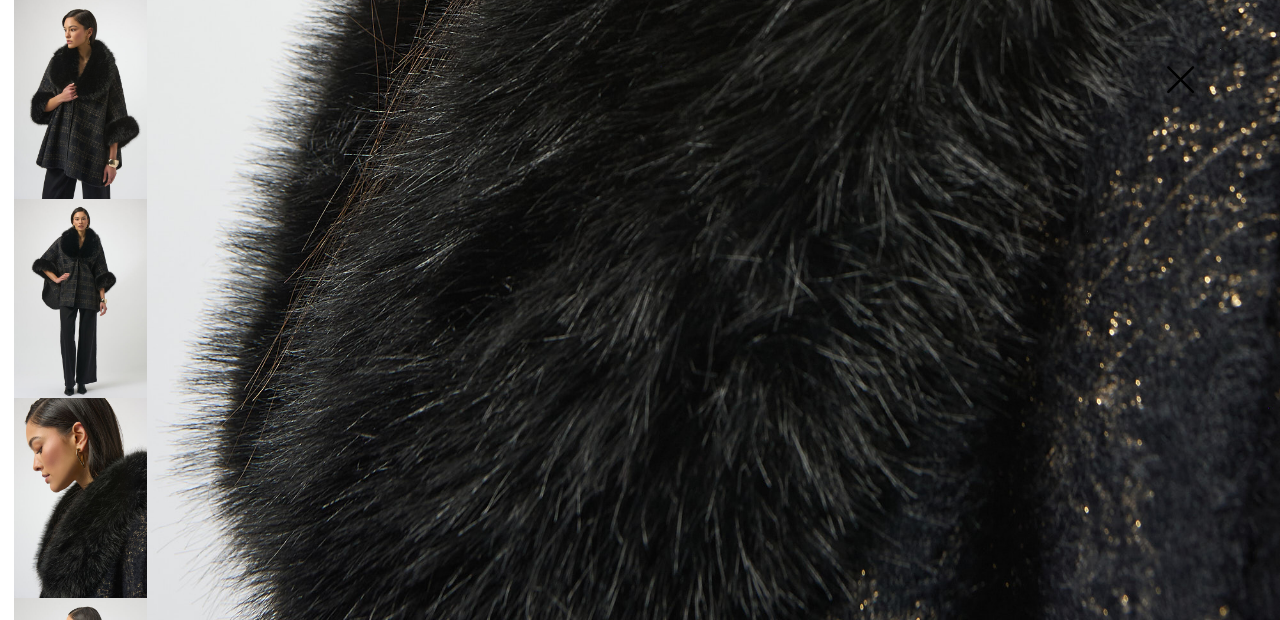 scroll, scrollTop: 1202, scrollLeft: 0, axis: vertical 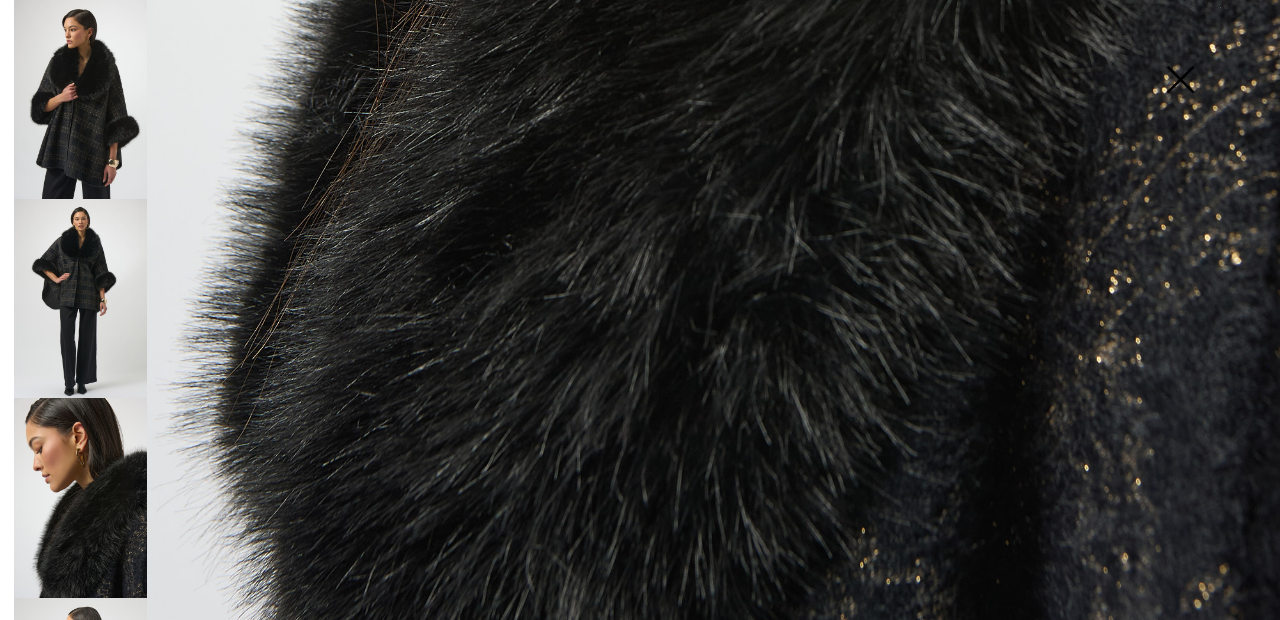 click at bounding box center (80, 697) 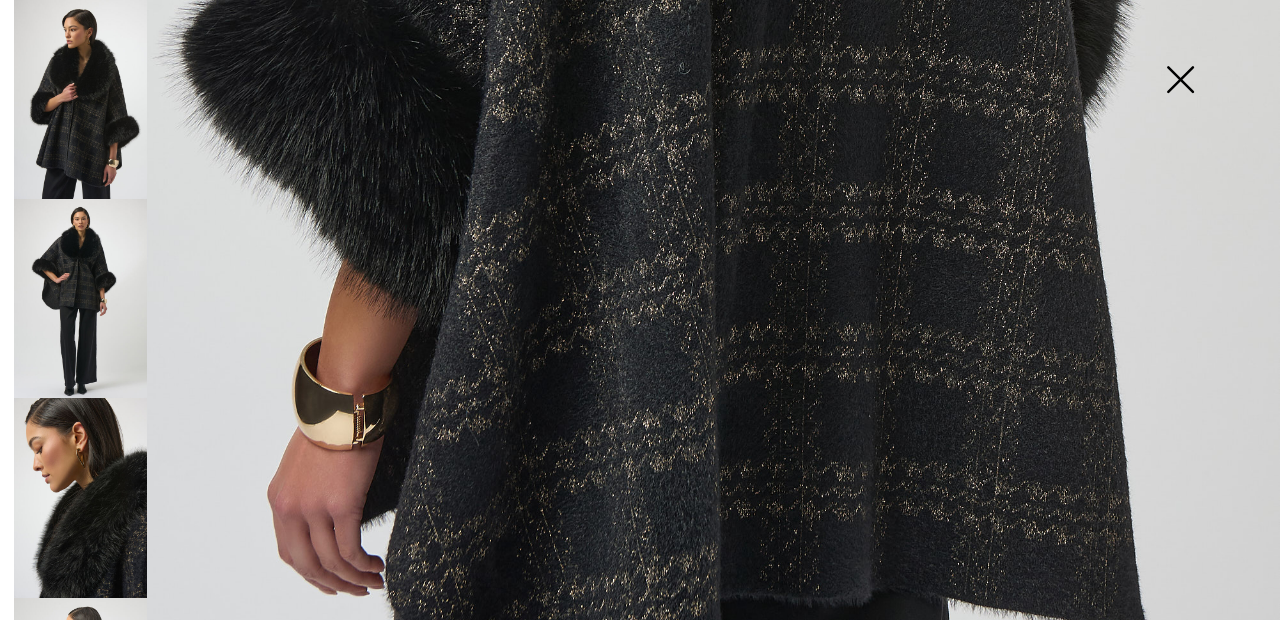 scroll, scrollTop: 1202, scrollLeft: 0, axis: vertical 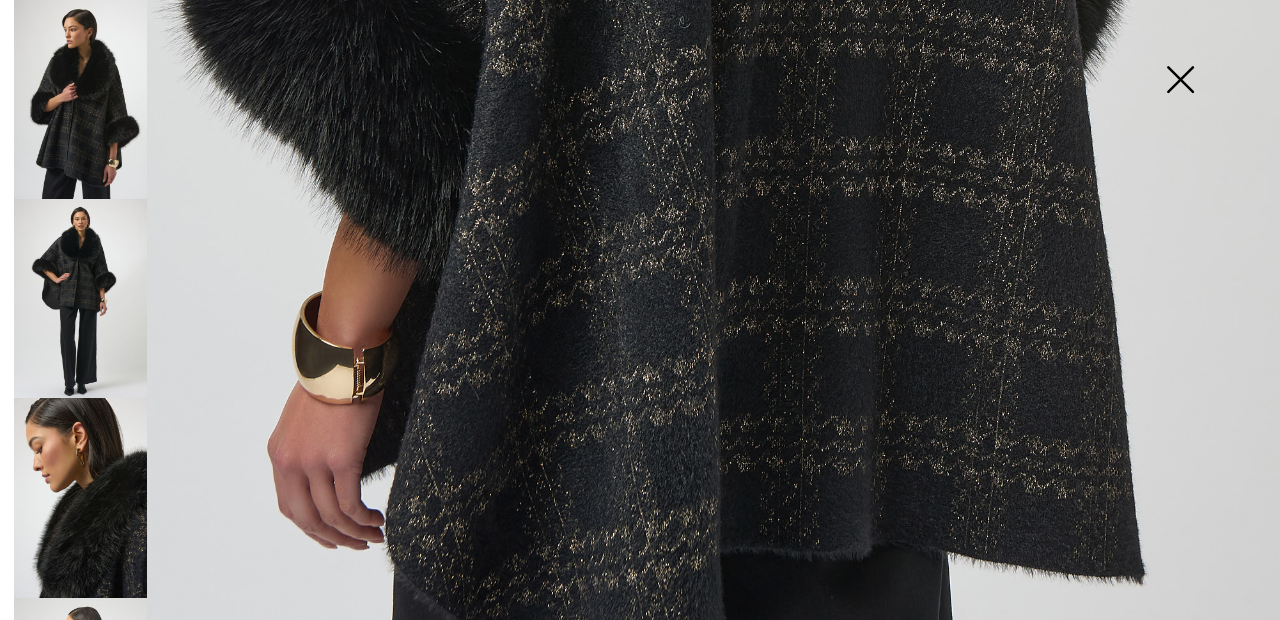 click at bounding box center [80, 697] 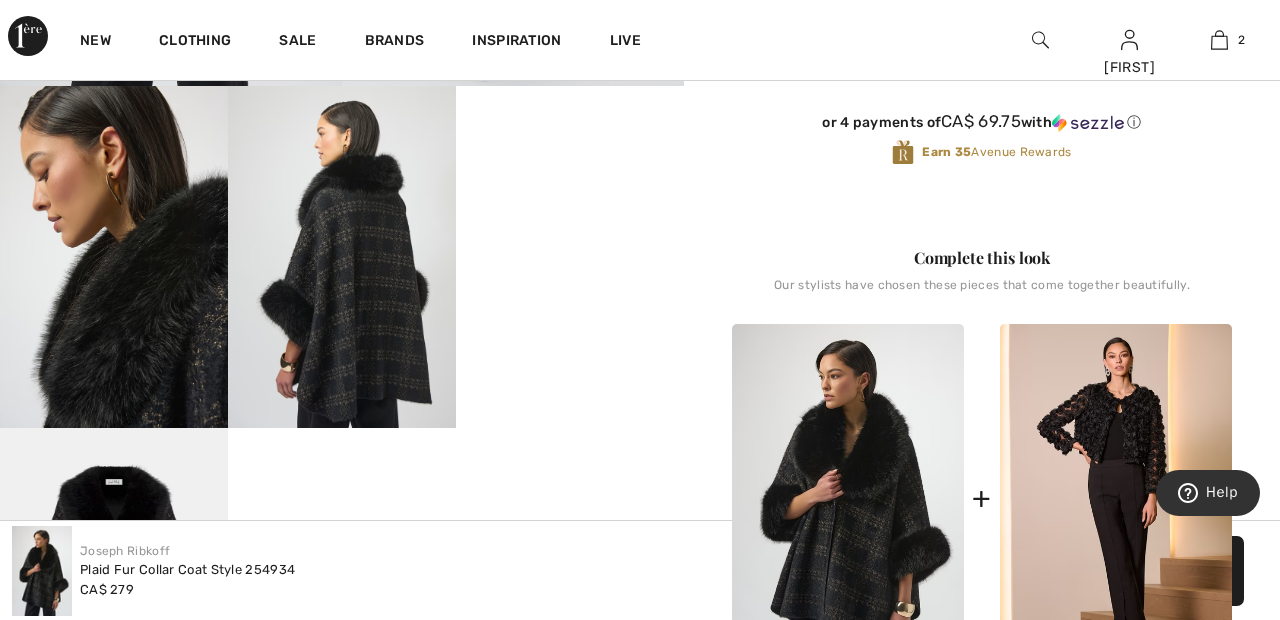 scroll, scrollTop: 627, scrollLeft: 0, axis: vertical 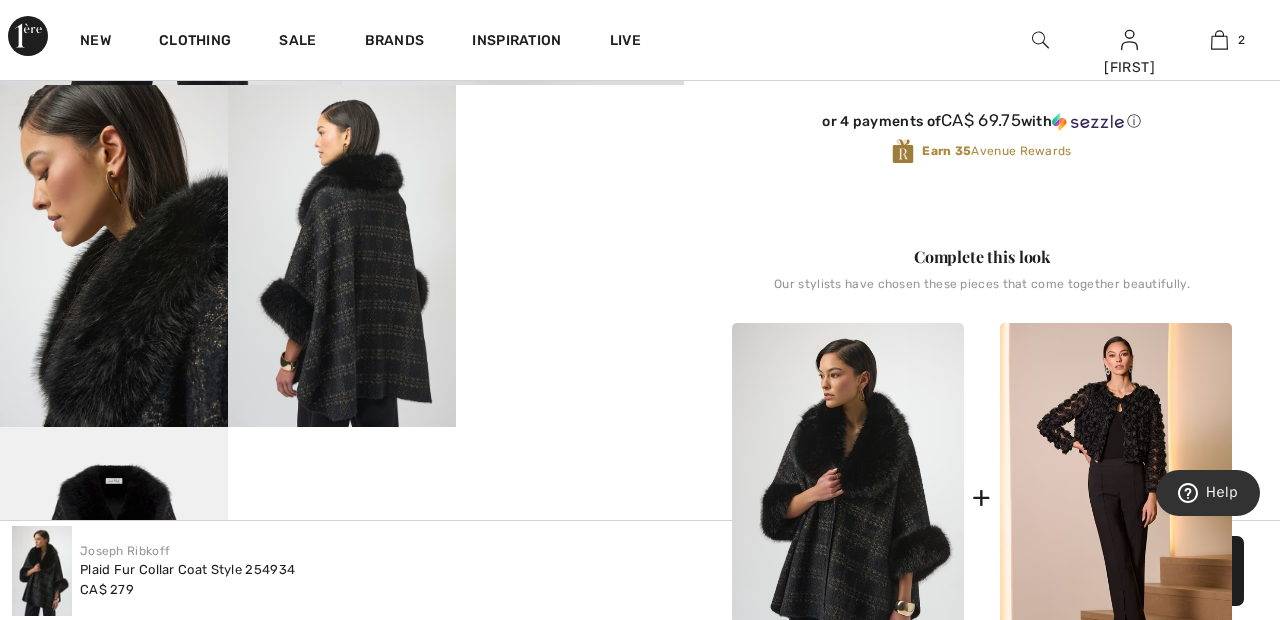 click at bounding box center (114, 598) 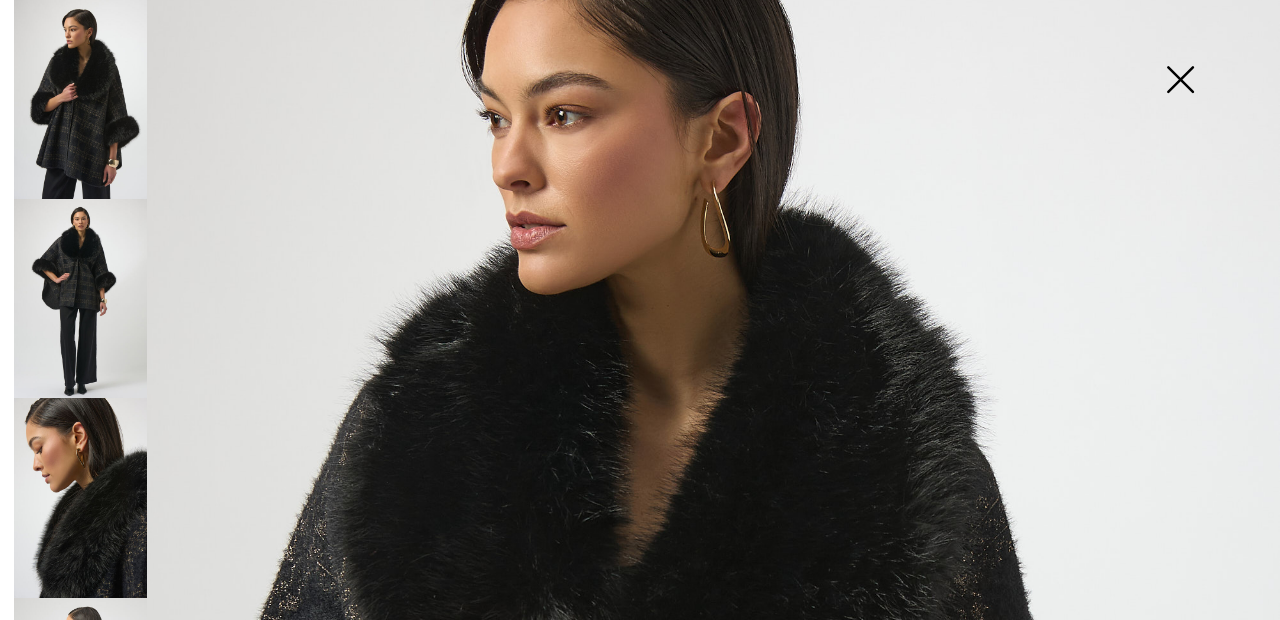 scroll, scrollTop: 179, scrollLeft: 0, axis: vertical 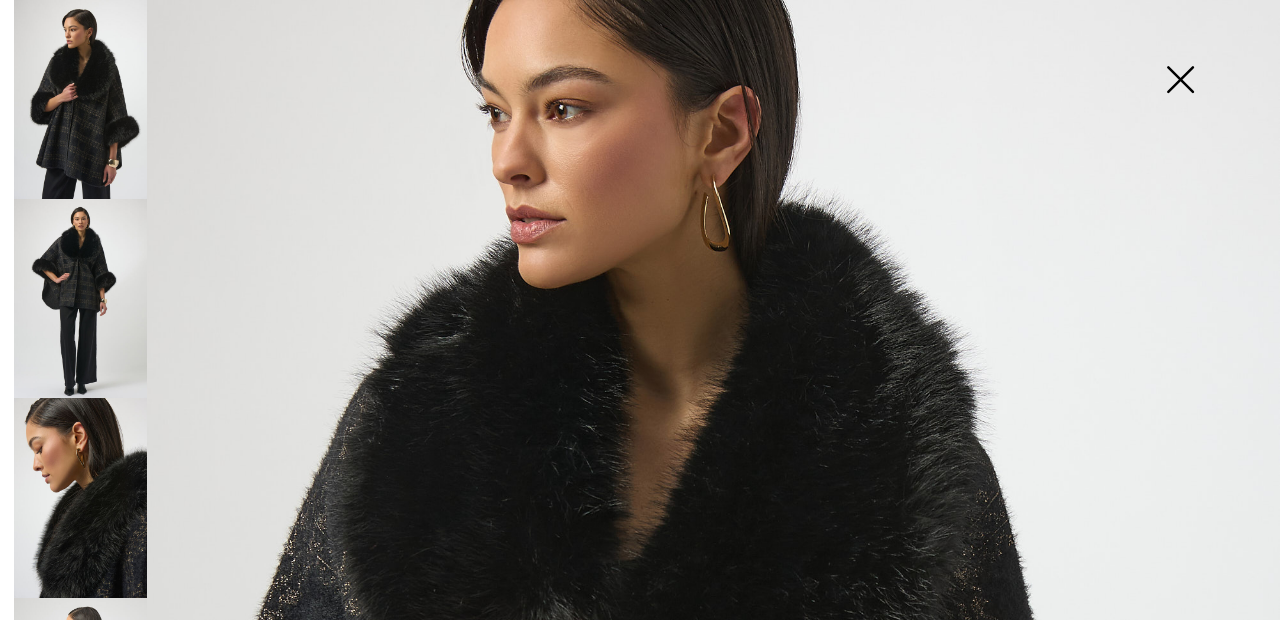 click at bounding box center (1180, 81) 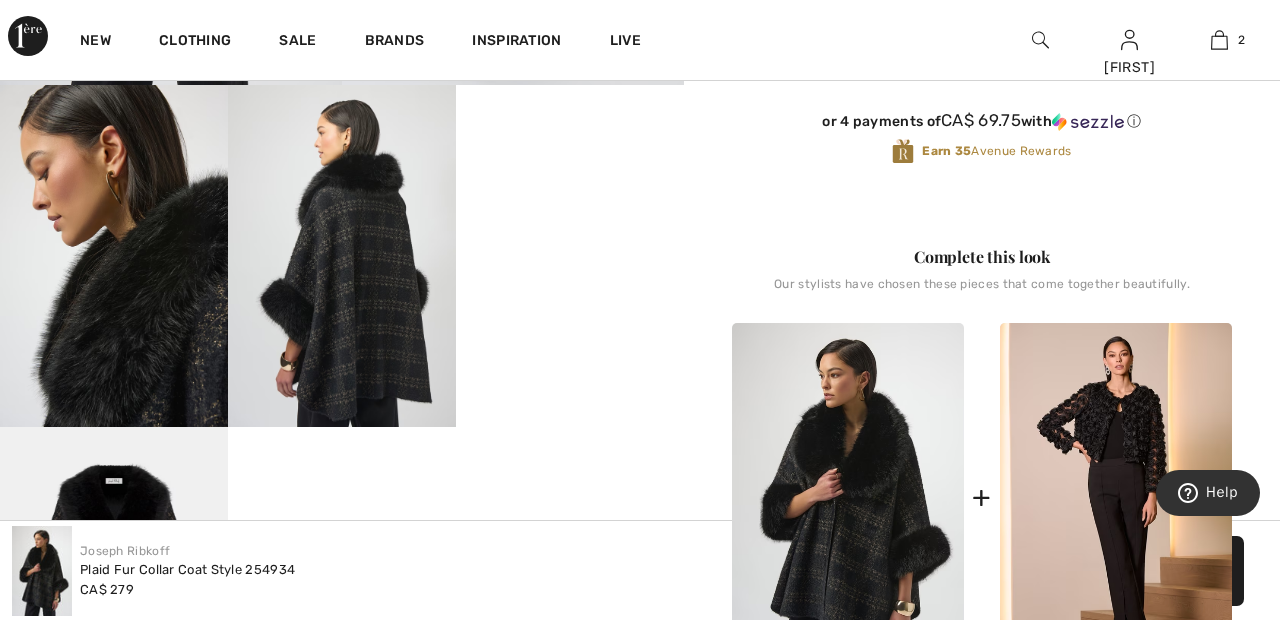 click at bounding box center [114, 598] 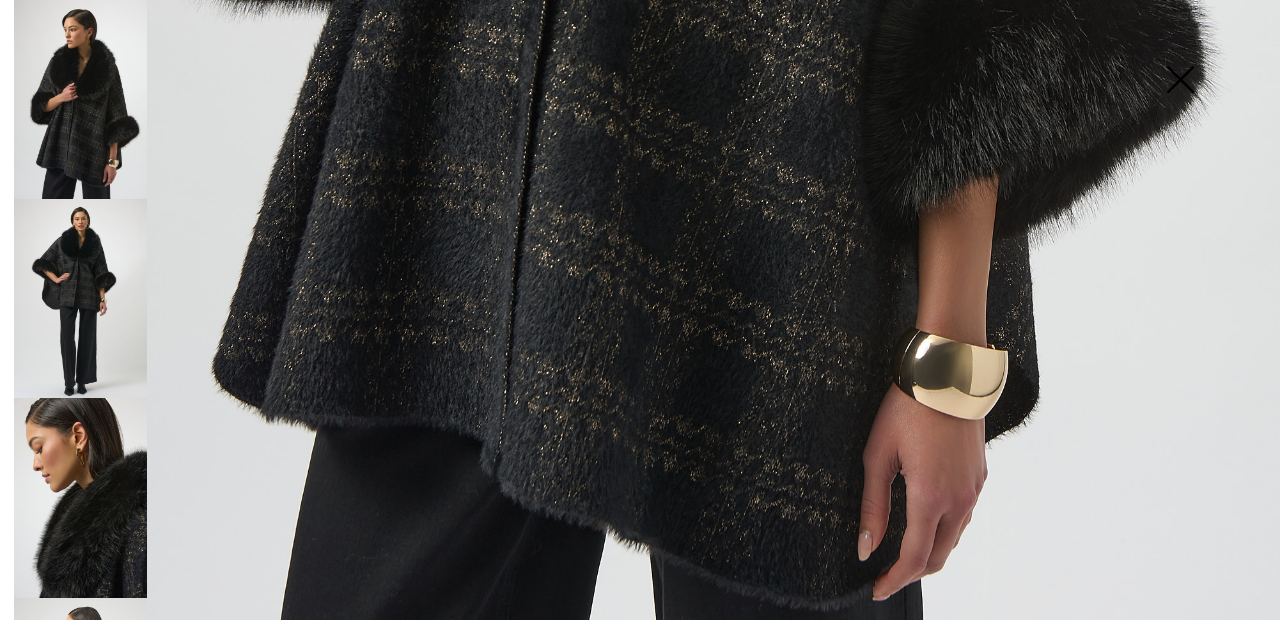 scroll, scrollTop: 1202, scrollLeft: 0, axis: vertical 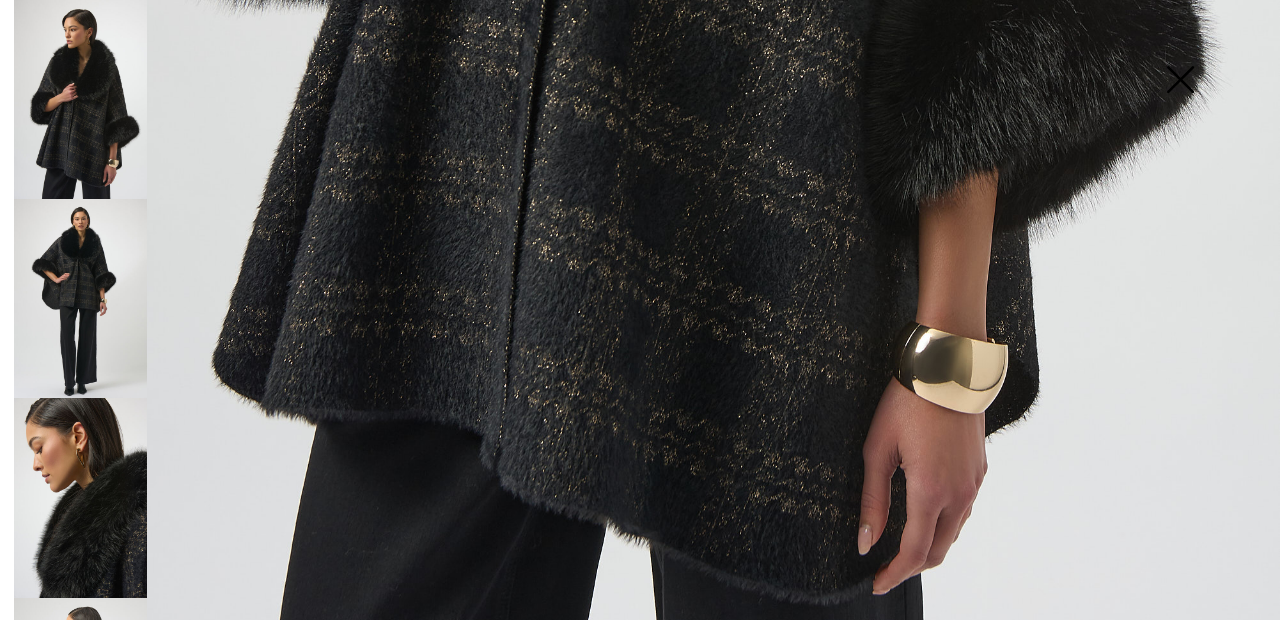 click at bounding box center [80, 298] 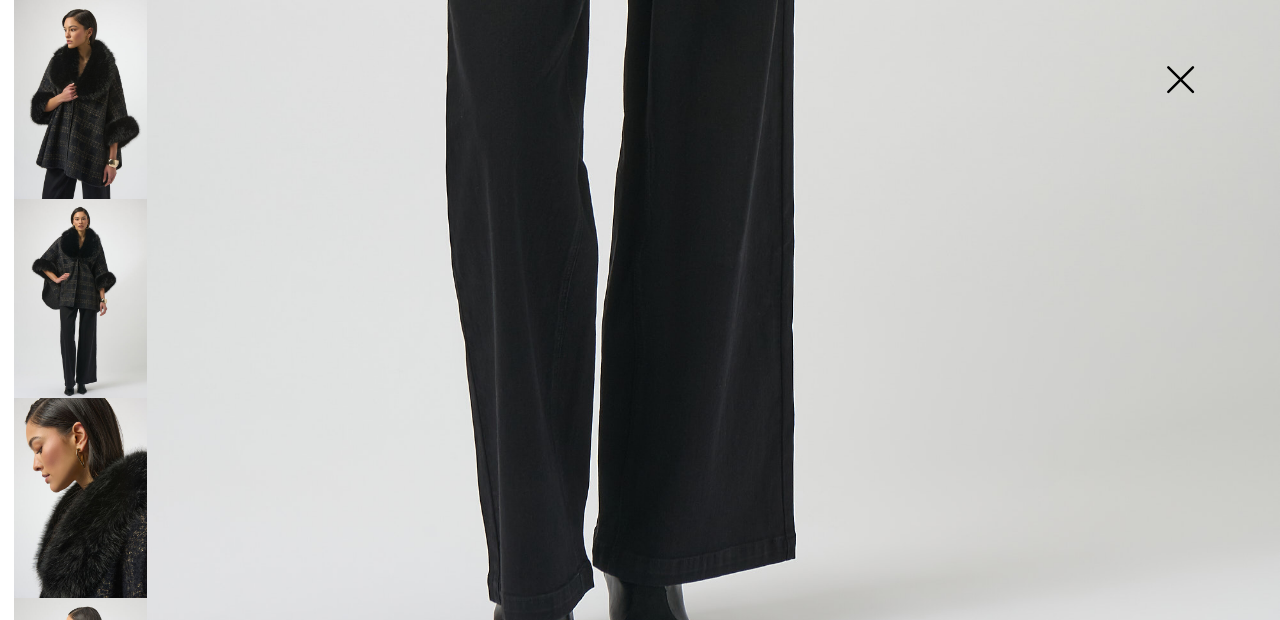 click at bounding box center (80, 497) 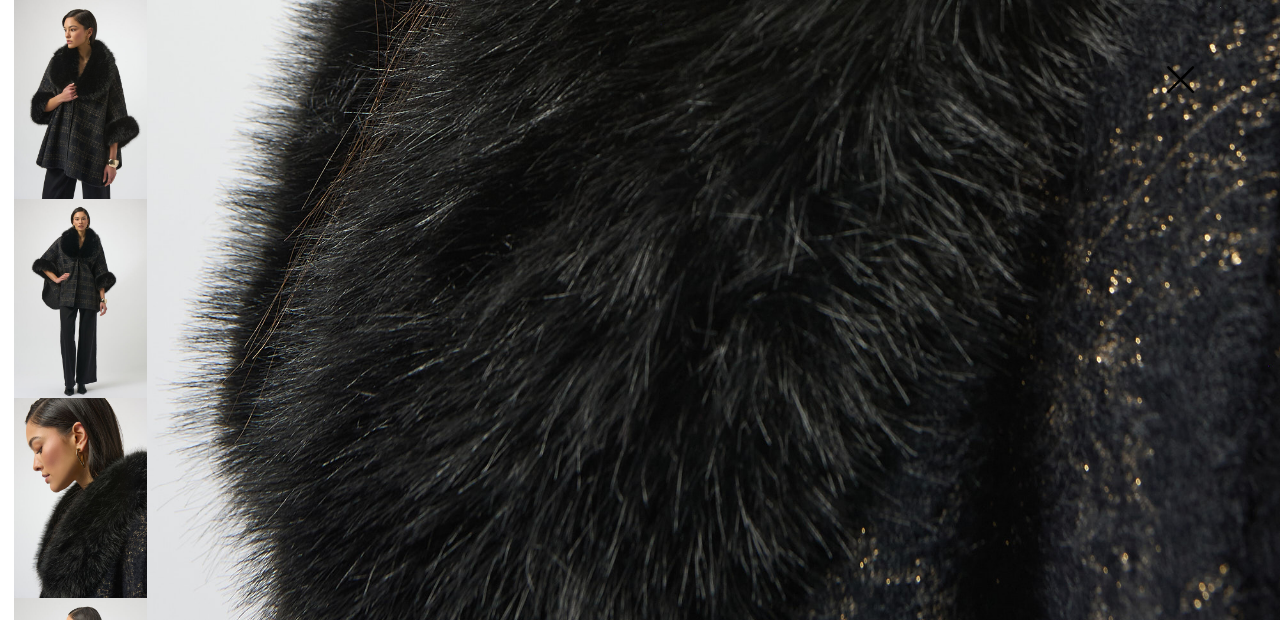 click at bounding box center (80, 697) 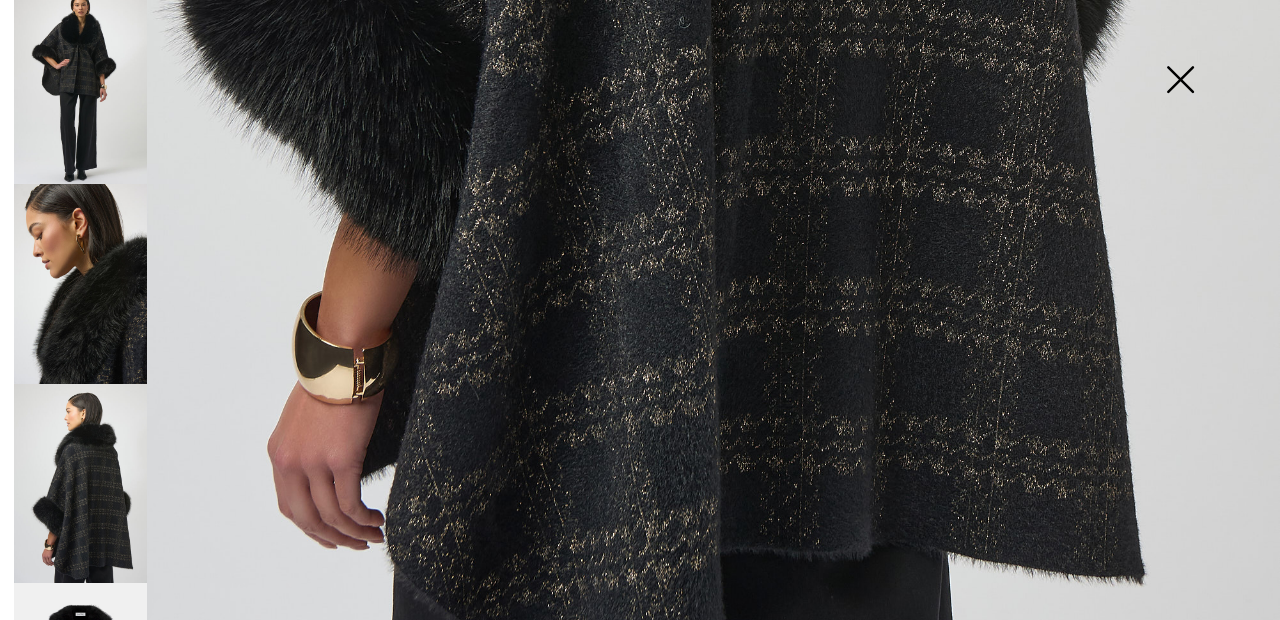 scroll, scrollTop: 242, scrollLeft: 0, axis: vertical 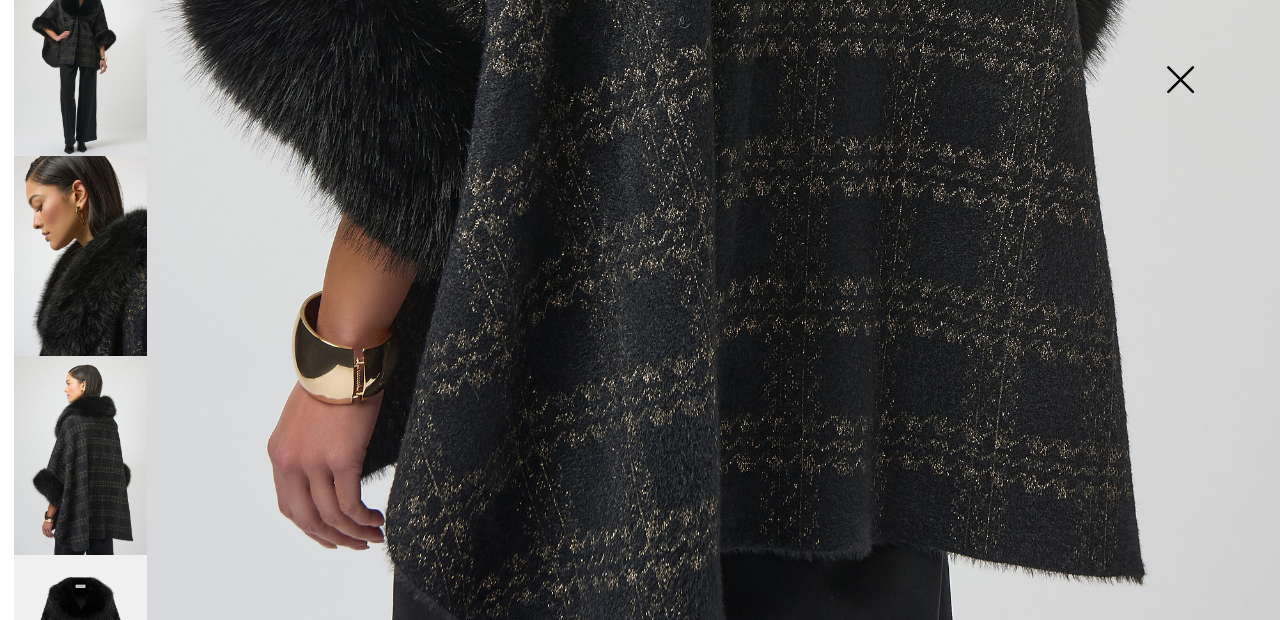 click at bounding box center (80, 654) 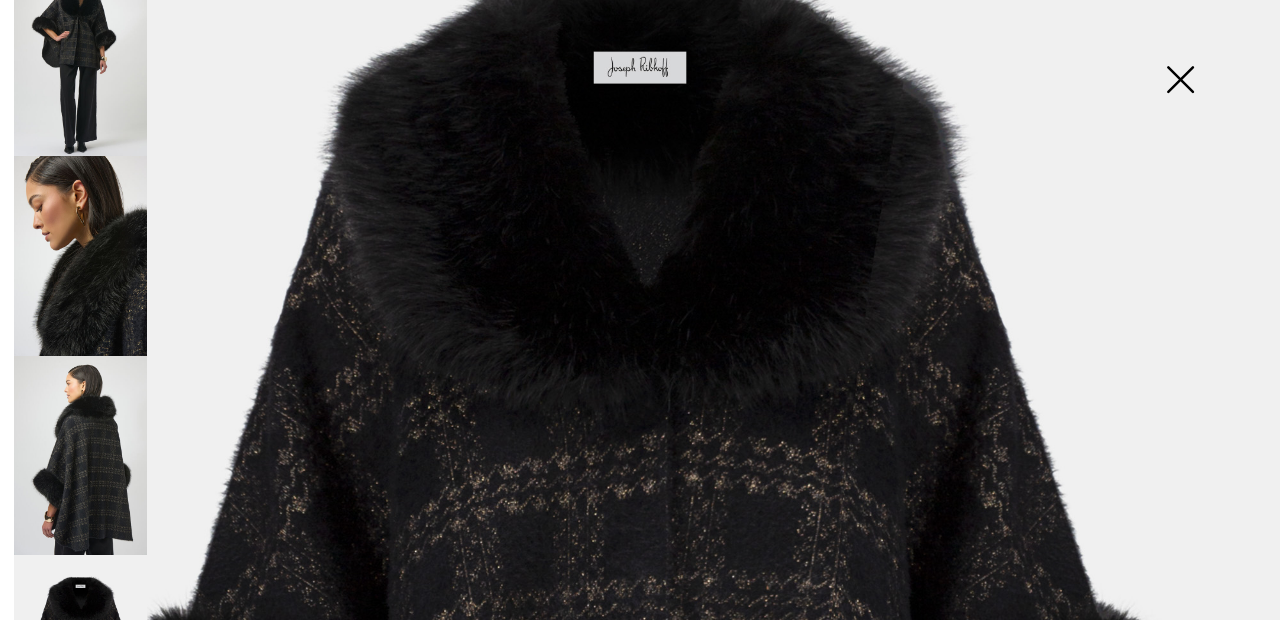 scroll, scrollTop: 230, scrollLeft: 0, axis: vertical 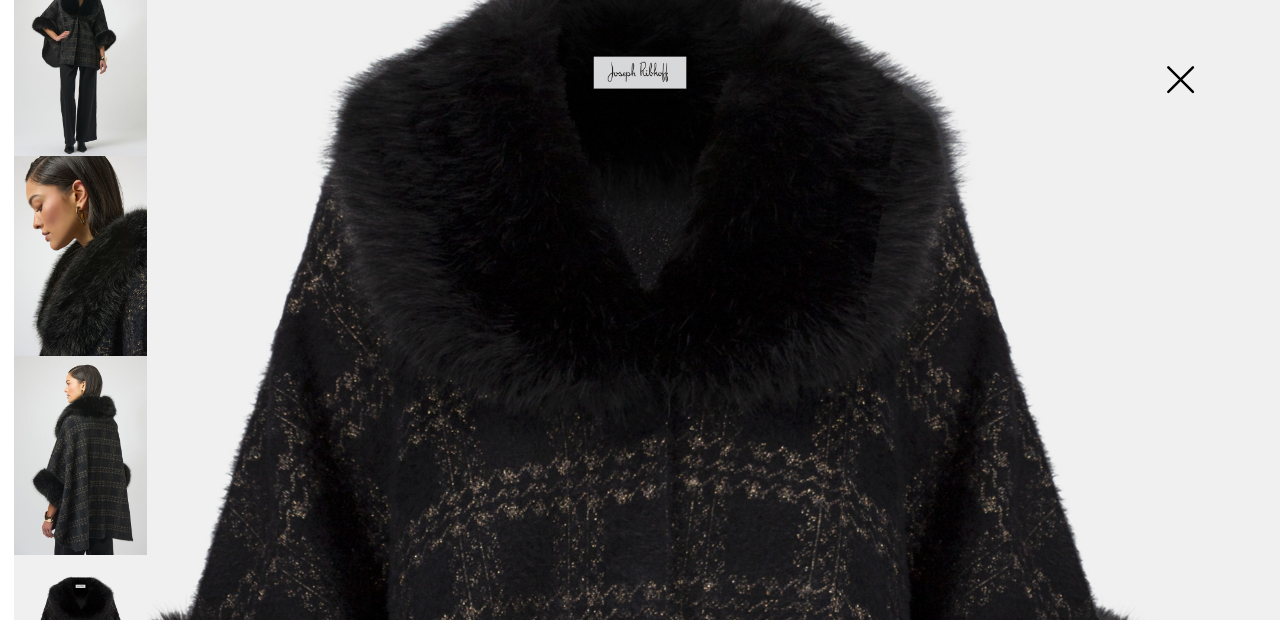 click at bounding box center (1180, 81) 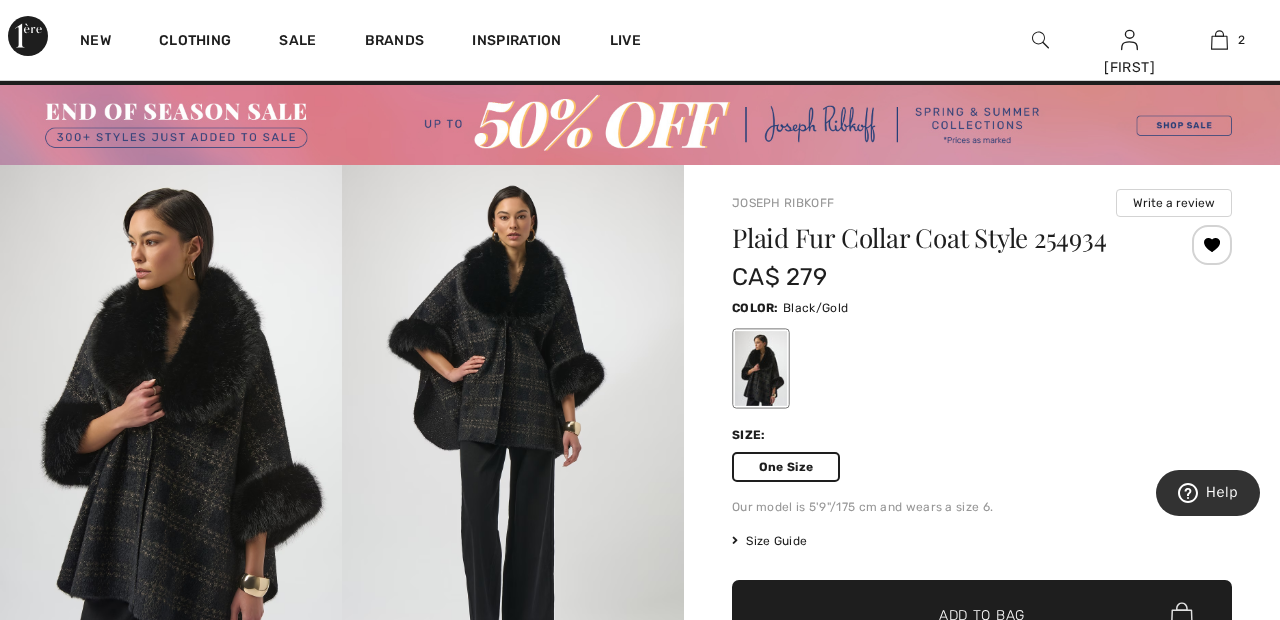 scroll, scrollTop: 0, scrollLeft: 0, axis: both 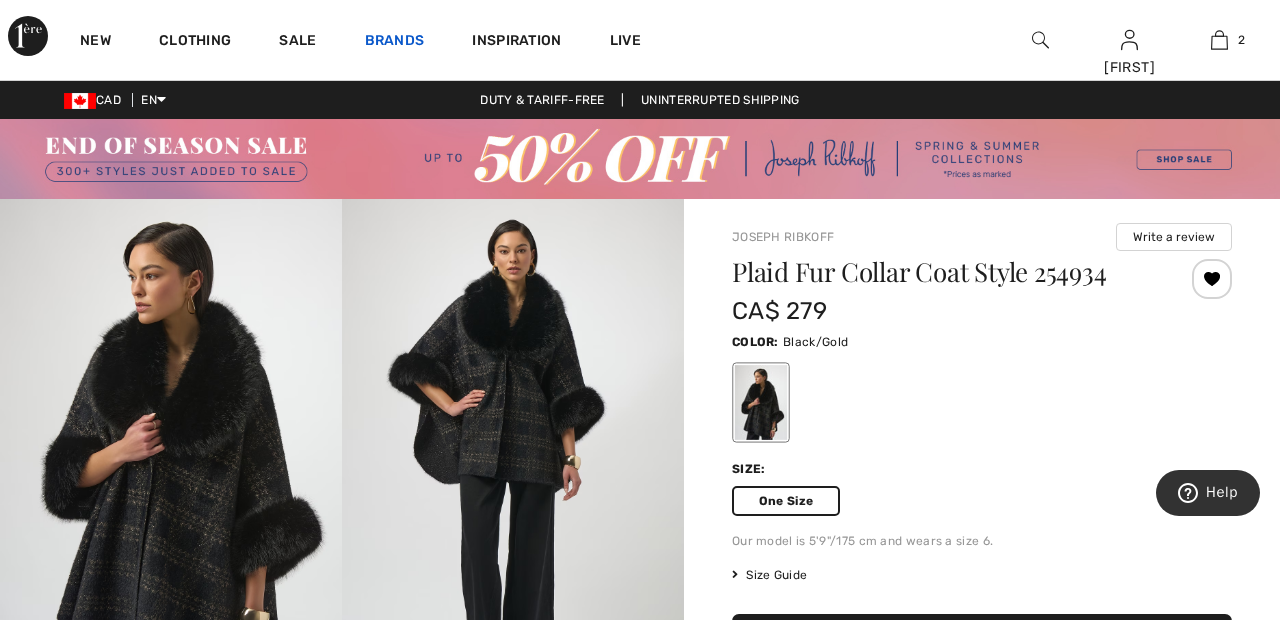 click on "Brands" at bounding box center (395, 42) 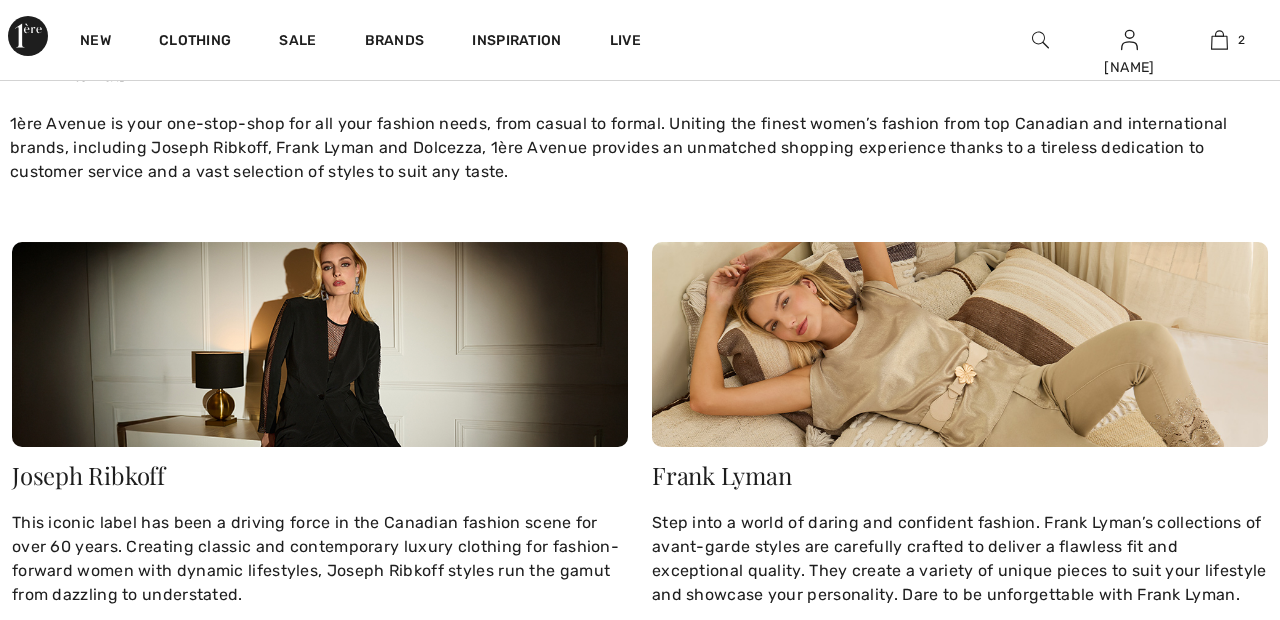 scroll, scrollTop: 0, scrollLeft: 0, axis: both 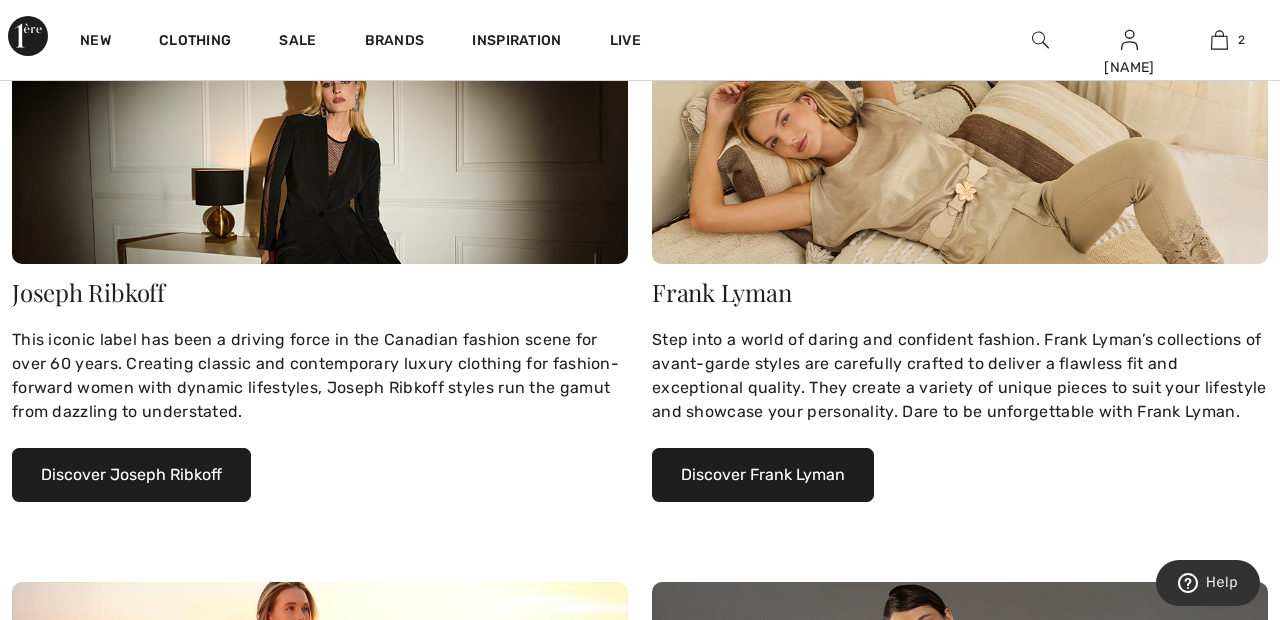 click on "Discover Joseph Ribkoff" at bounding box center [131, 475] 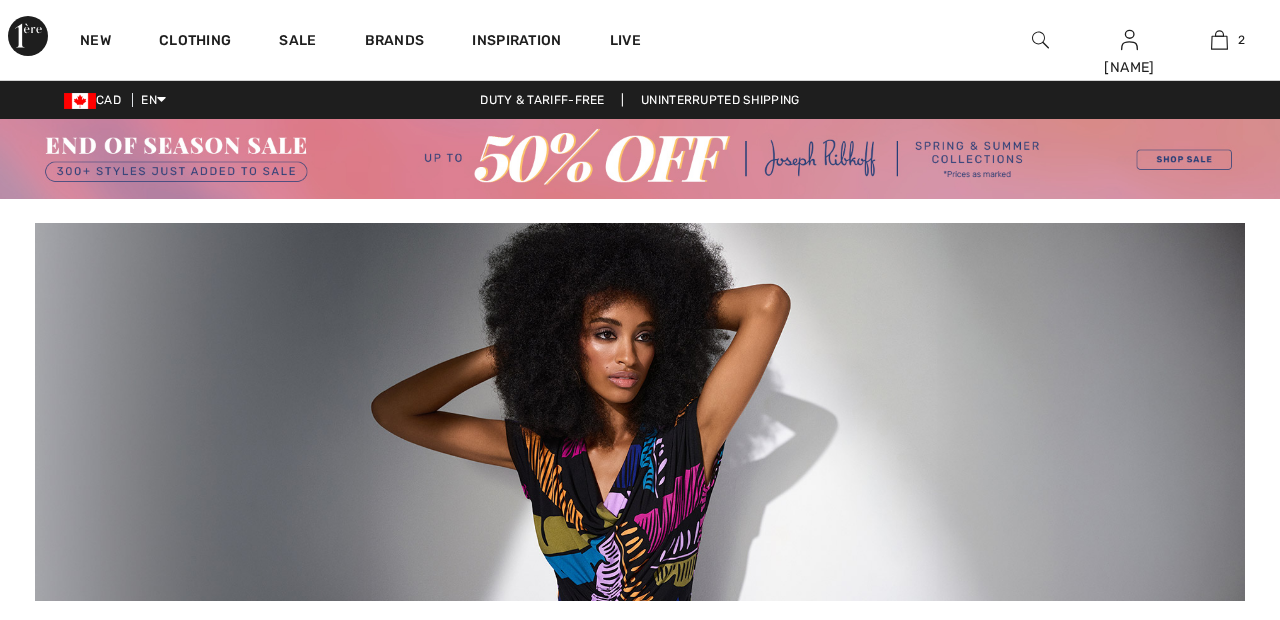 scroll, scrollTop: 0, scrollLeft: 0, axis: both 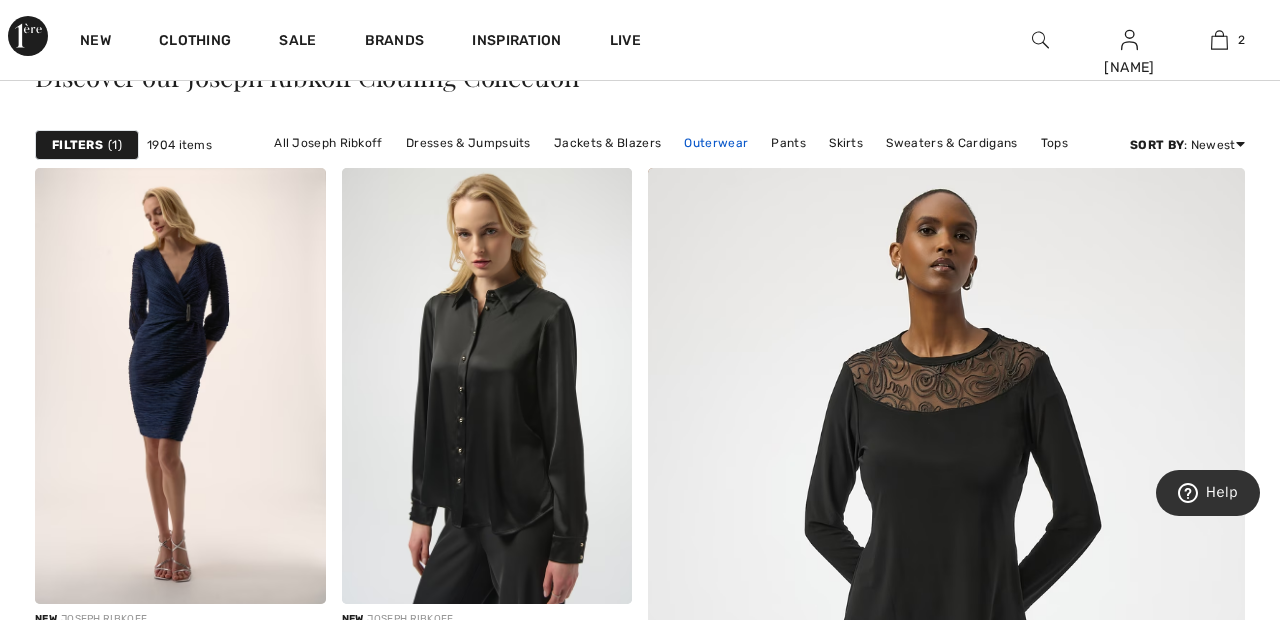 click on "Outerwear" at bounding box center (716, 143) 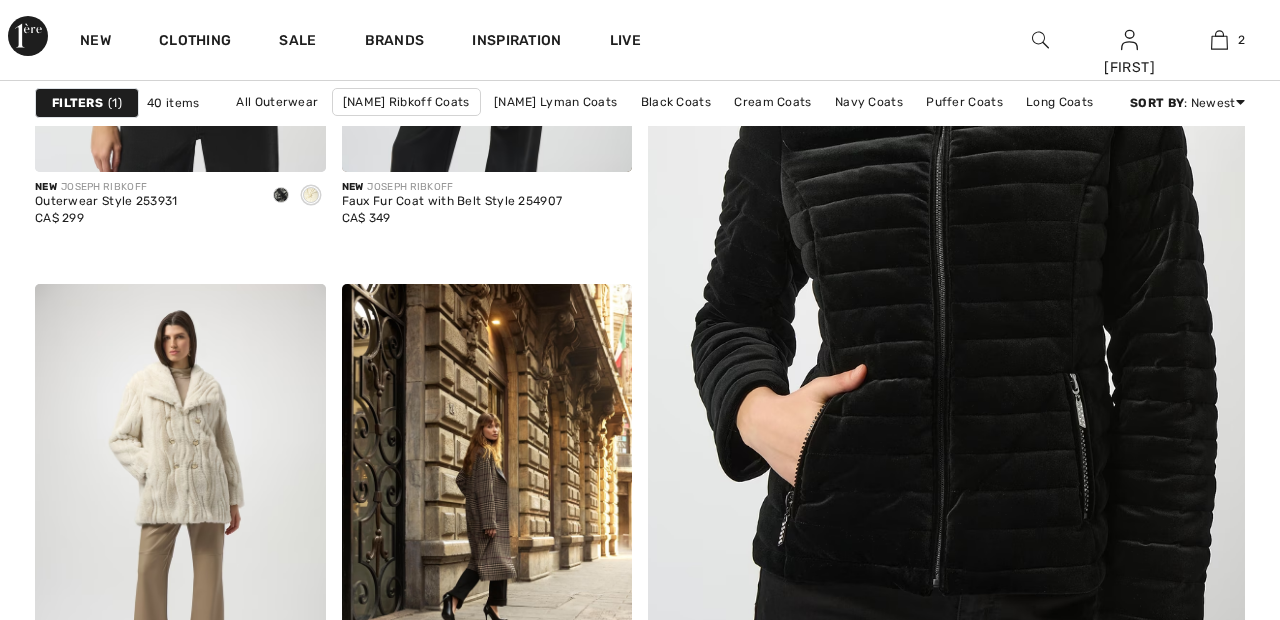scroll, scrollTop: 792, scrollLeft: 0, axis: vertical 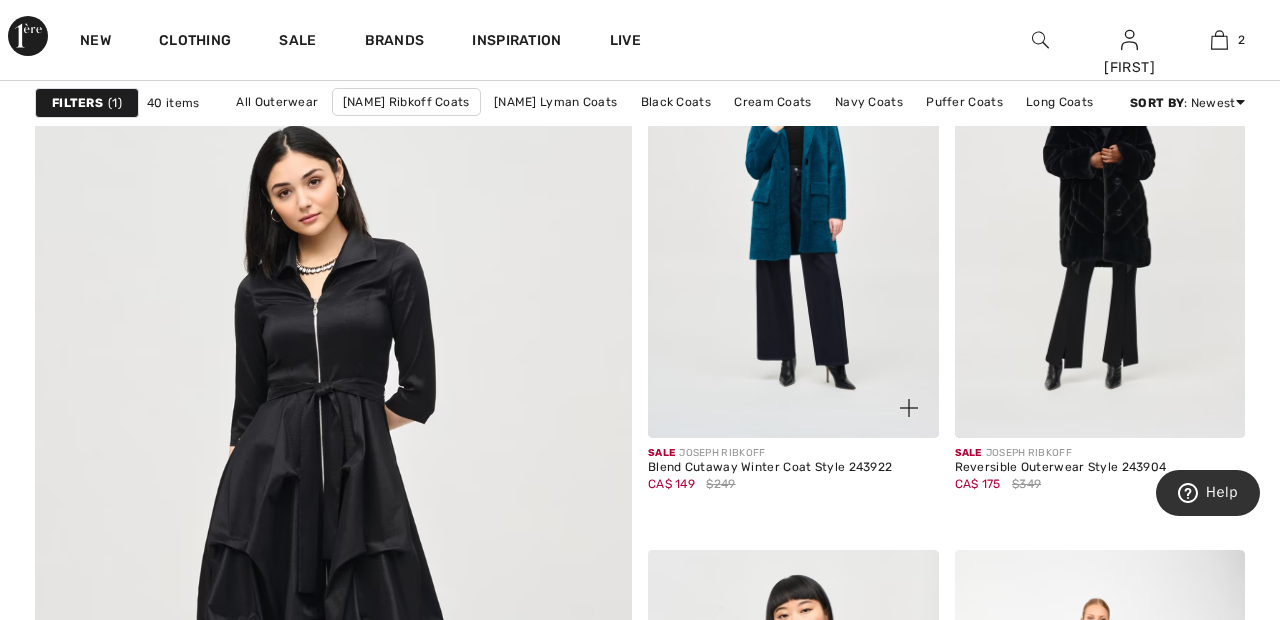 click at bounding box center [793, 221] 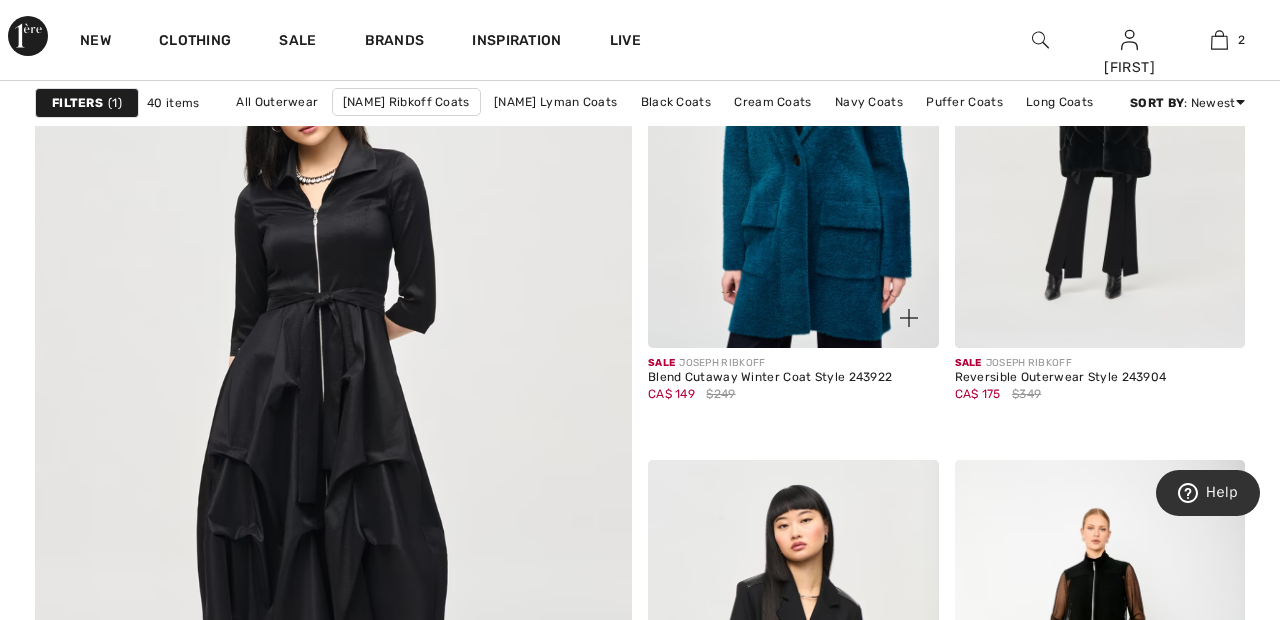 scroll, scrollTop: 4761, scrollLeft: 0, axis: vertical 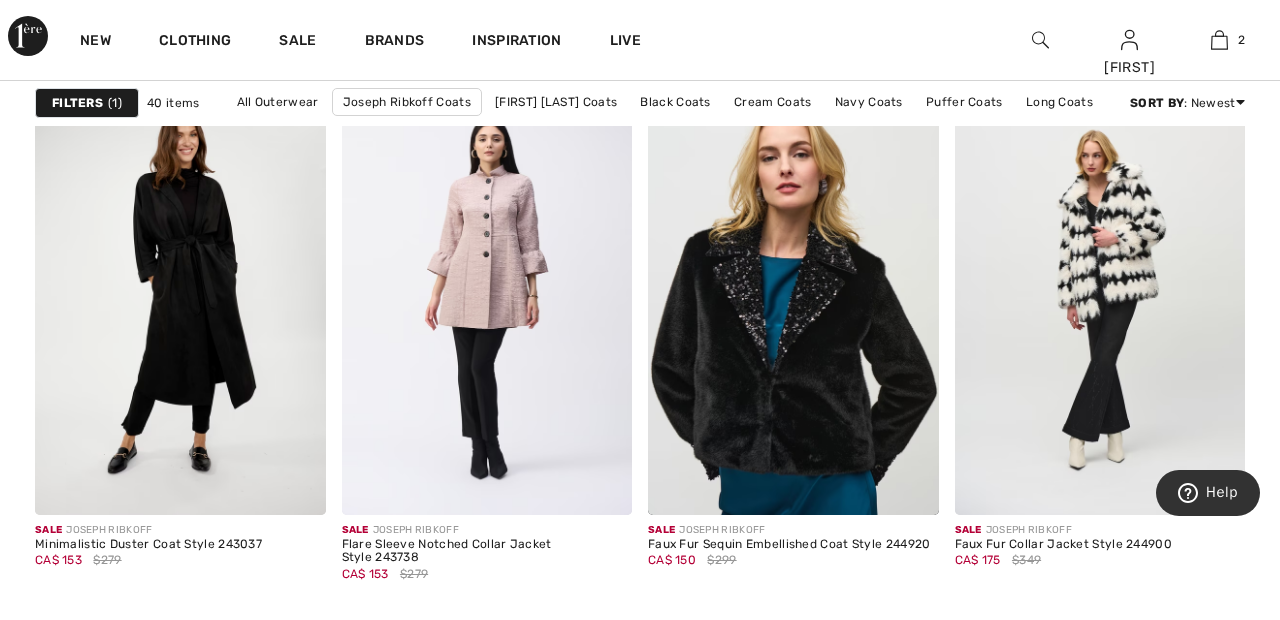 click at bounding box center [1100, 297] 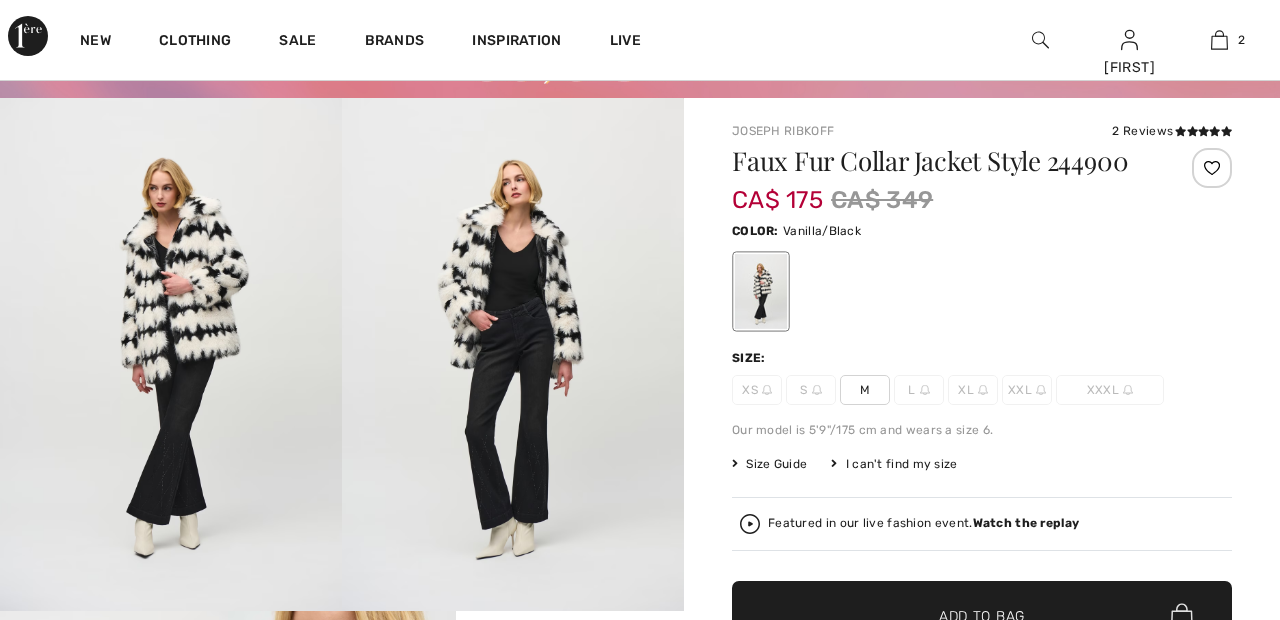 scroll, scrollTop: 101, scrollLeft: 0, axis: vertical 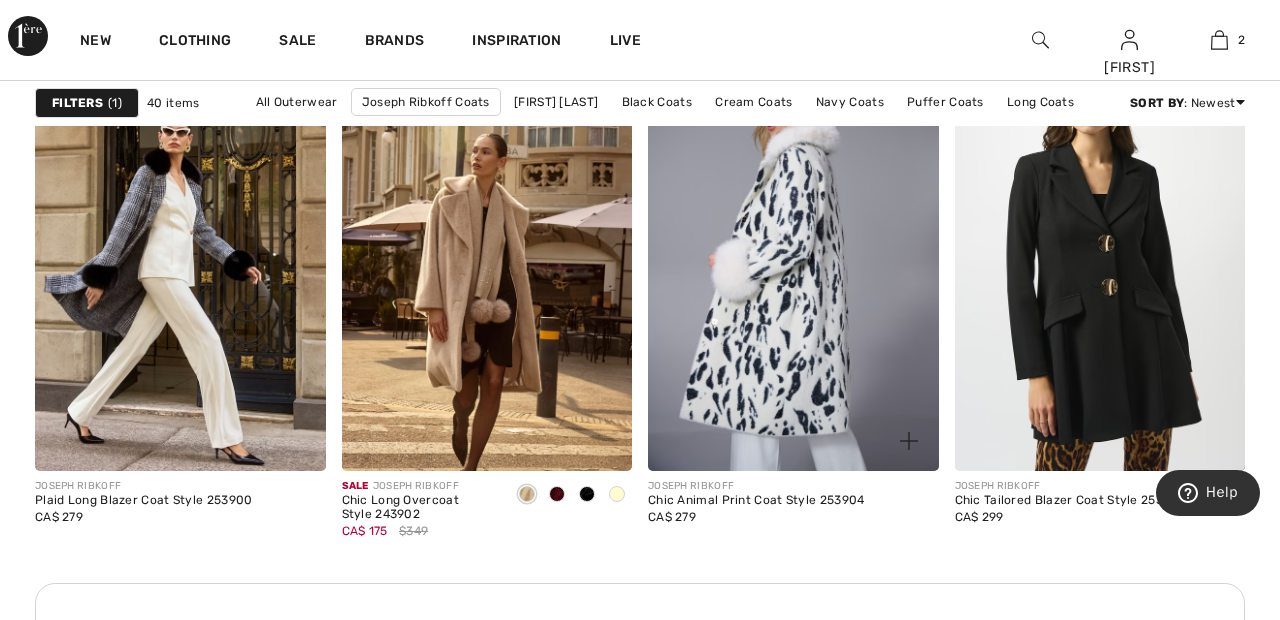 click at bounding box center [793, 253] 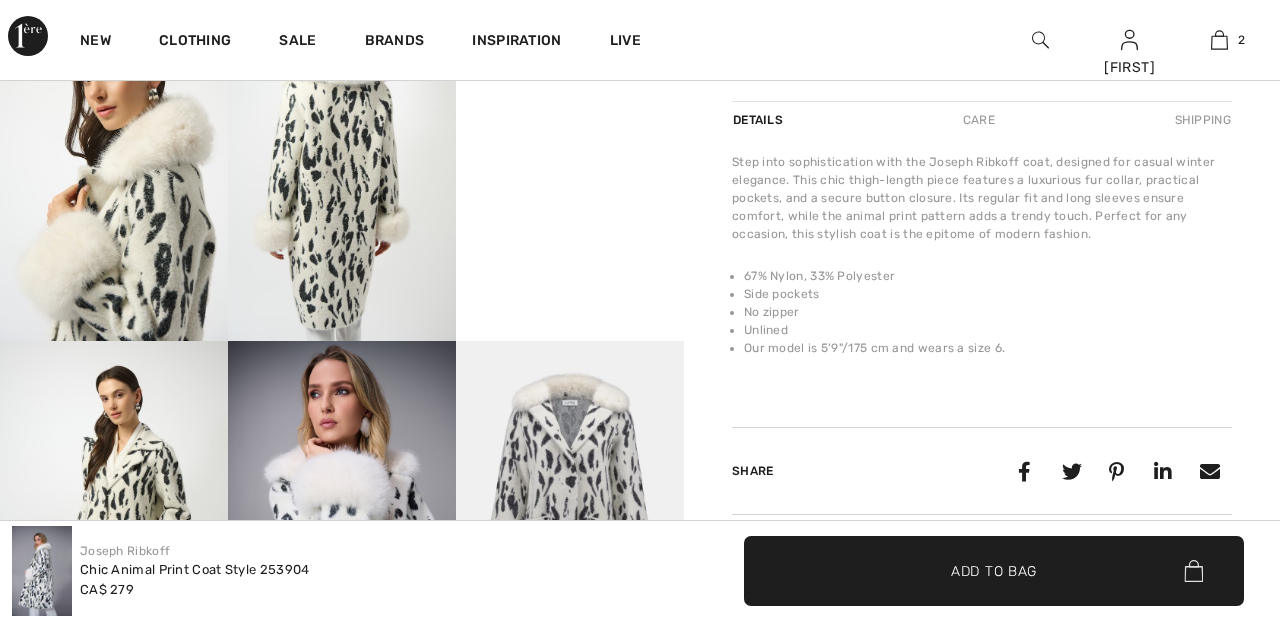 scroll, scrollTop: 713, scrollLeft: 0, axis: vertical 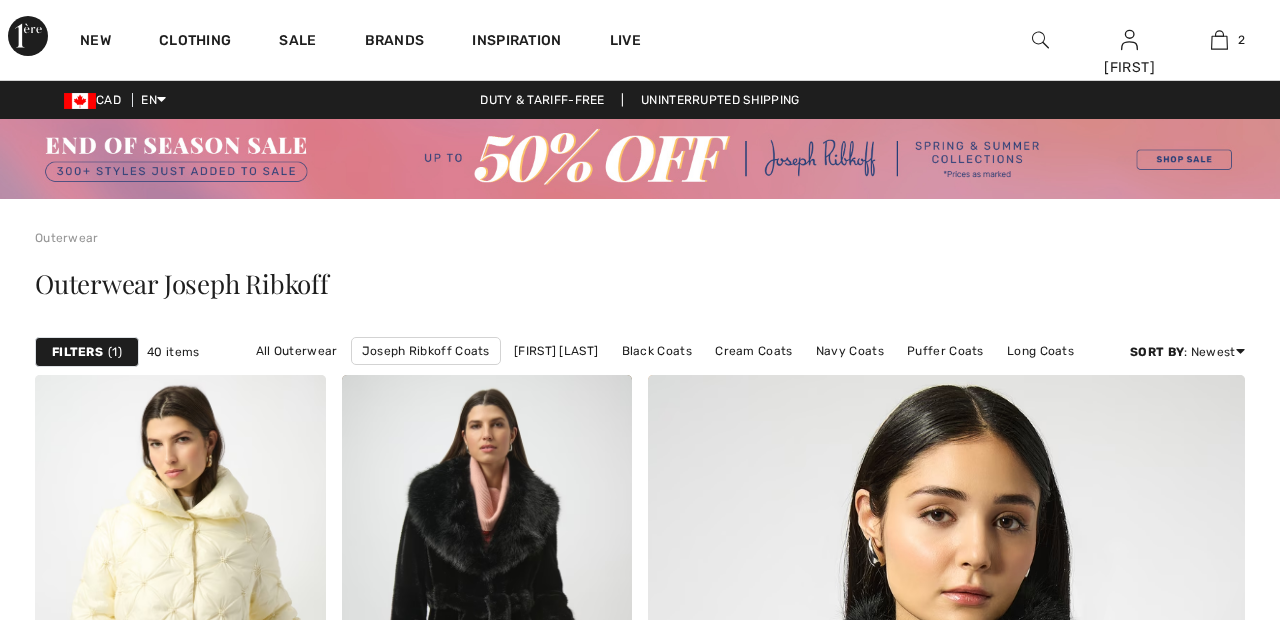 click at bounding box center [793, 2236] 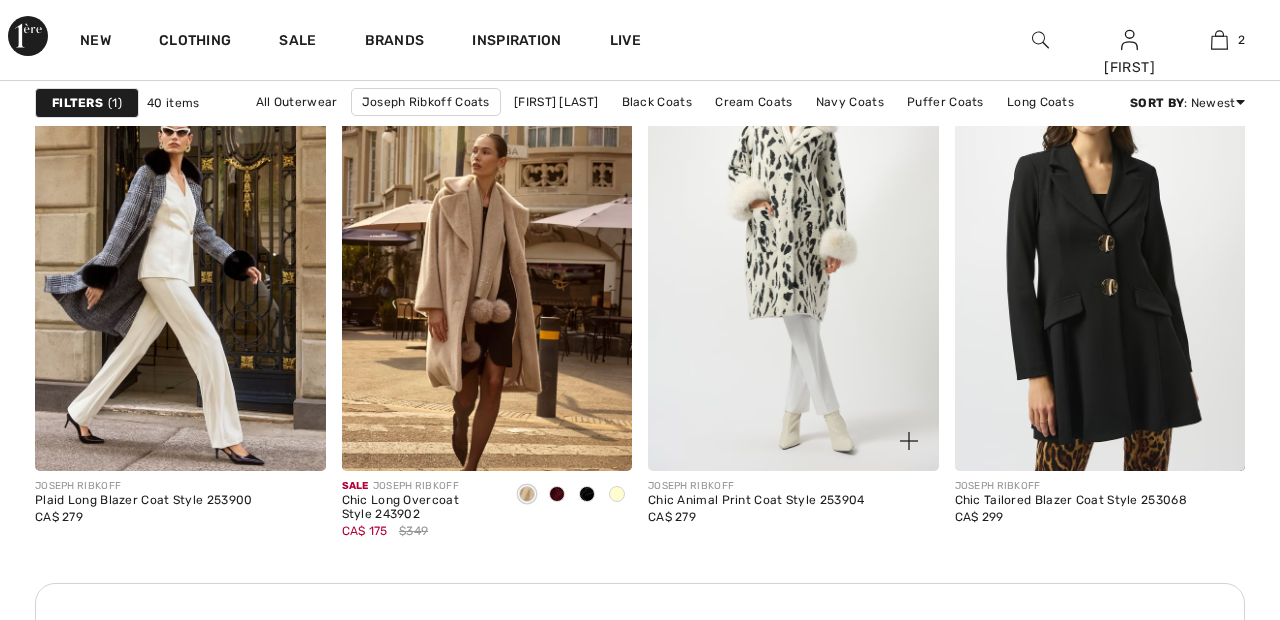 scroll, scrollTop: 1983, scrollLeft: 0, axis: vertical 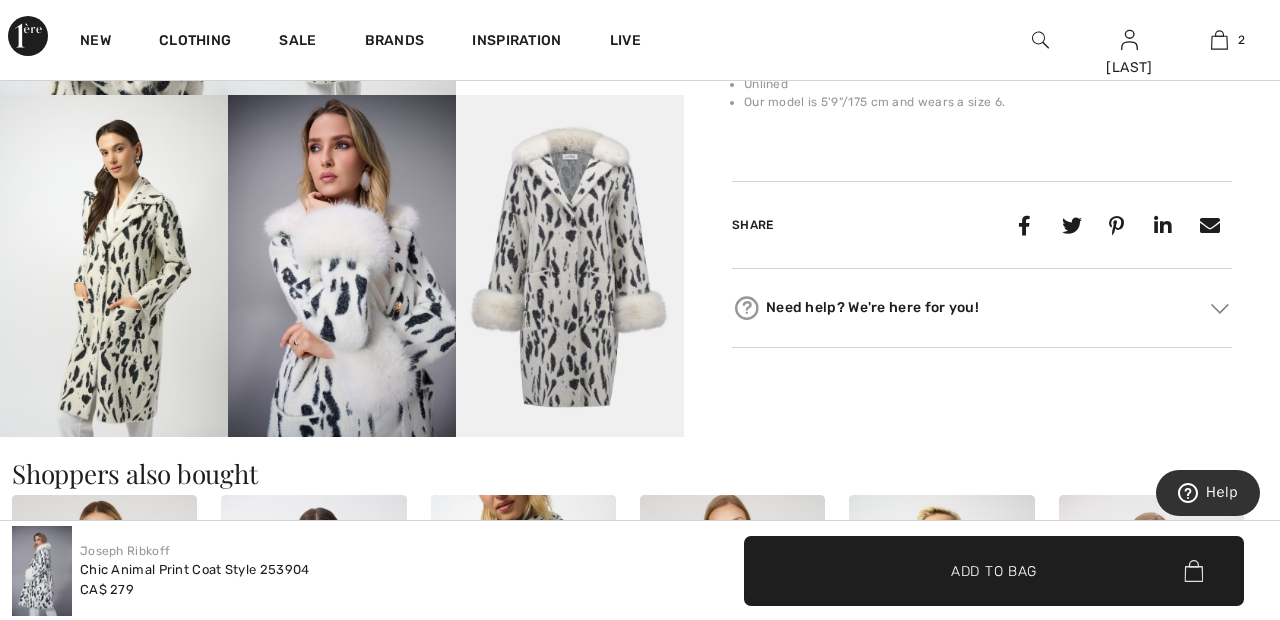 click at bounding box center [342, 266] 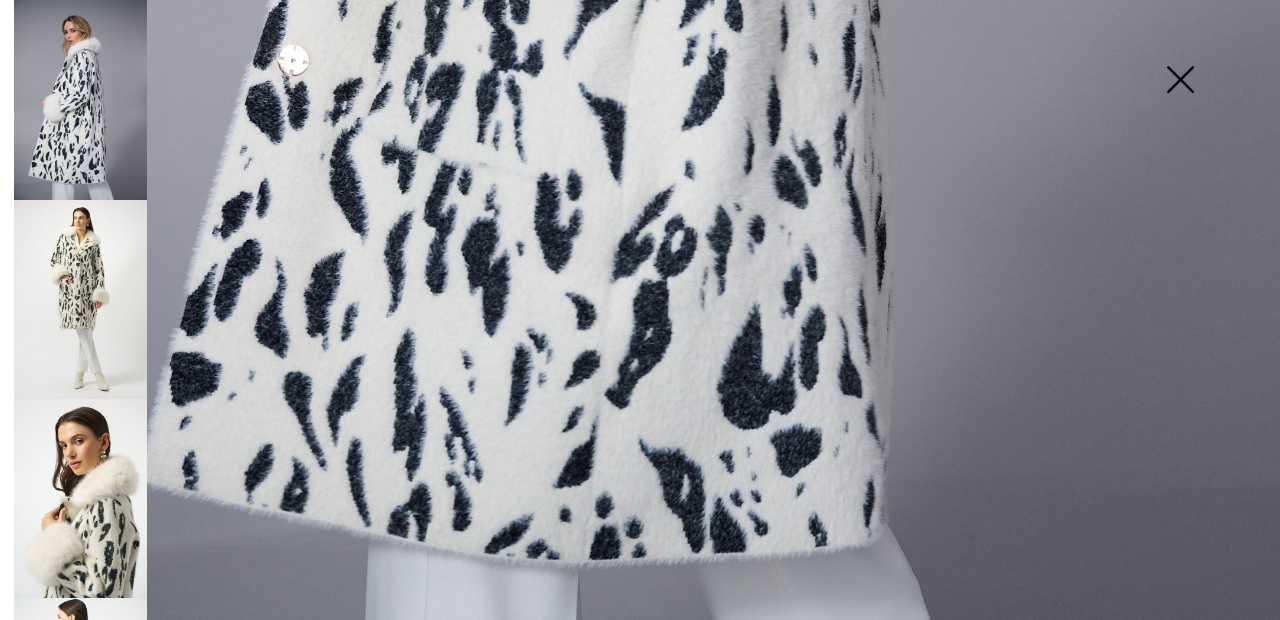 scroll, scrollTop: 1204, scrollLeft: 0, axis: vertical 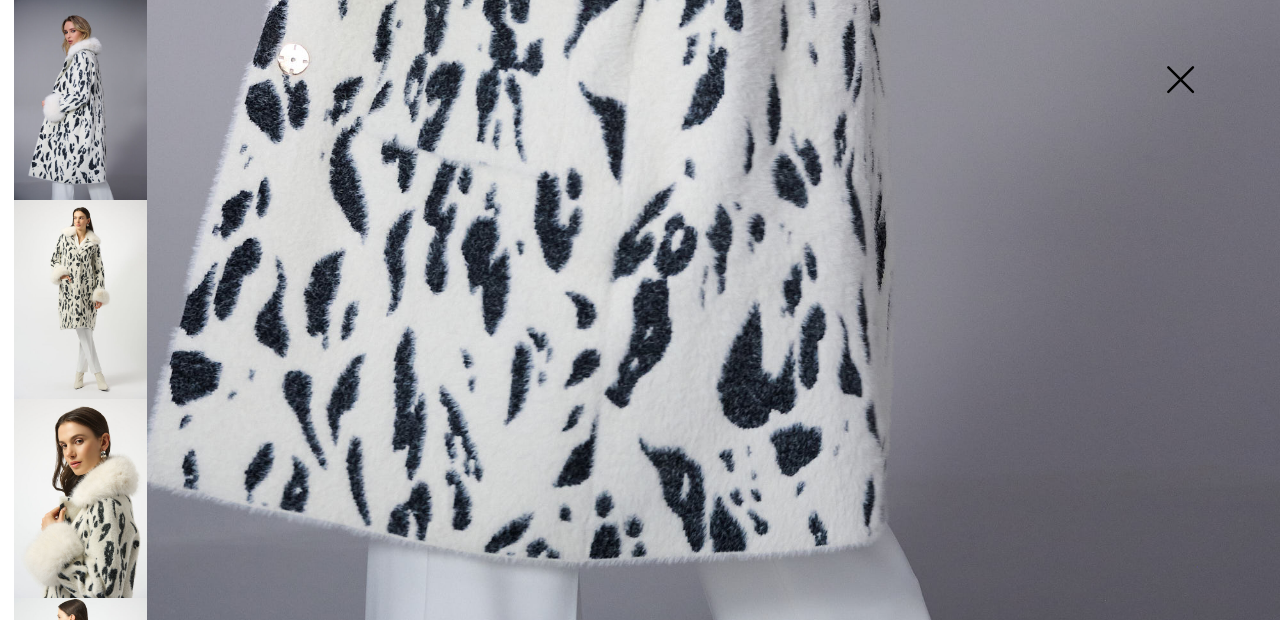 click at bounding box center (80, 498) 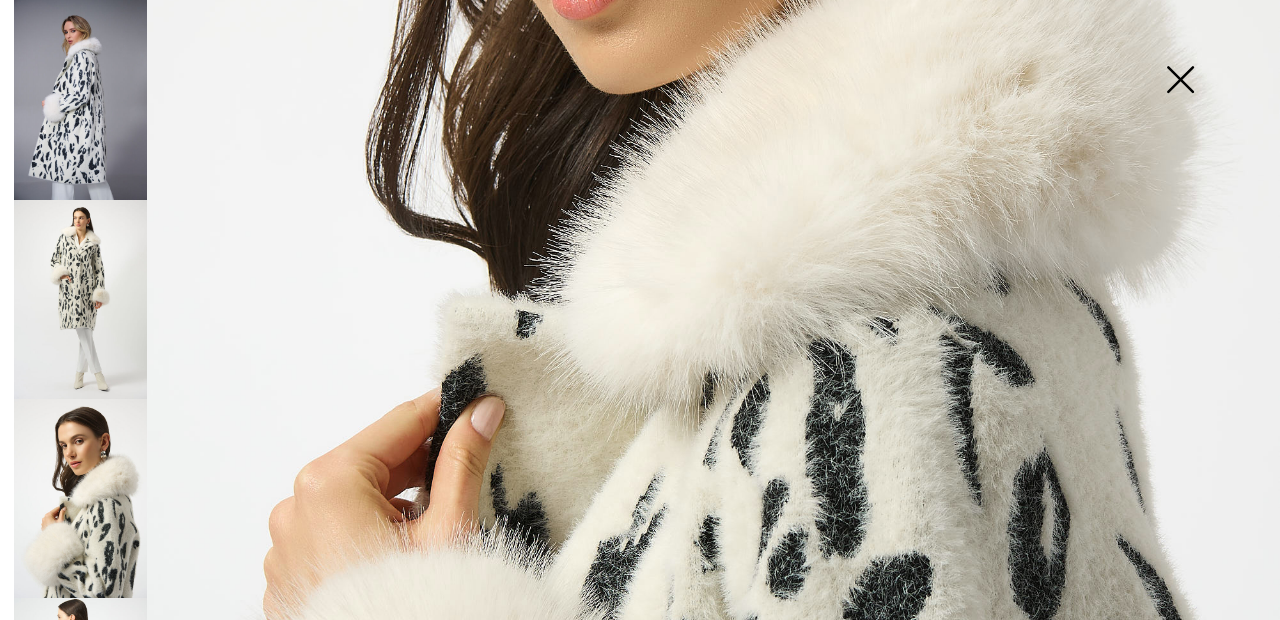 scroll, scrollTop: 637, scrollLeft: 0, axis: vertical 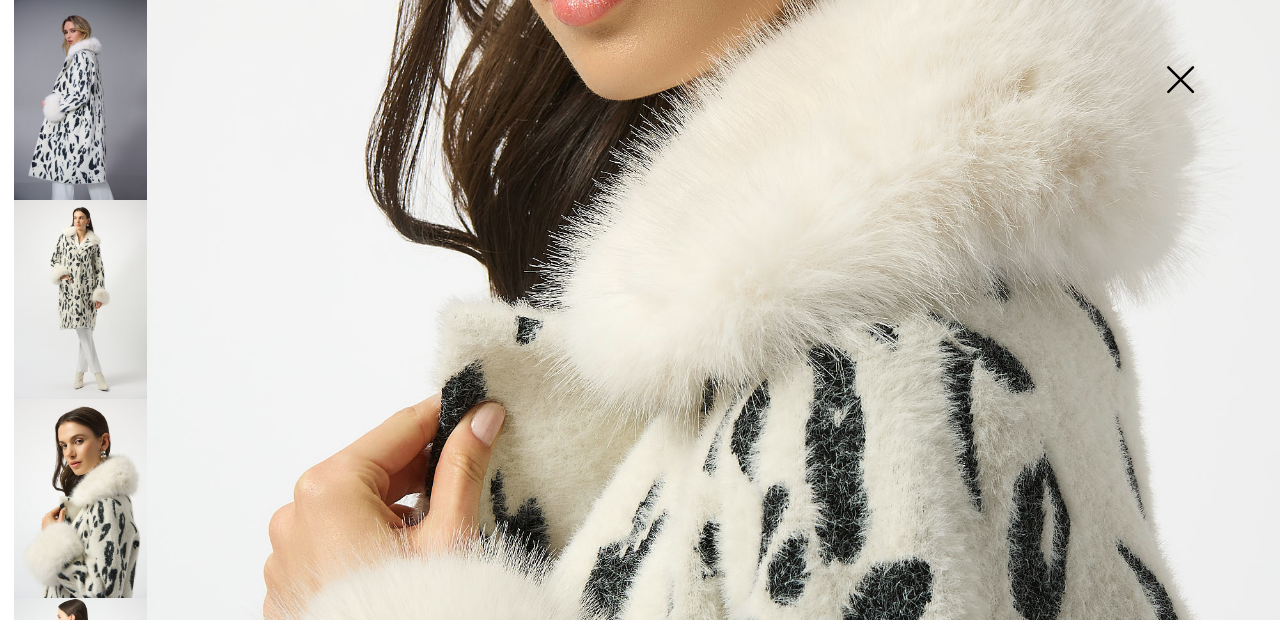 click at bounding box center (1180, 81) 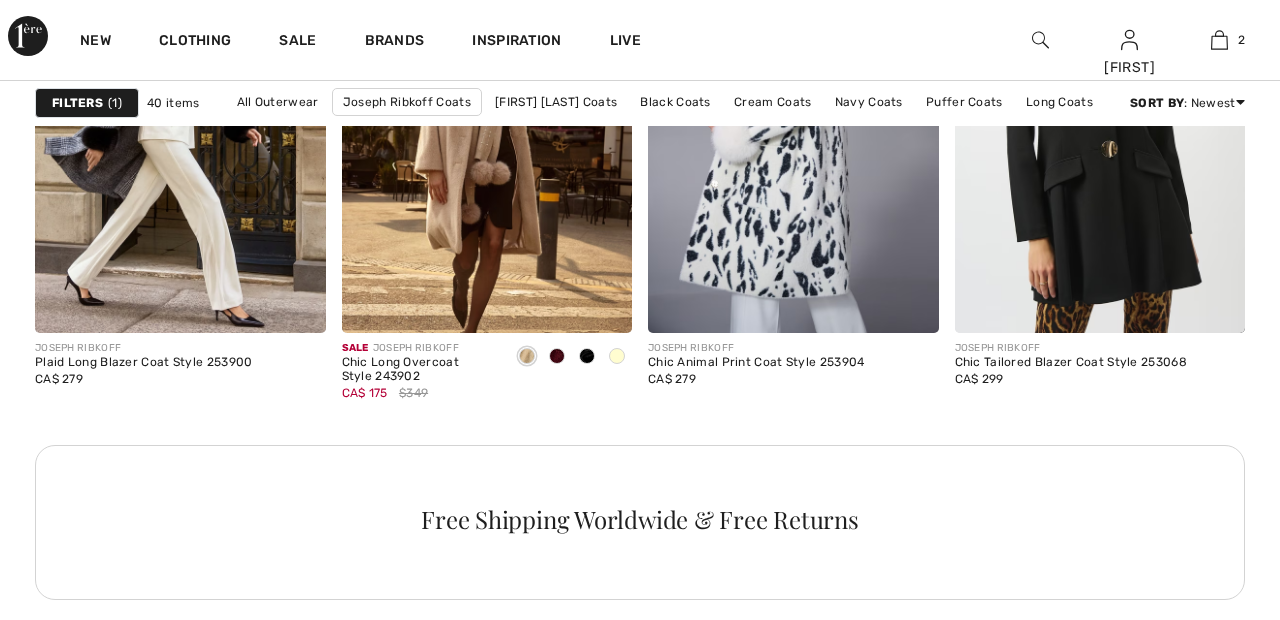 scroll, scrollTop: 2349, scrollLeft: 0, axis: vertical 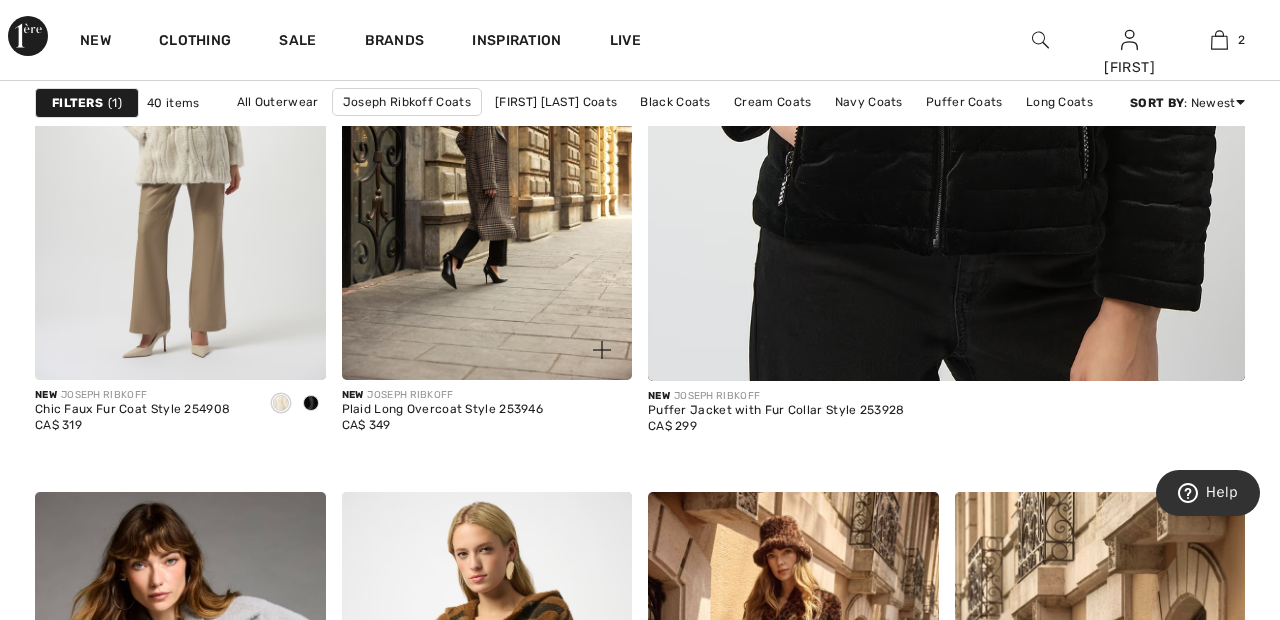 click at bounding box center (487, 162) 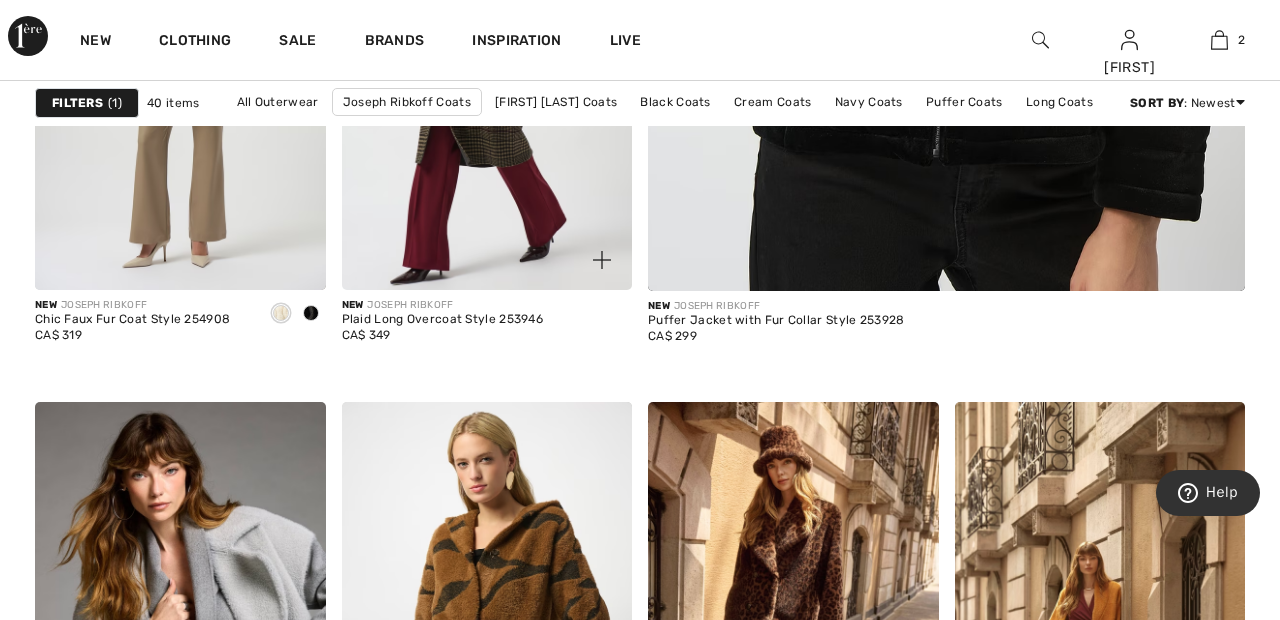 scroll, scrollTop: 1075, scrollLeft: 0, axis: vertical 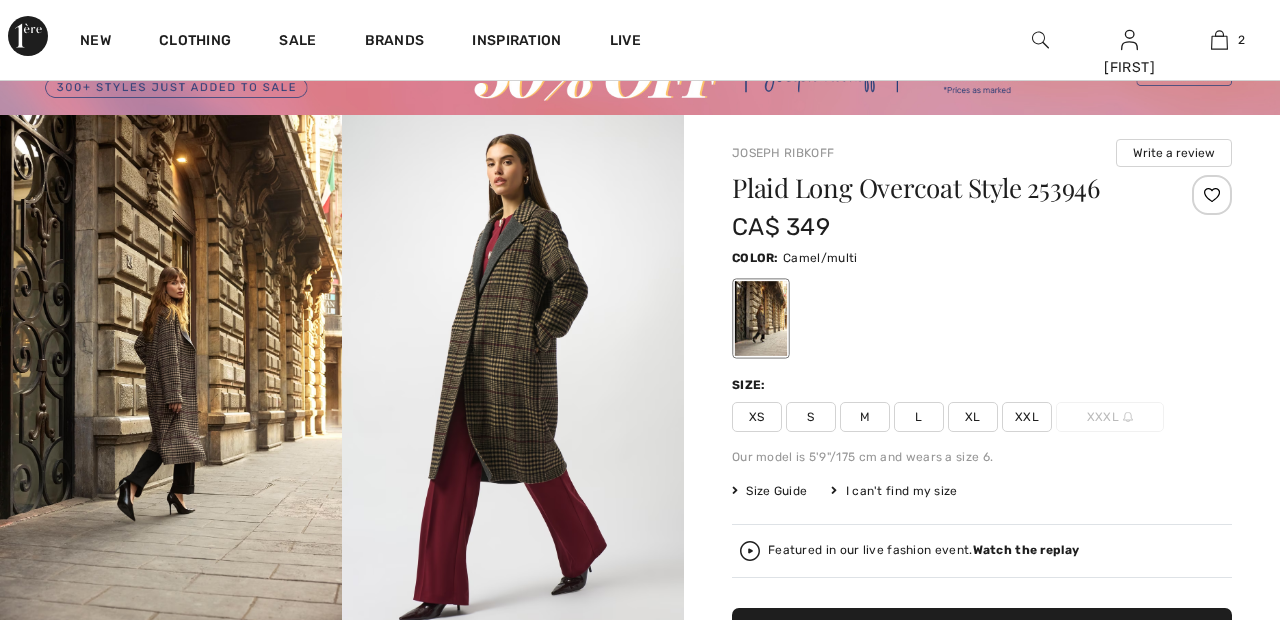 click at bounding box center [1212, 195] 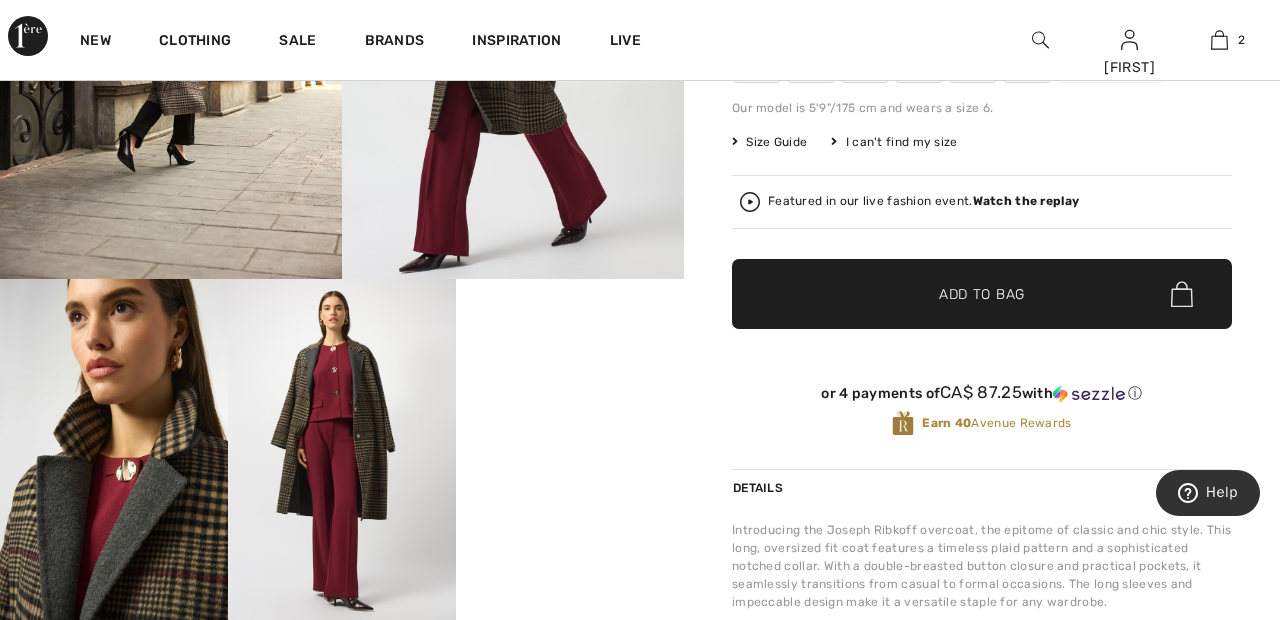 scroll, scrollTop: 441, scrollLeft: 0, axis: vertical 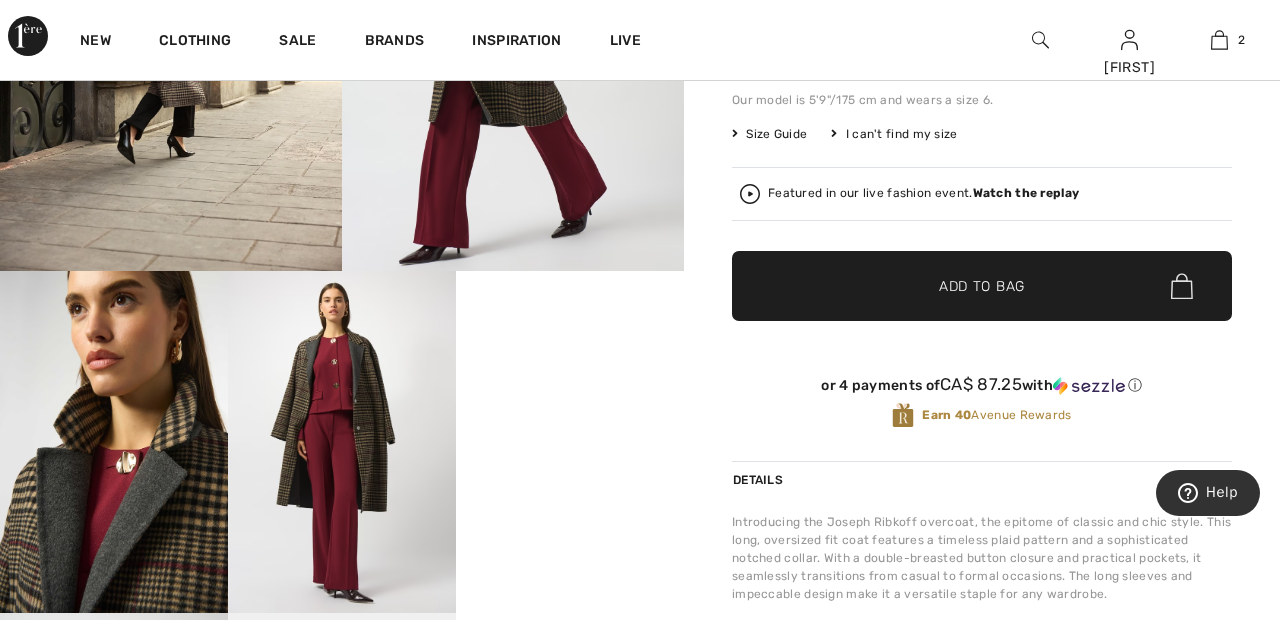 click on "Your browser does not support the video tag." at bounding box center (570, 328) 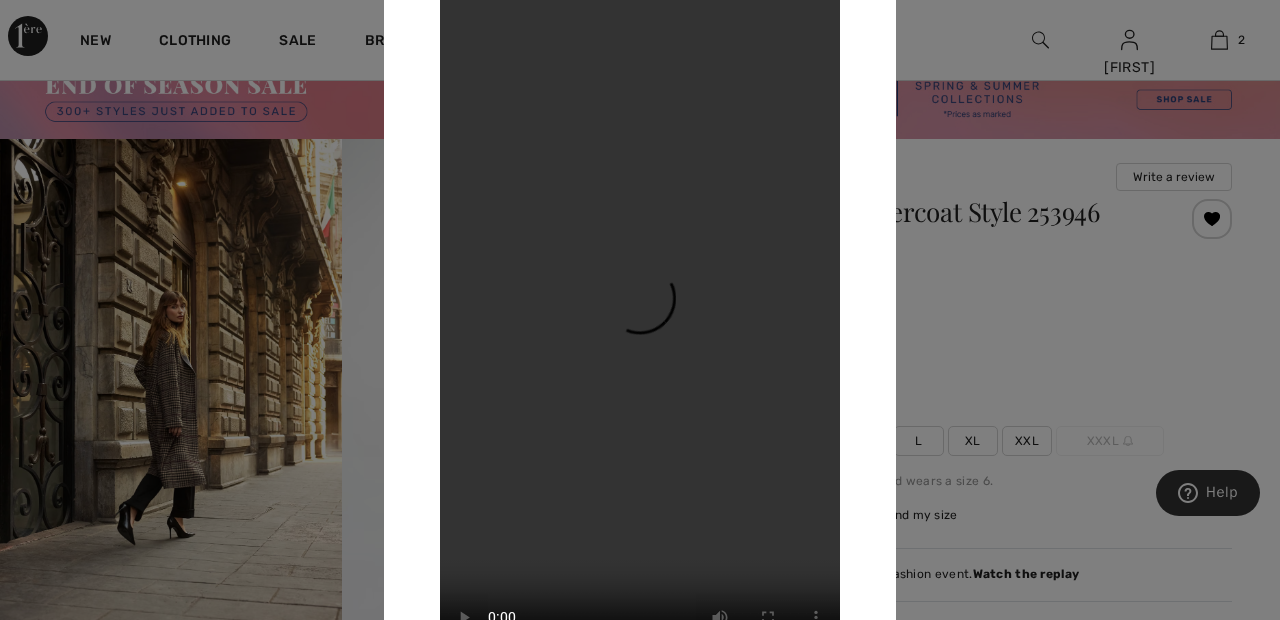 scroll, scrollTop: 0, scrollLeft: 0, axis: both 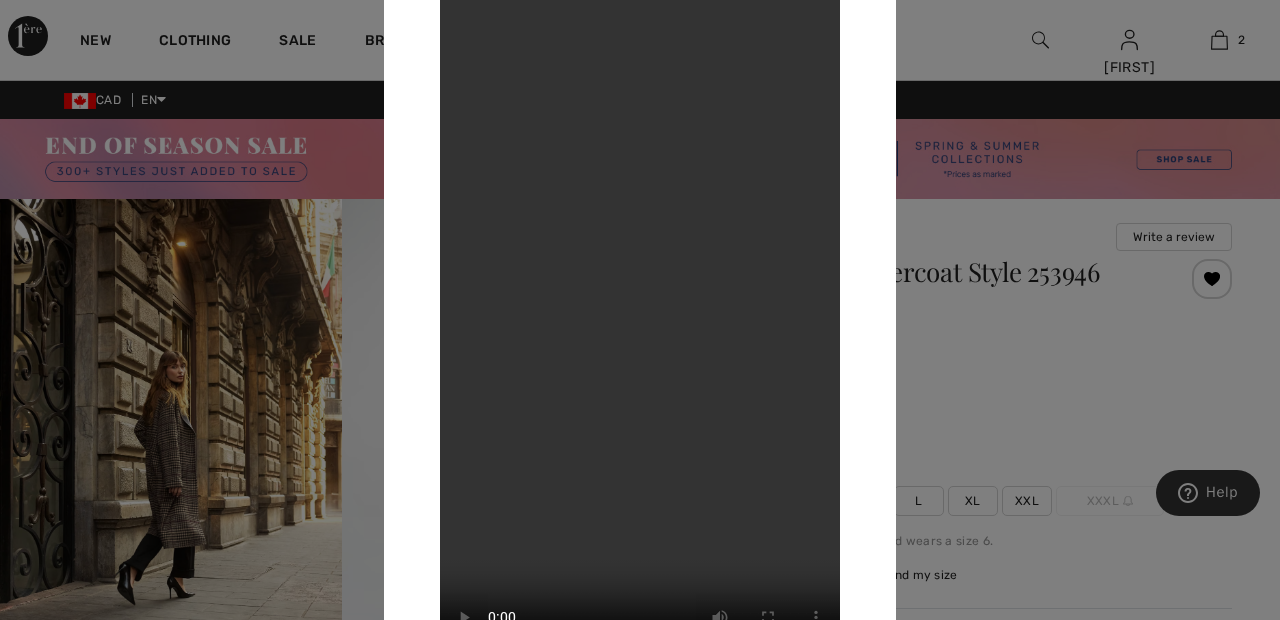 click at bounding box center (640, 310) 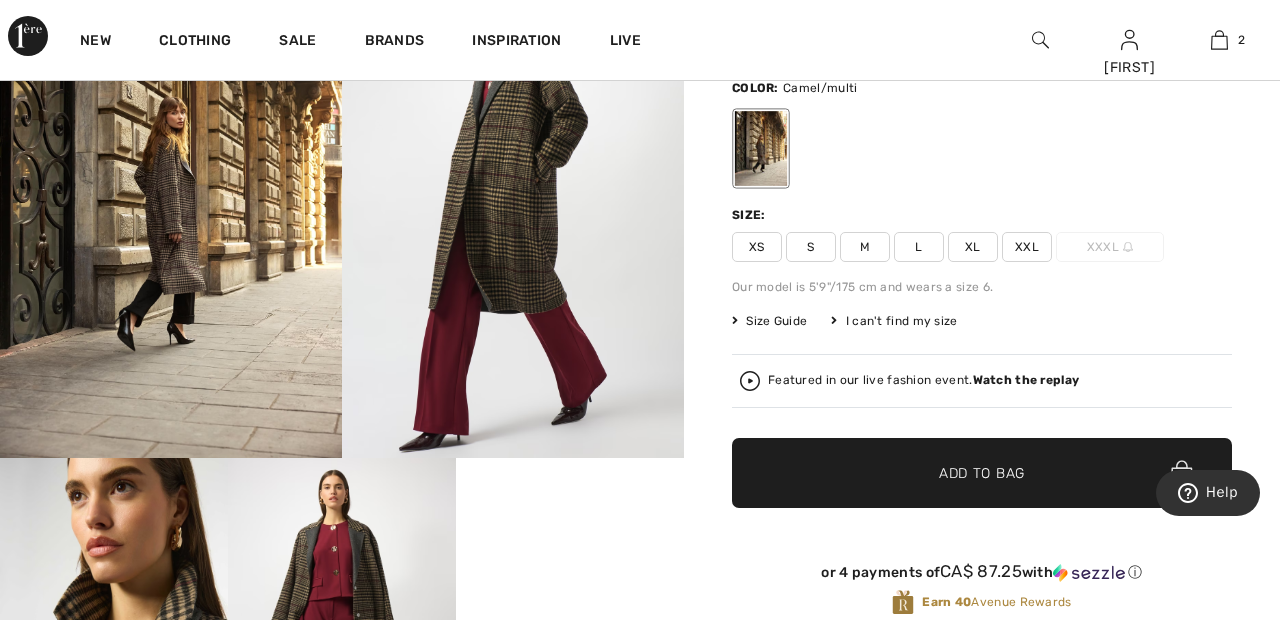 scroll, scrollTop: 257, scrollLeft: 0, axis: vertical 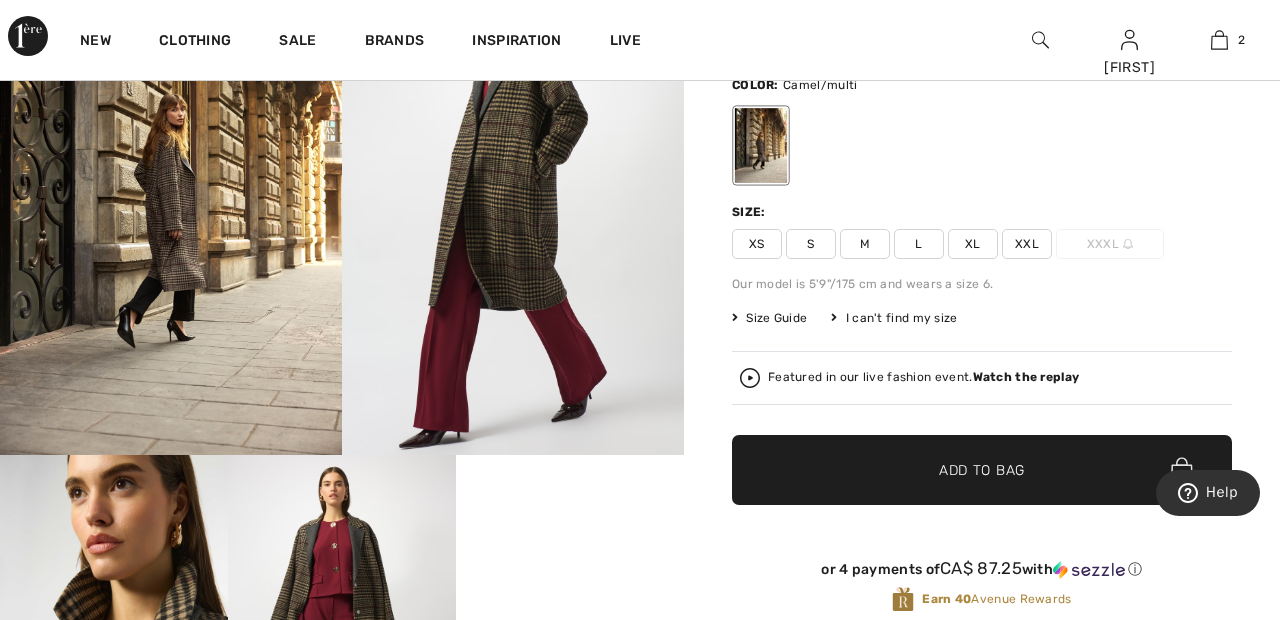 click on "Watch the replay" at bounding box center [1026, 377] 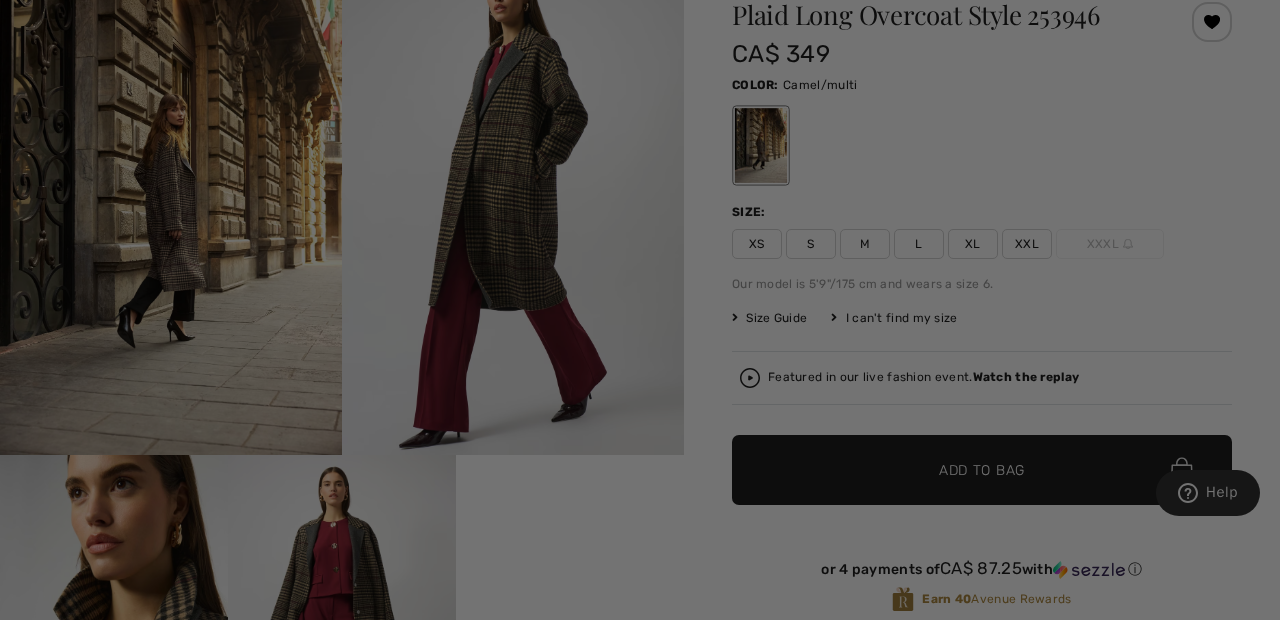 scroll, scrollTop: 0, scrollLeft: 0, axis: both 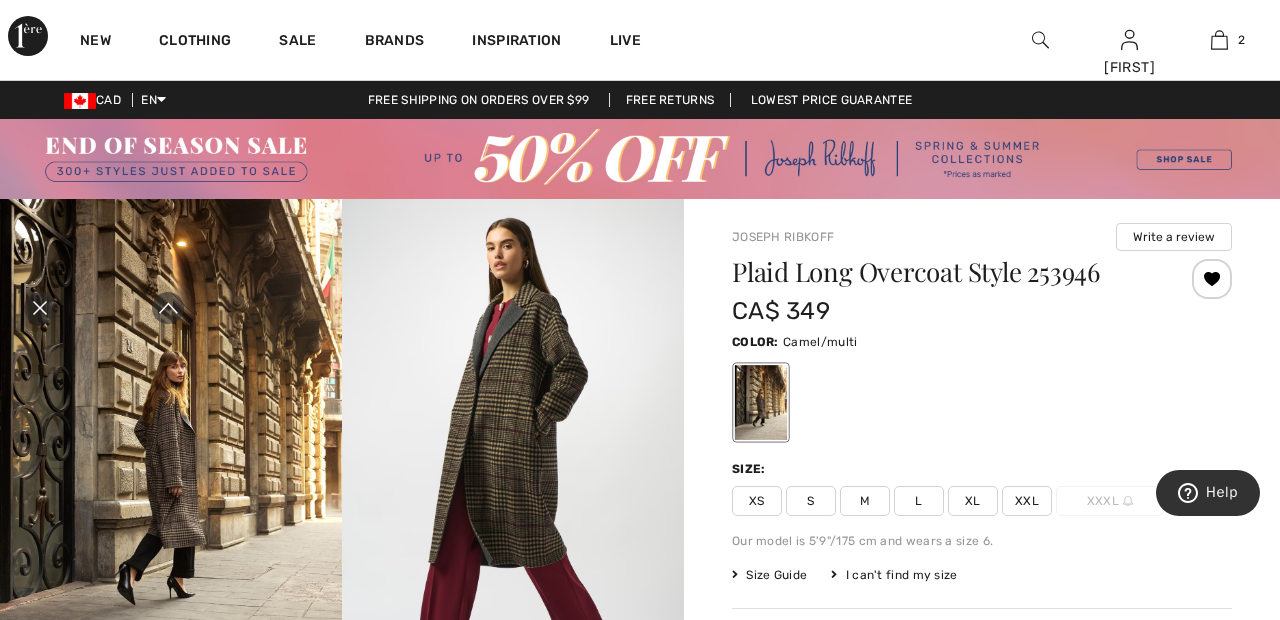 click at bounding box center (40, 308) 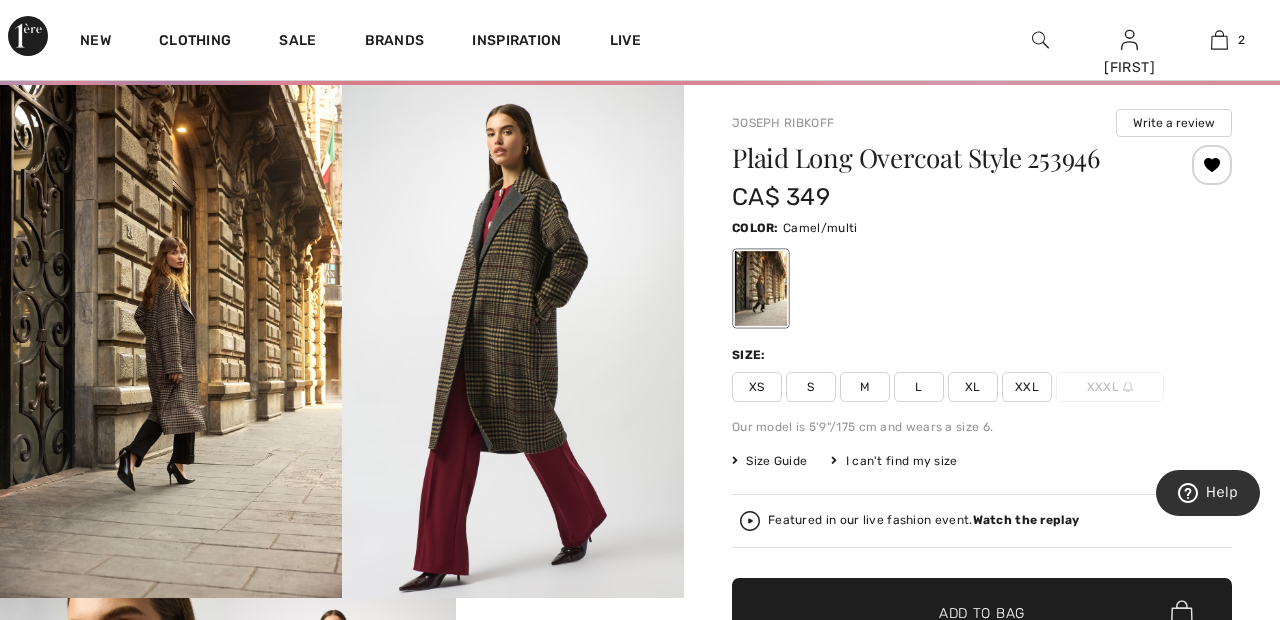 scroll, scrollTop: 118, scrollLeft: 0, axis: vertical 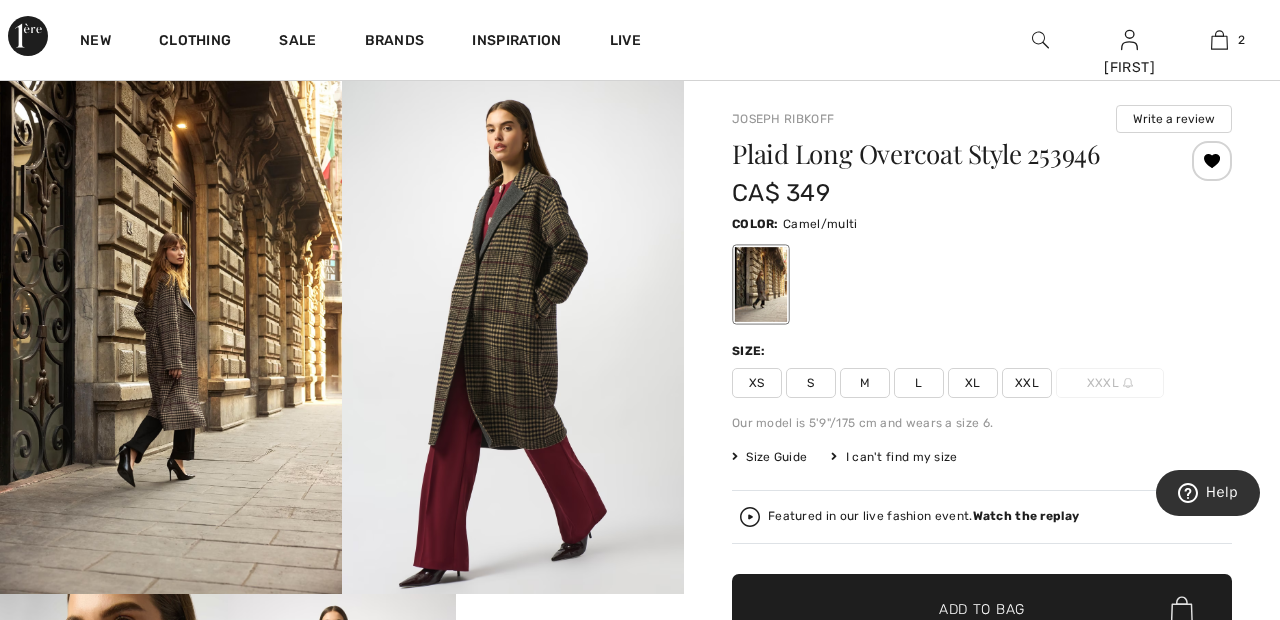 click on "XXL" at bounding box center [1027, 383] 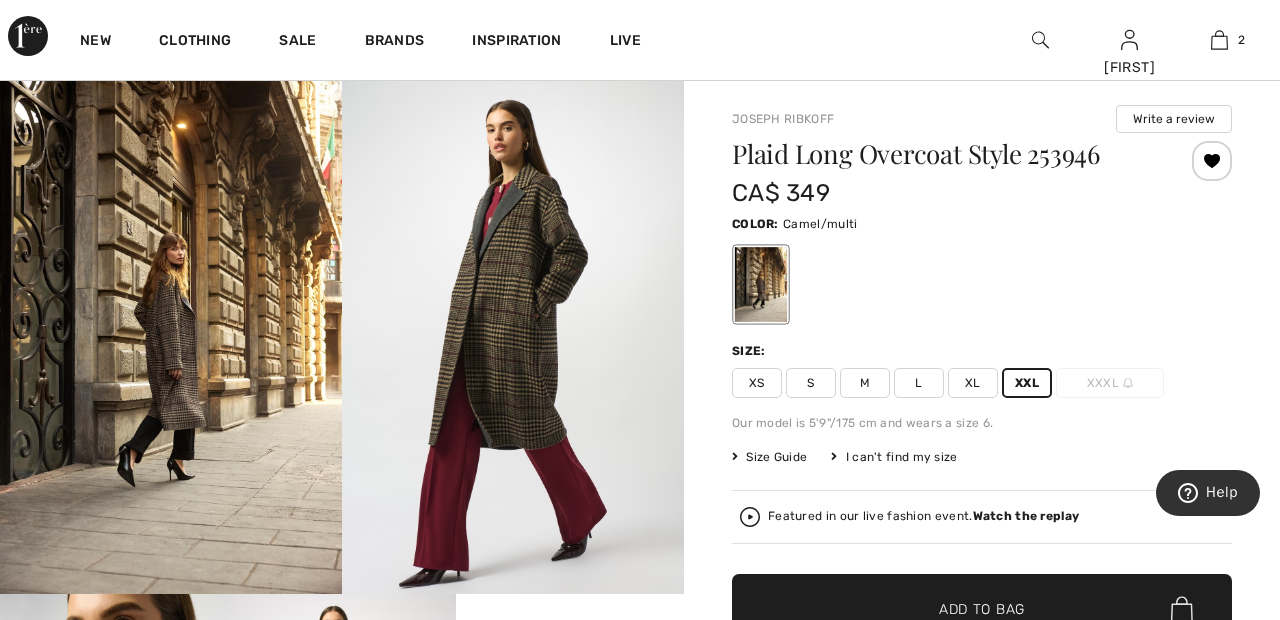 click on "✔ Added to Bag
Add to Bag" at bounding box center [982, 609] 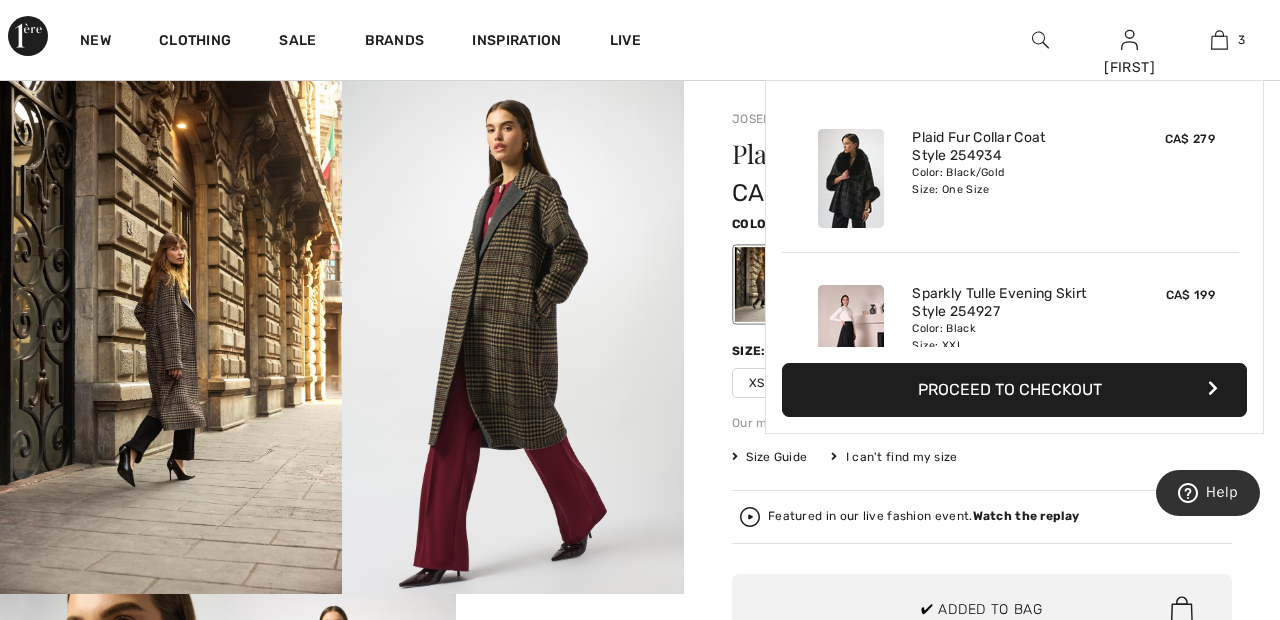 scroll, scrollTop: 218, scrollLeft: 0, axis: vertical 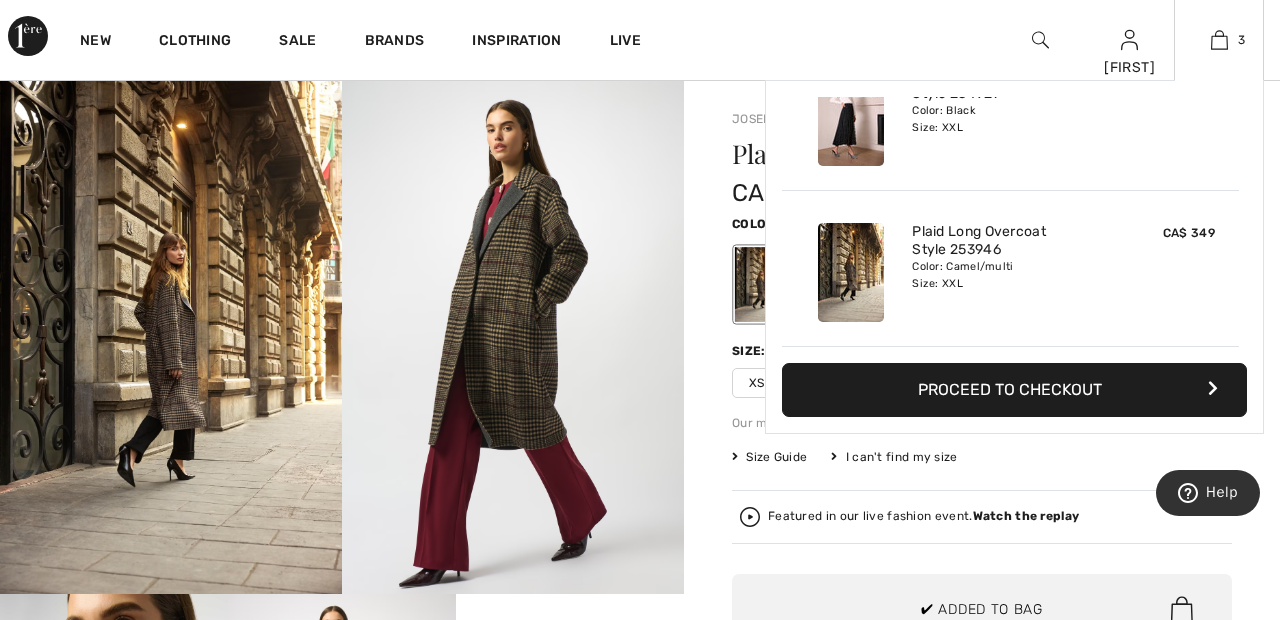 click on "Proceed to Checkout" at bounding box center (1014, 390) 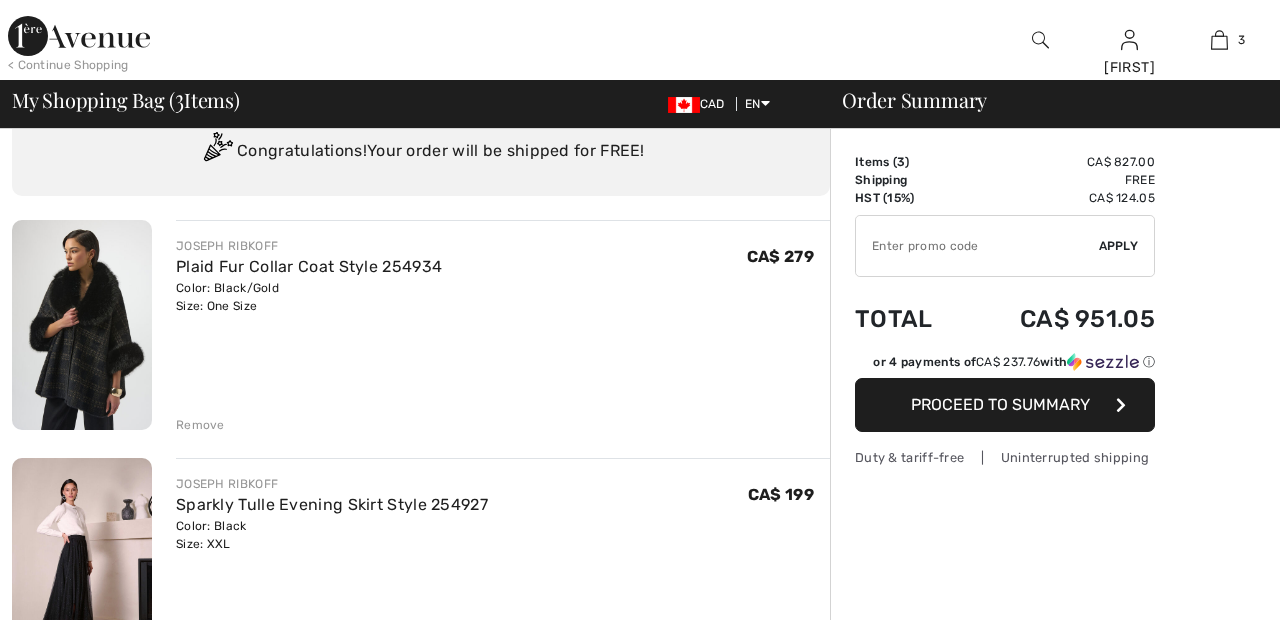 scroll, scrollTop: 73, scrollLeft: 0, axis: vertical 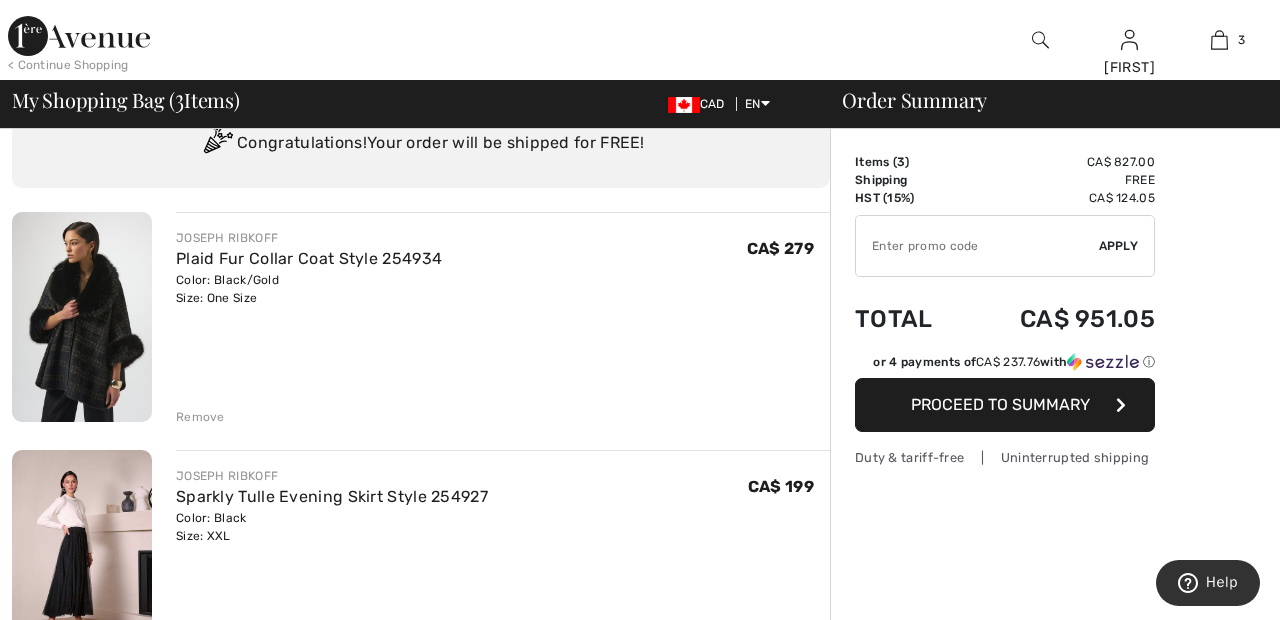 click on "Remove" at bounding box center [200, 417] 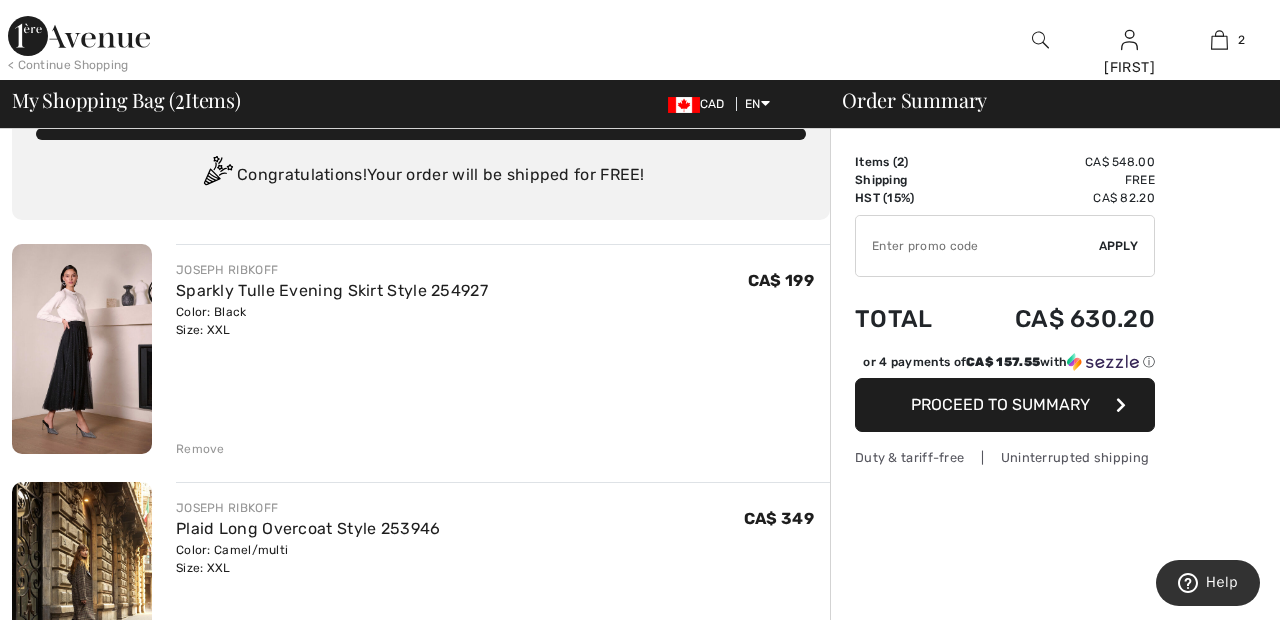 scroll, scrollTop: 0, scrollLeft: 0, axis: both 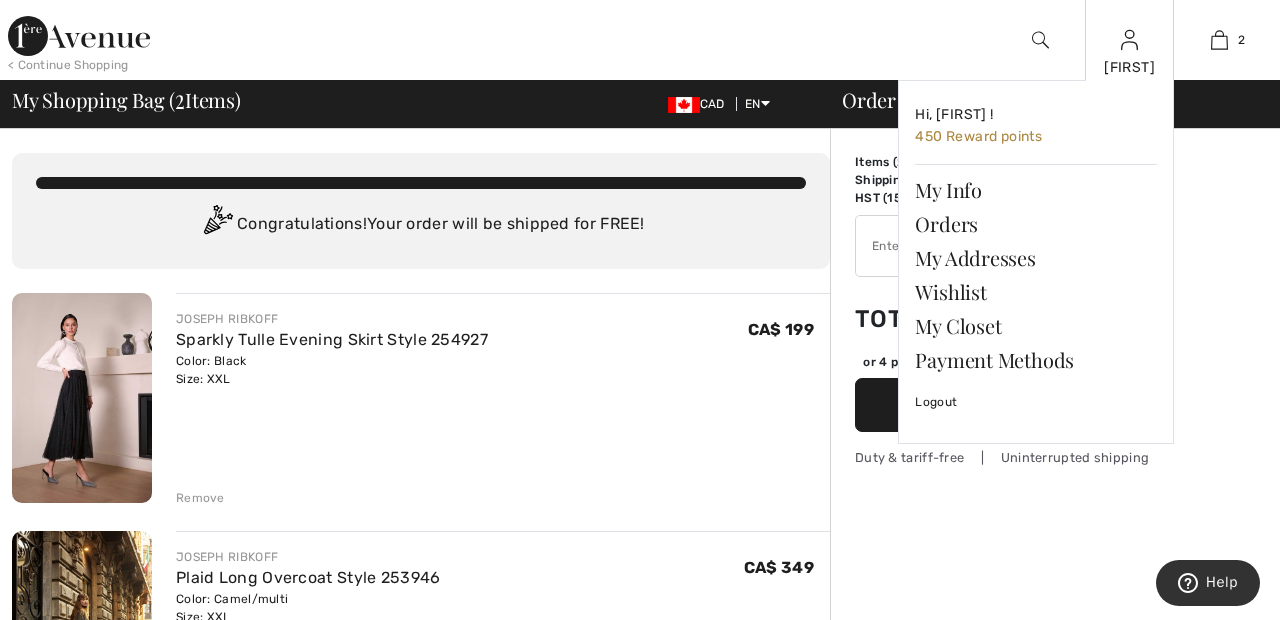 click at bounding box center [1129, 40] 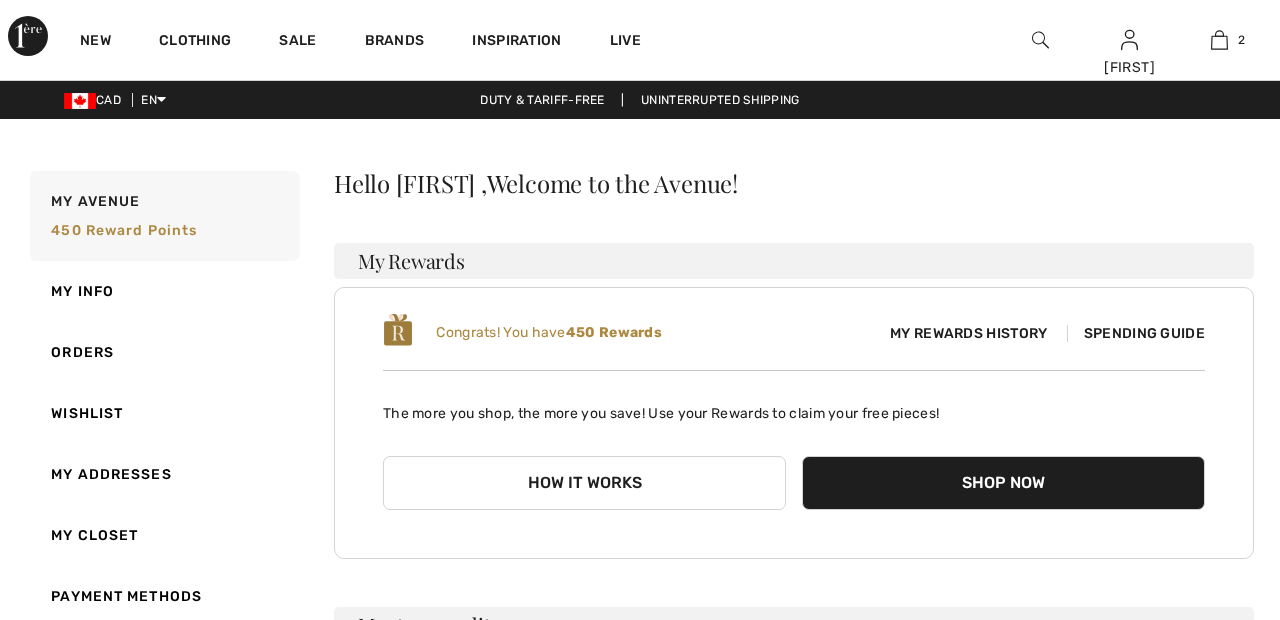 scroll, scrollTop: 0, scrollLeft: 0, axis: both 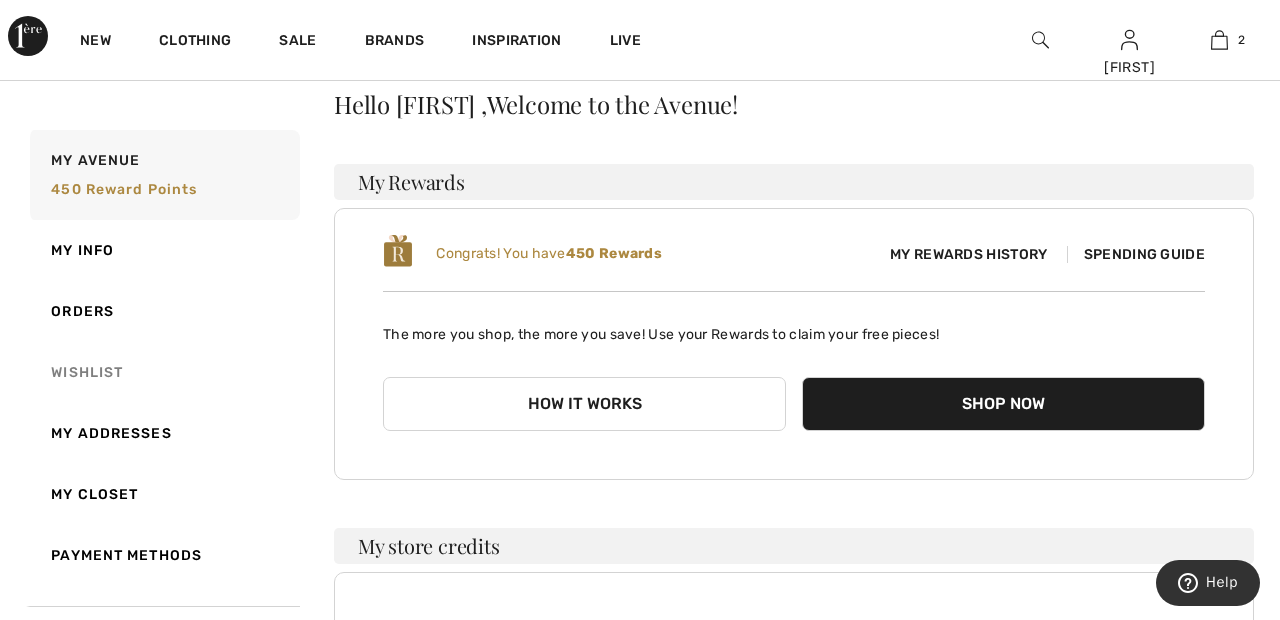 click on "Wishlist" at bounding box center (163, 372) 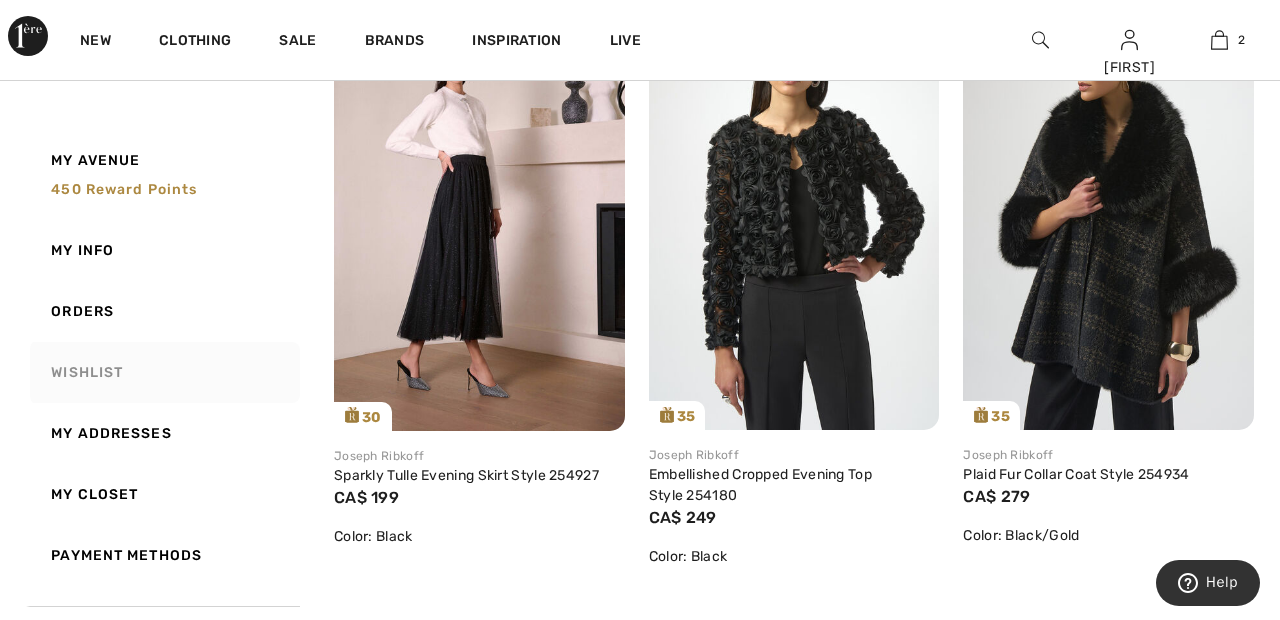 scroll, scrollTop: 967, scrollLeft: 0, axis: vertical 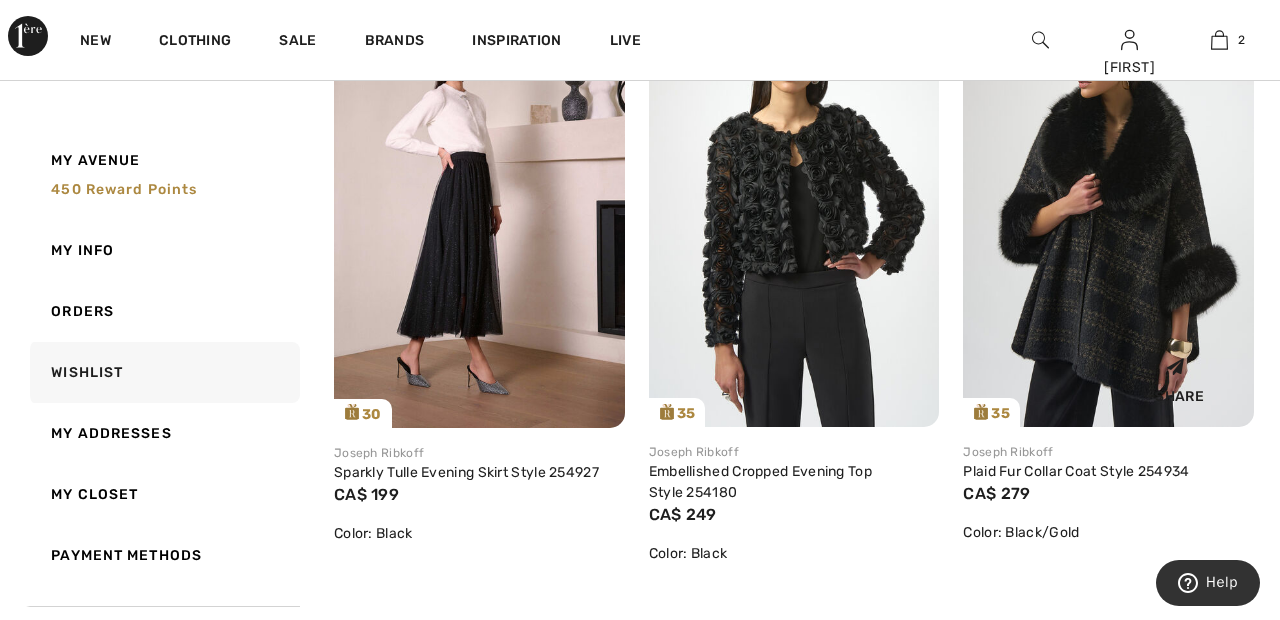 click at bounding box center [1108, 209] 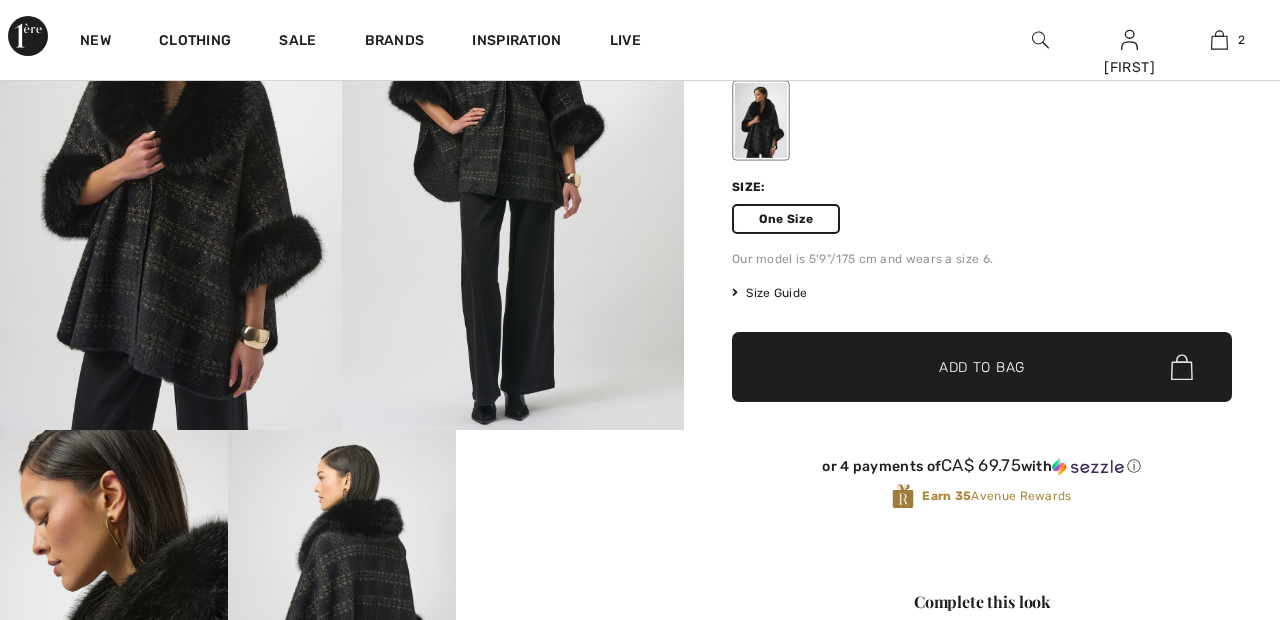 checkbox on "true" 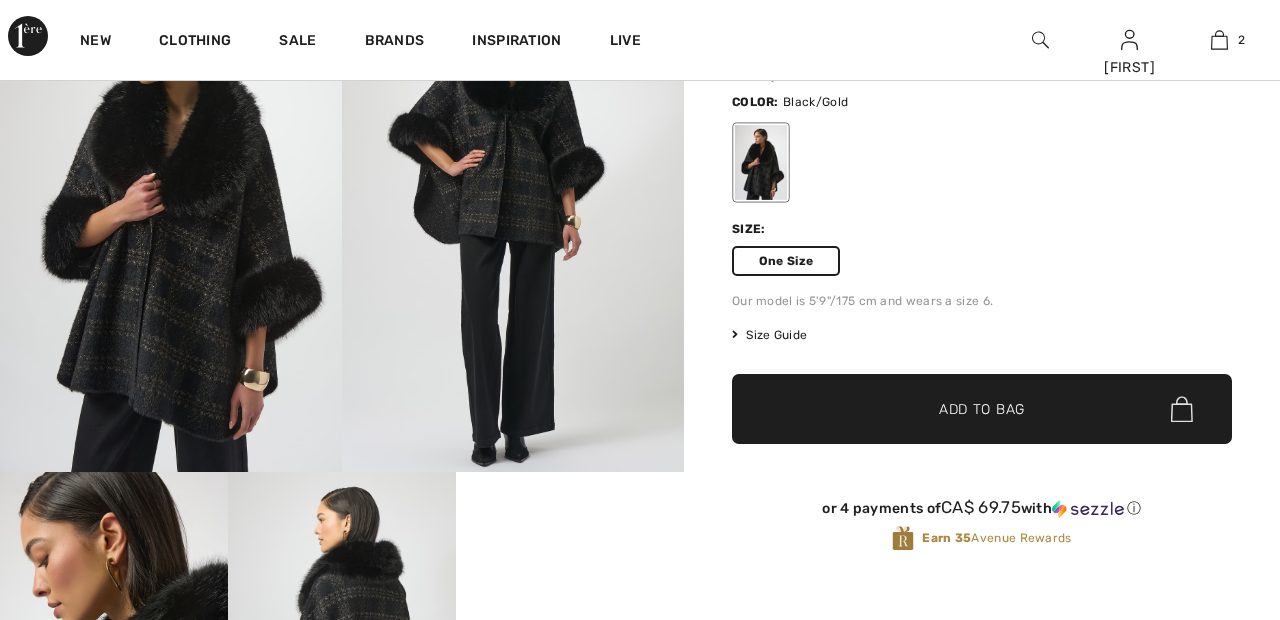 scroll, scrollTop: 0, scrollLeft: 0, axis: both 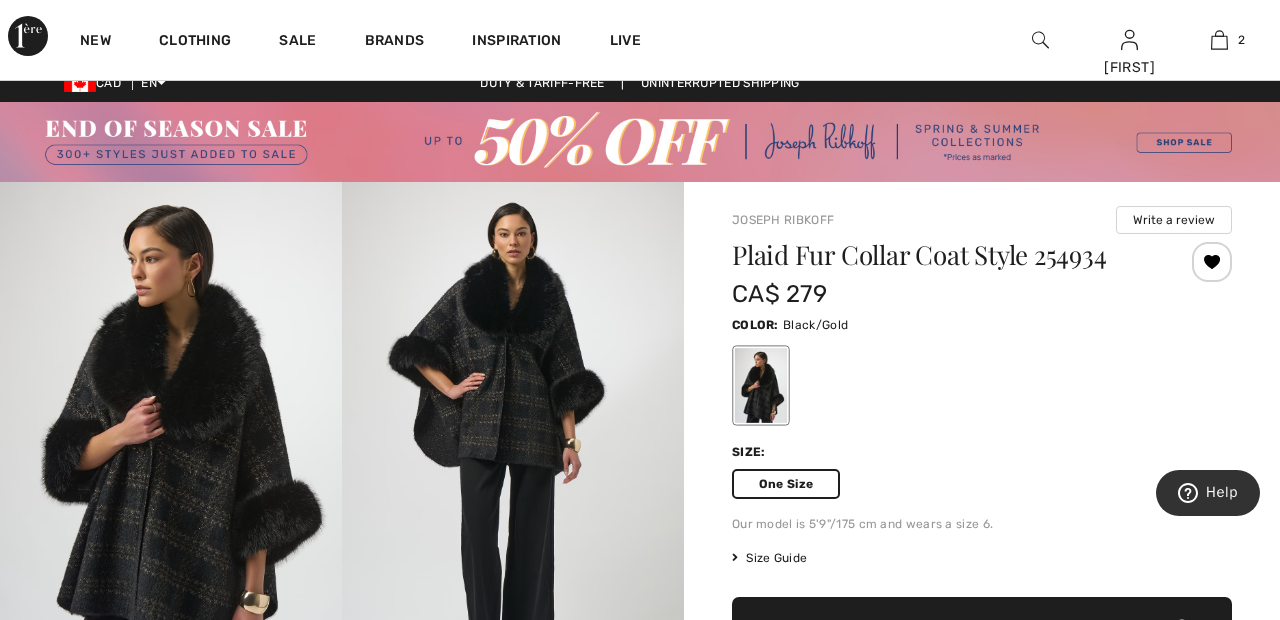 click at bounding box center (1212, 262) 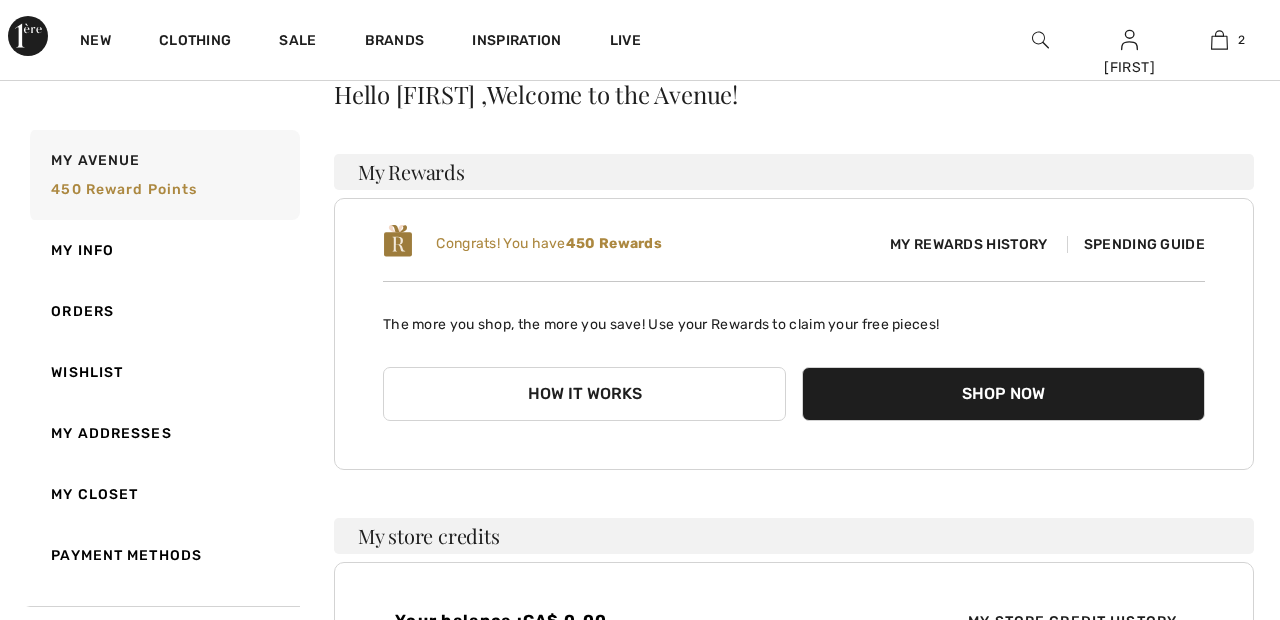 scroll, scrollTop: 89, scrollLeft: 0, axis: vertical 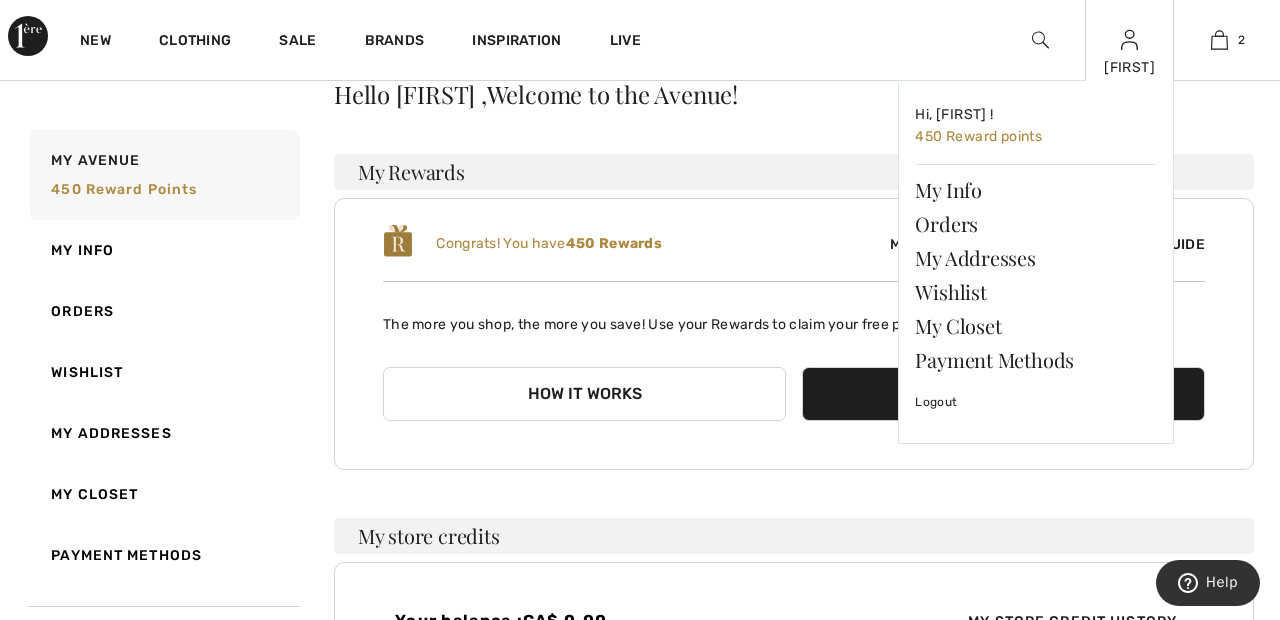 click at bounding box center (1129, 40) 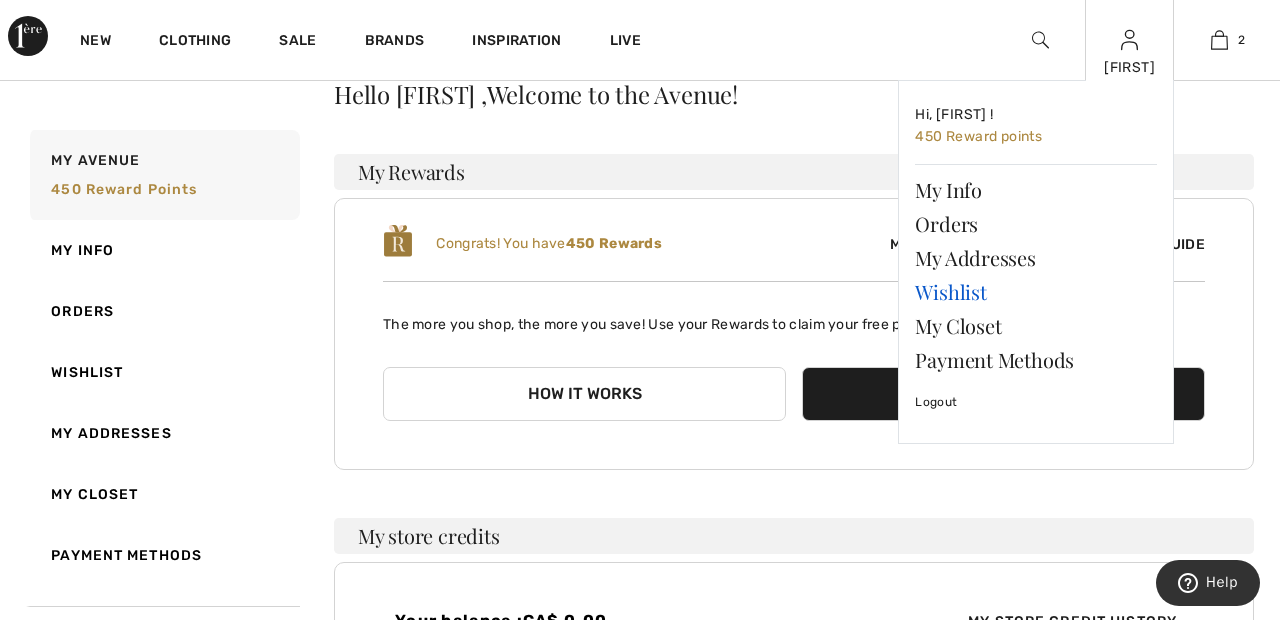 click on "Wishlist" at bounding box center [1036, 292] 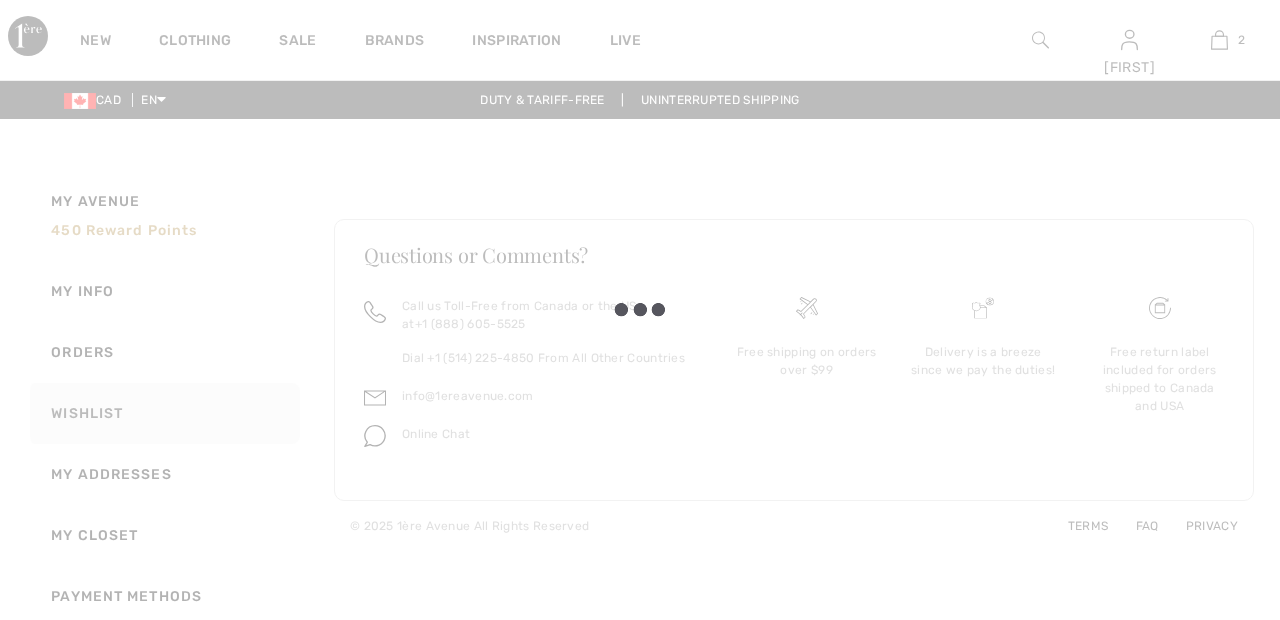 scroll, scrollTop: 0, scrollLeft: 0, axis: both 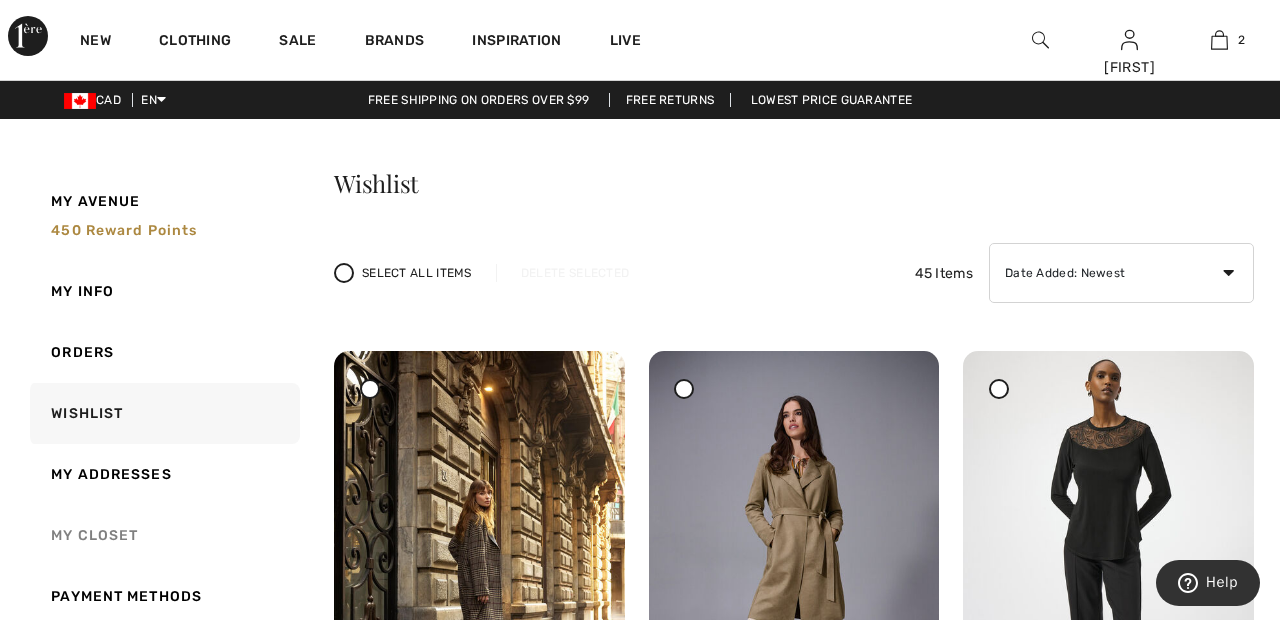 click on "My Closet" at bounding box center (163, 535) 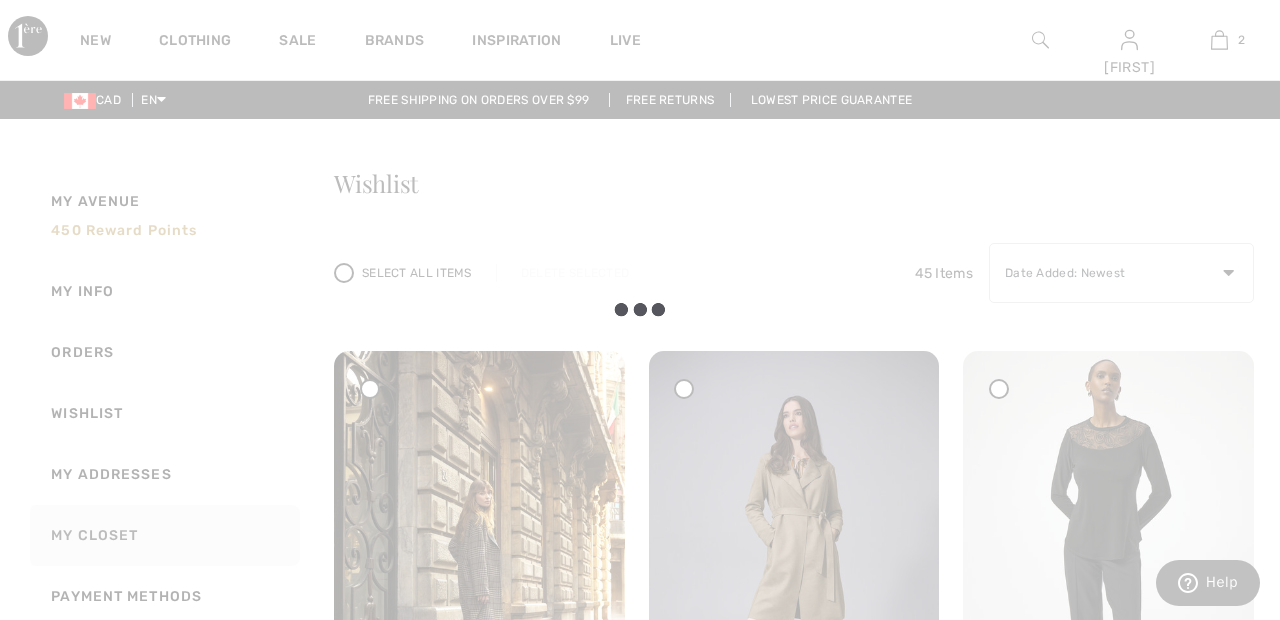 click at bounding box center (640, 310) 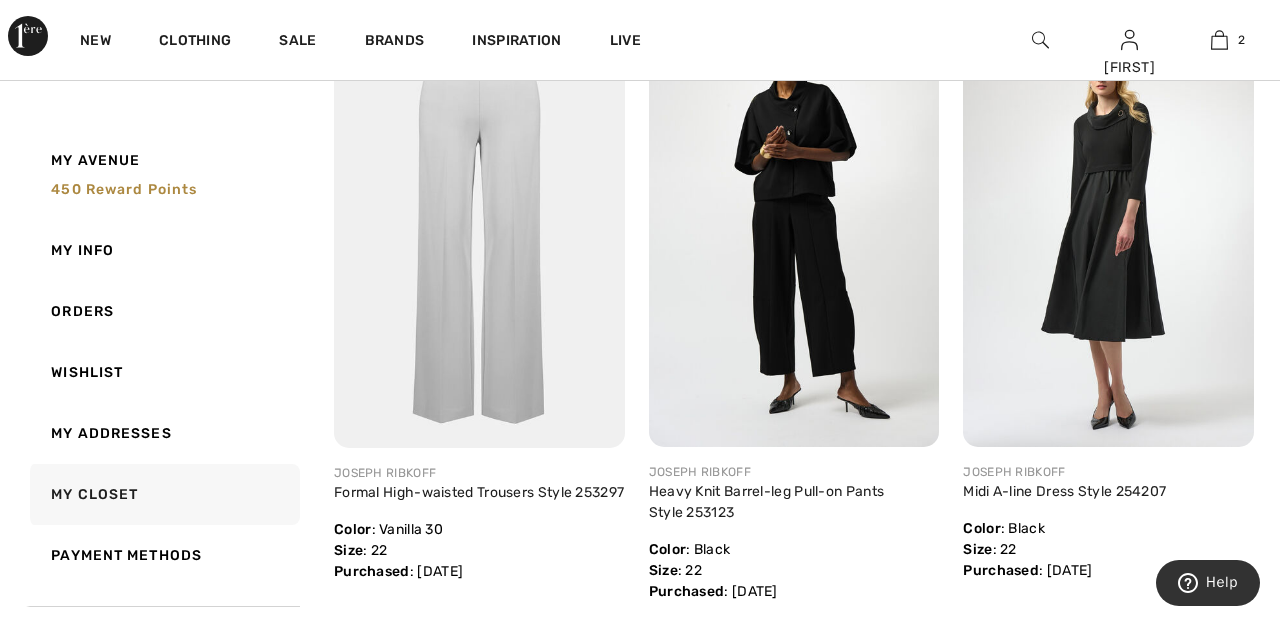 scroll, scrollTop: 339, scrollLeft: 0, axis: vertical 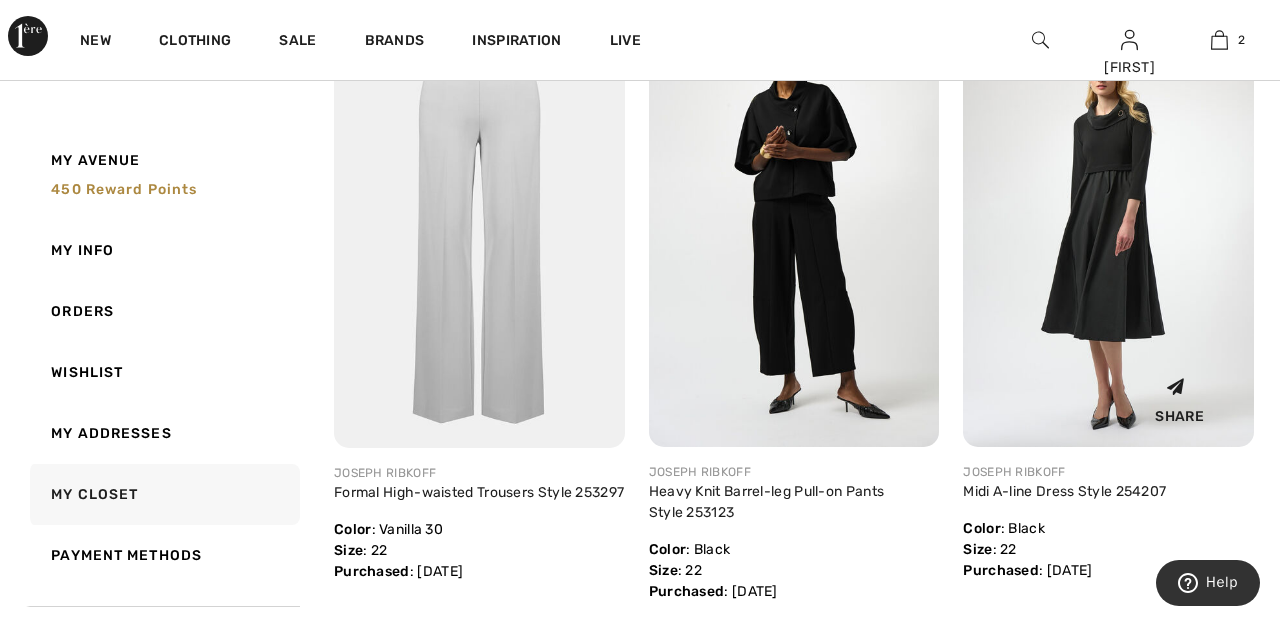click at bounding box center [1108, 229] 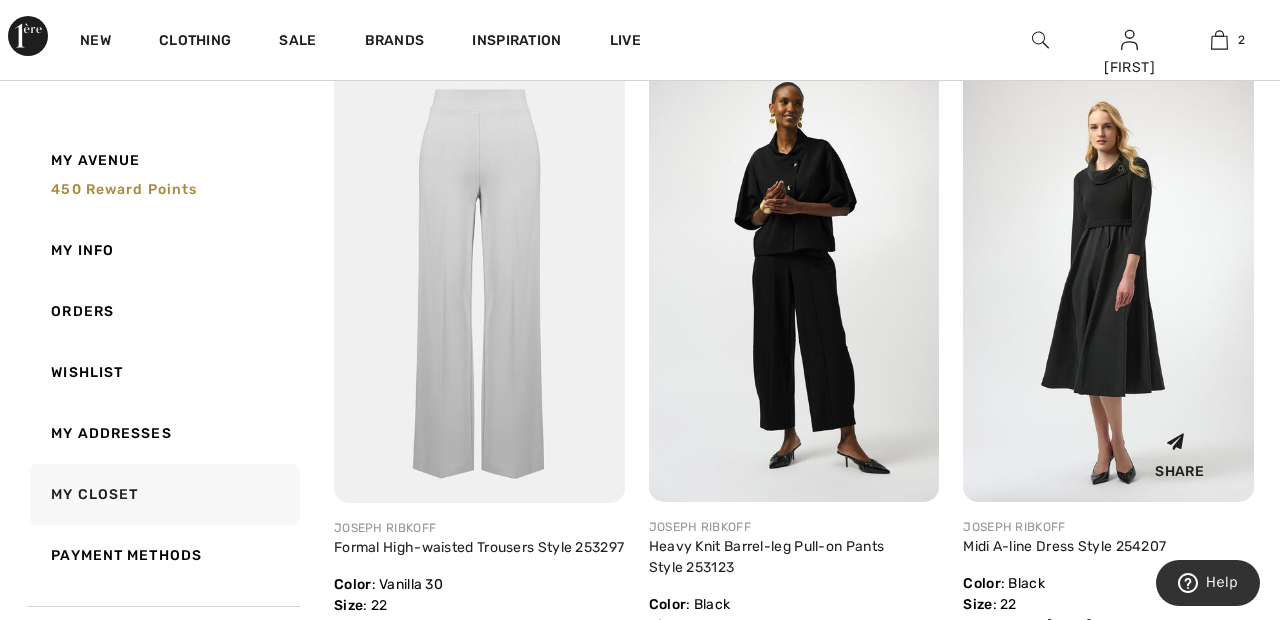 scroll, scrollTop: 283, scrollLeft: 0, axis: vertical 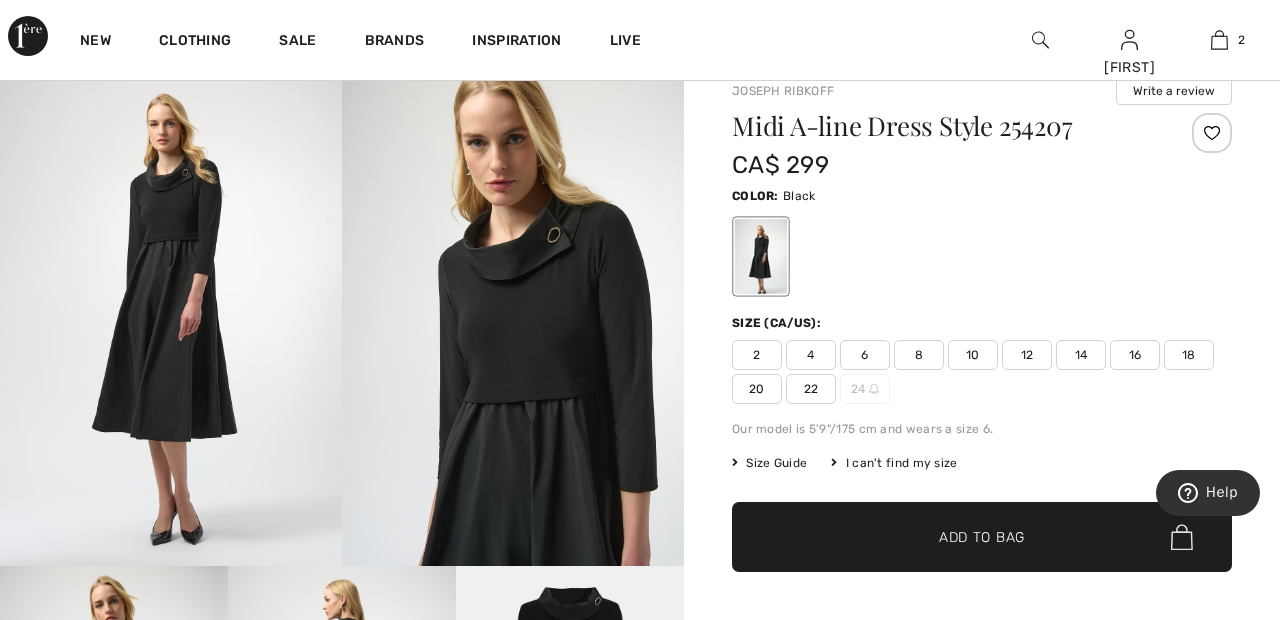 click on "22" at bounding box center [811, 389] 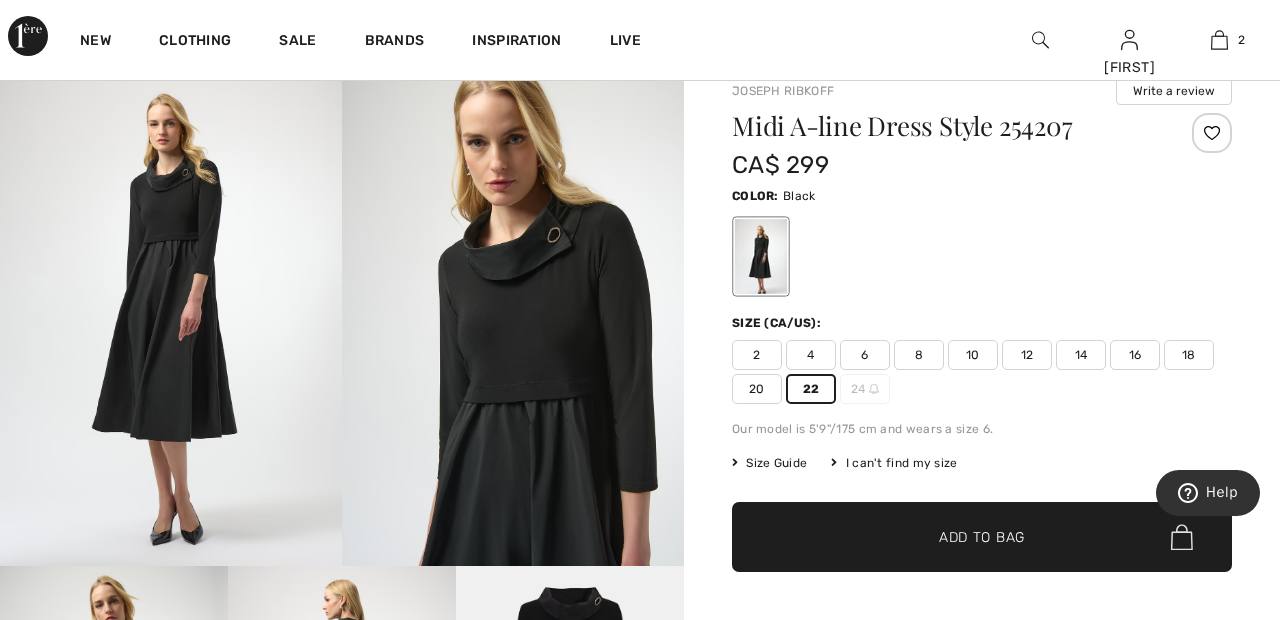 click on "✔ Added to Bag
Add to Bag" at bounding box center [982, 537] 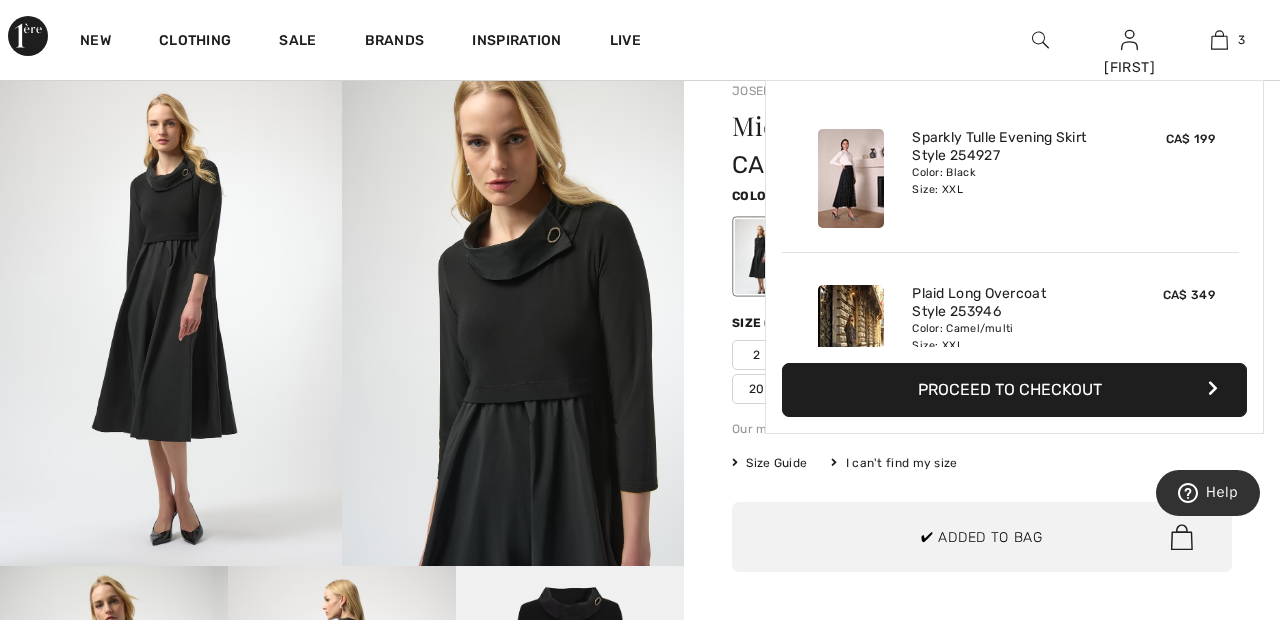 scroll, scrollTop: 218, scrollLeft: 0, axis: vertical 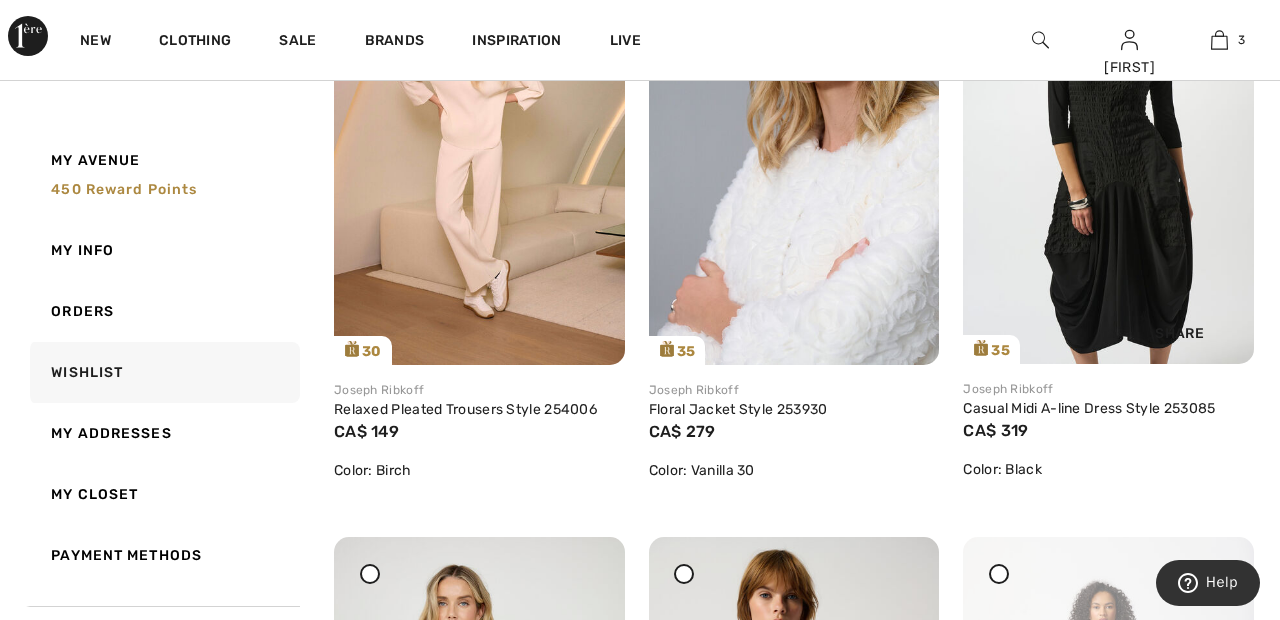 click at bounding box center [1108, 146] 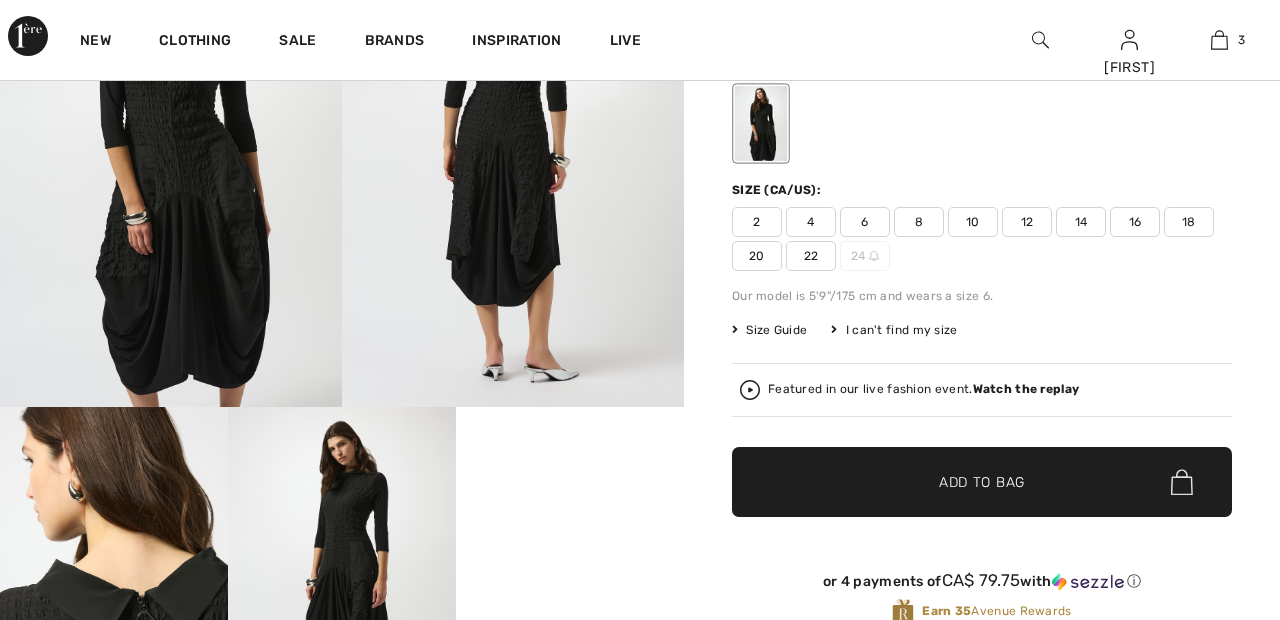 click on "22" at bounding box center [811, 256] 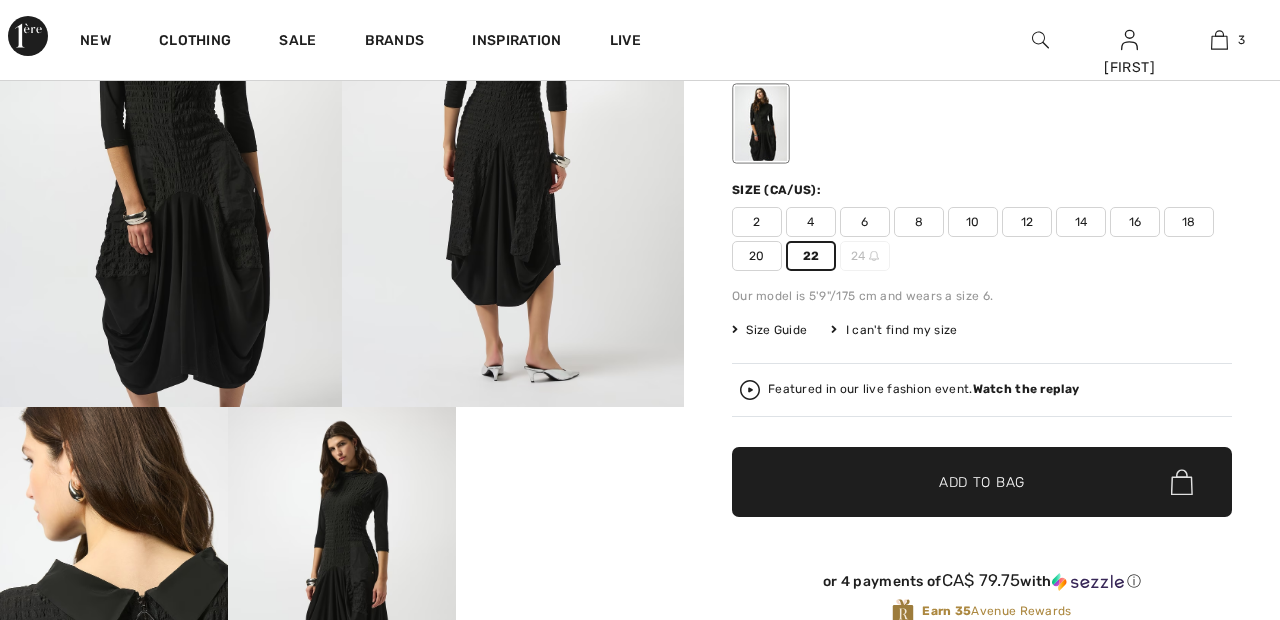 scroll, scrollTop: 305, scrollLeft: 0, axis: vertical 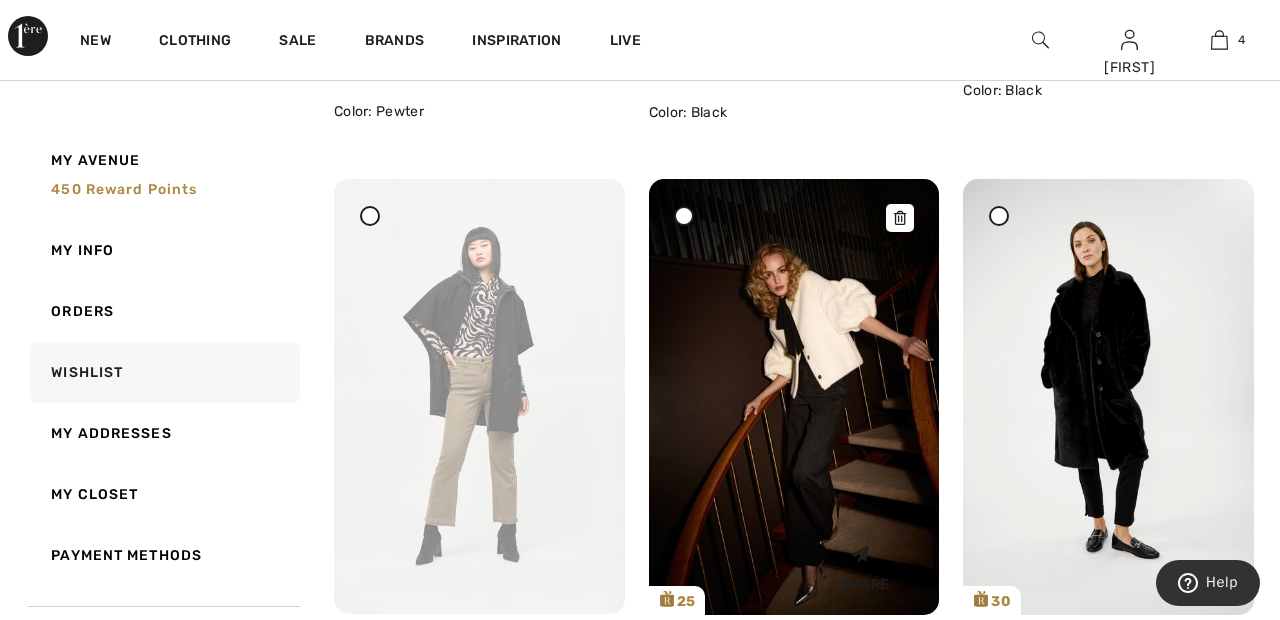 click at bounding box center (794, 397) 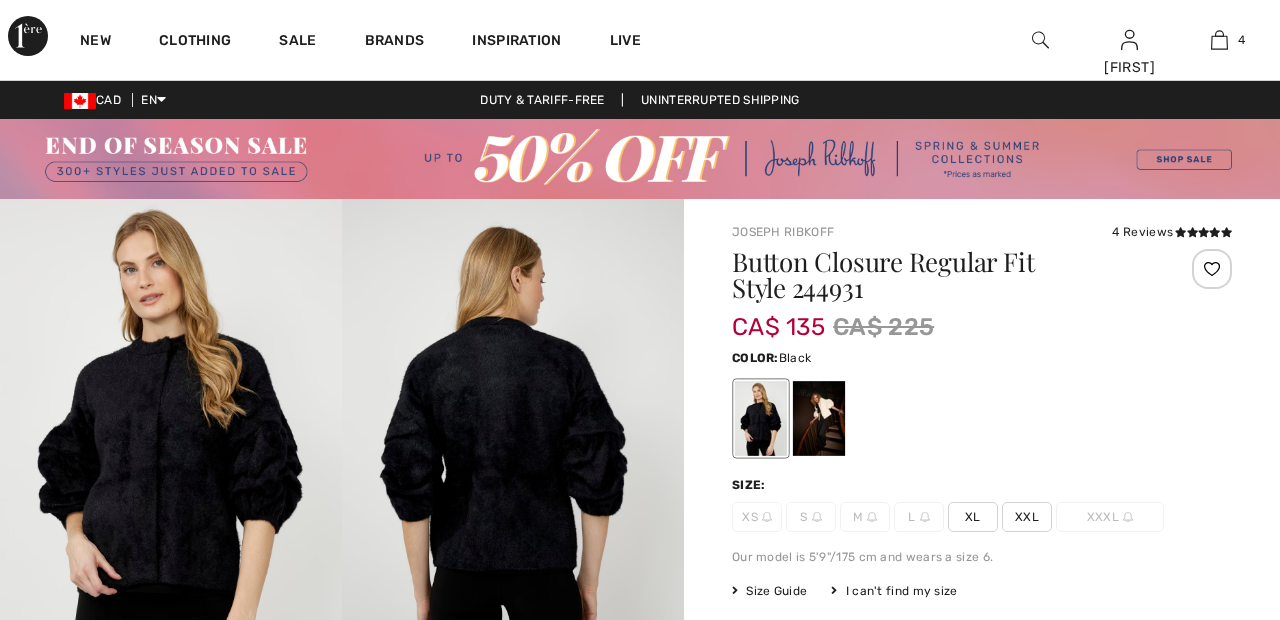 scroll, scrollTop: 0, scrollLeft: 0, axis: both 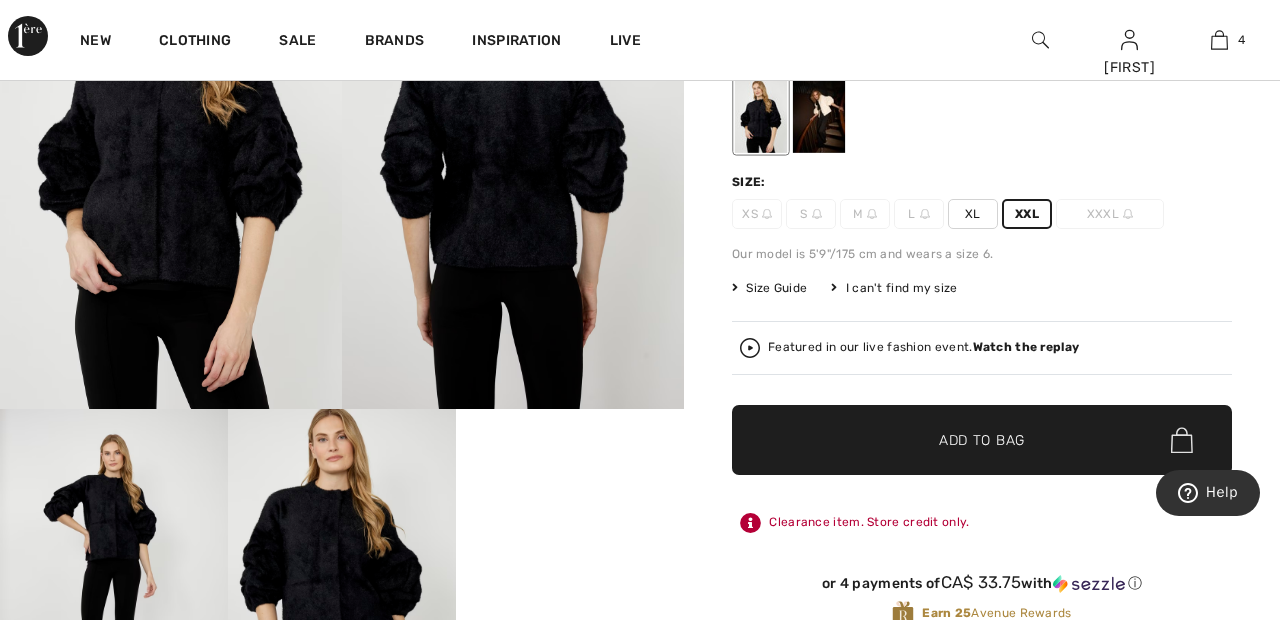 click on "✔ Added to Bag
Add to Bag" at bounding box center (982, 440) 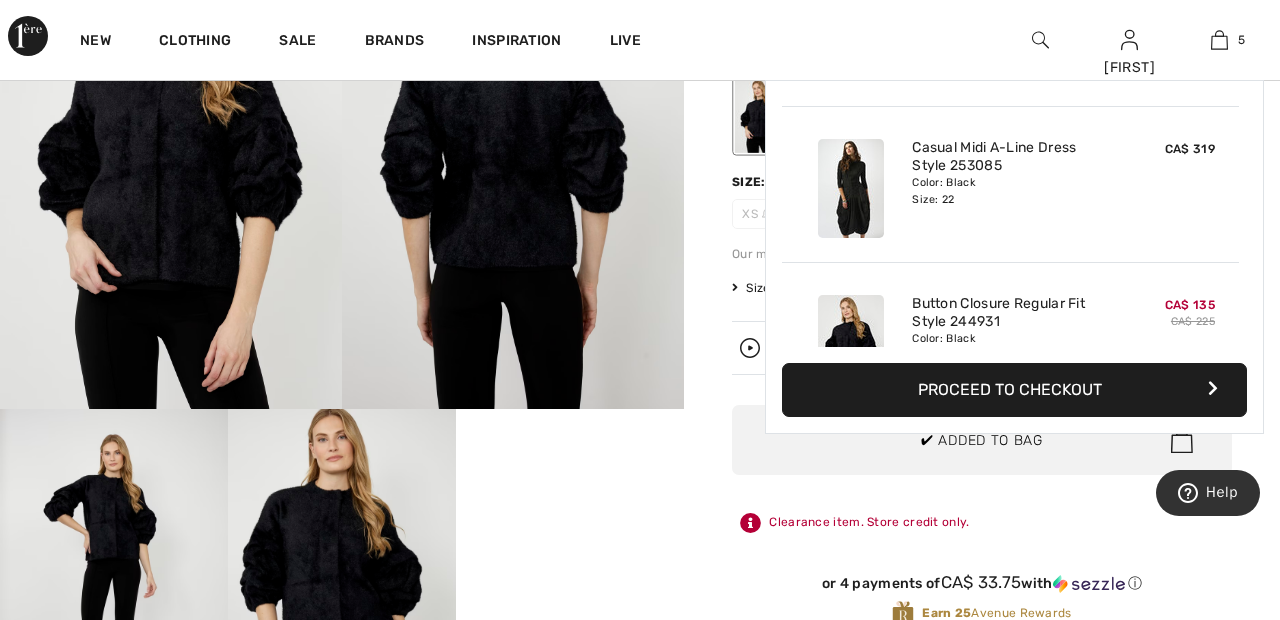 scroll, scrollTop: 530, scrollLeft: 0, axis: vertical 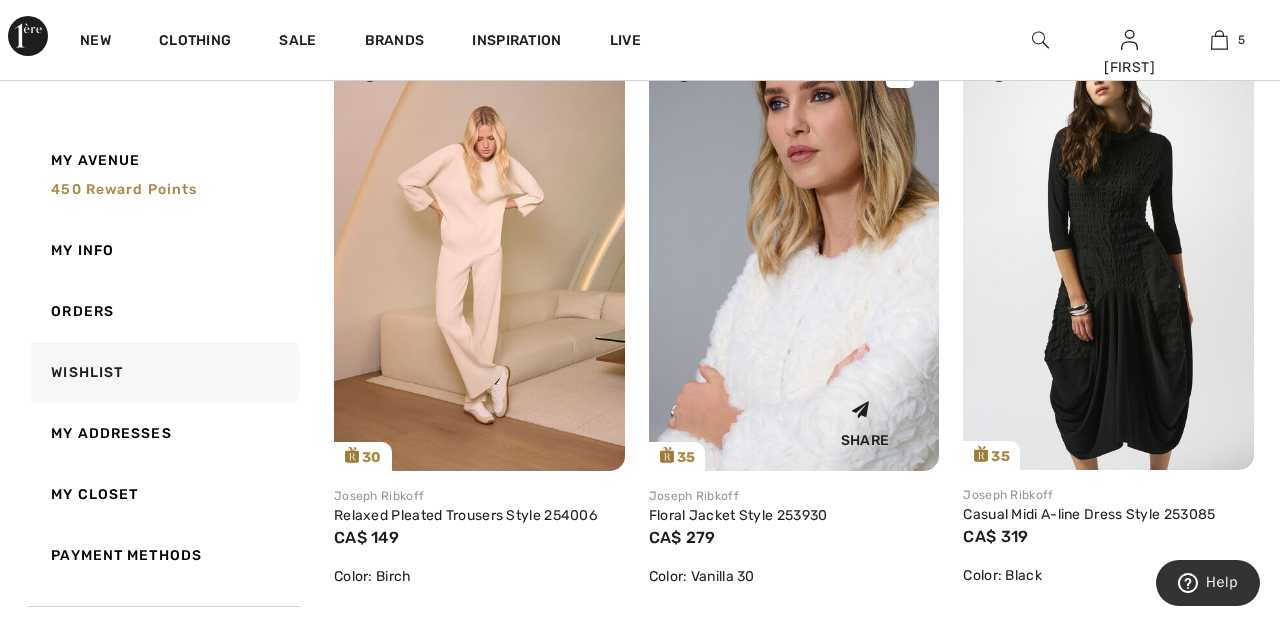click at bounding box center (794, 253) 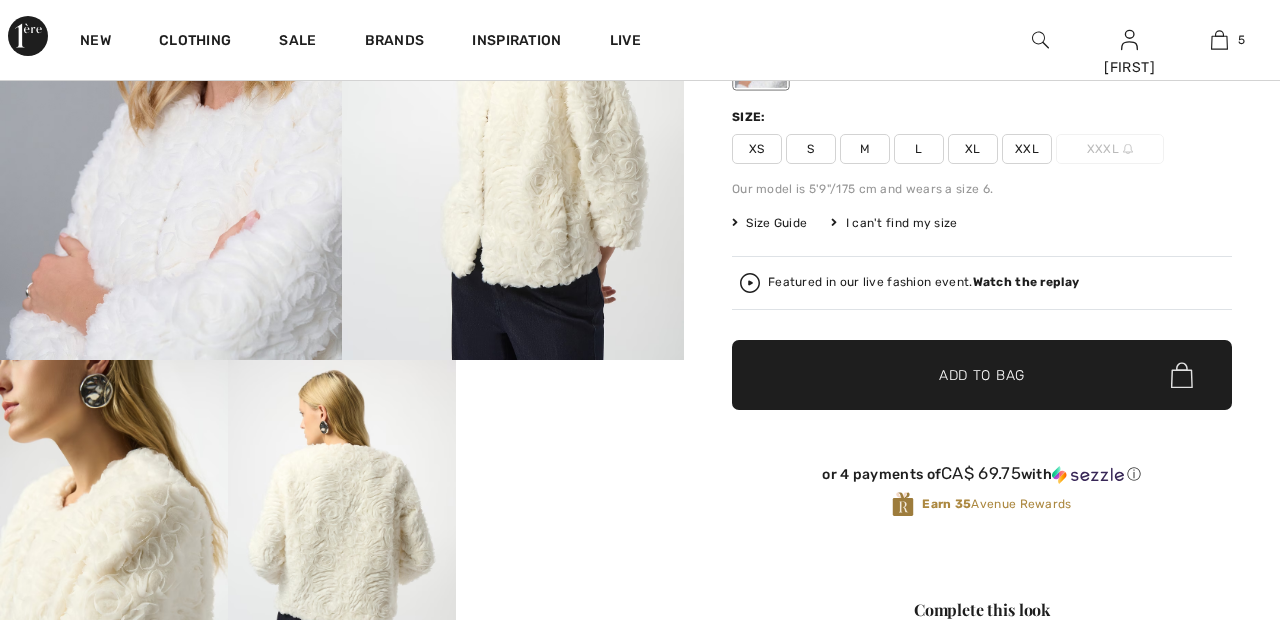 scroll, scrollTop: 365, scrollLeft: 0, axis: vertical 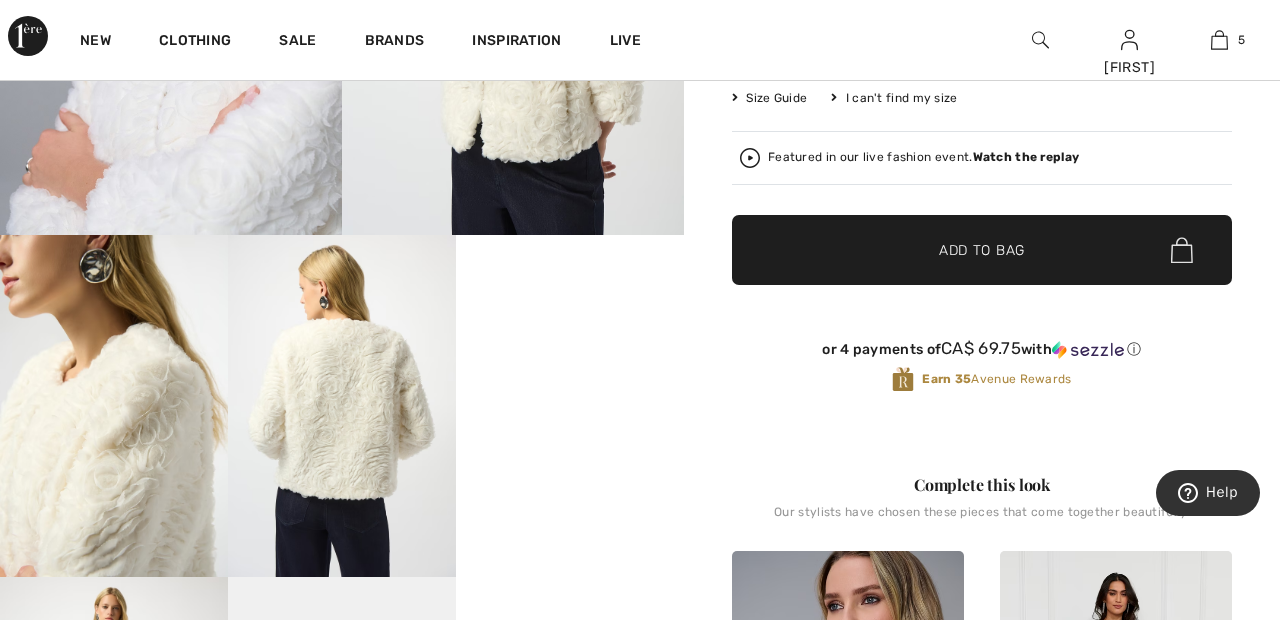 click on "Your browser does not support the video tag." at bounding box center [570, 292] 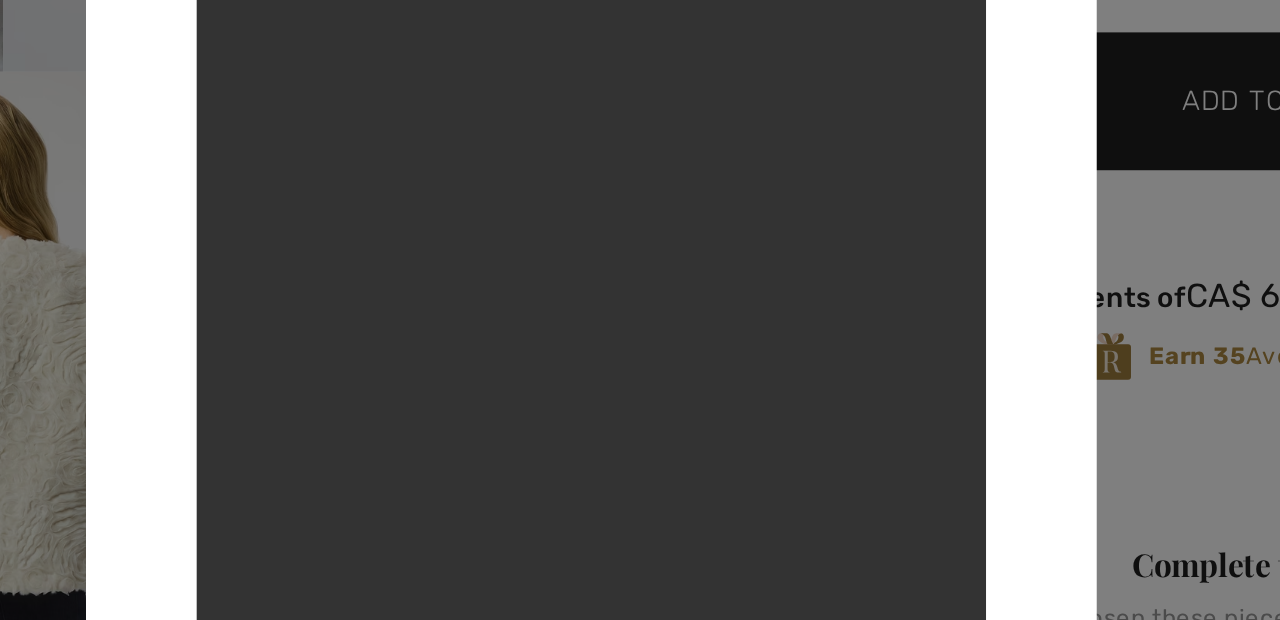 click on "Your browser does not support the video tag." at bounding box center [-32, -82] 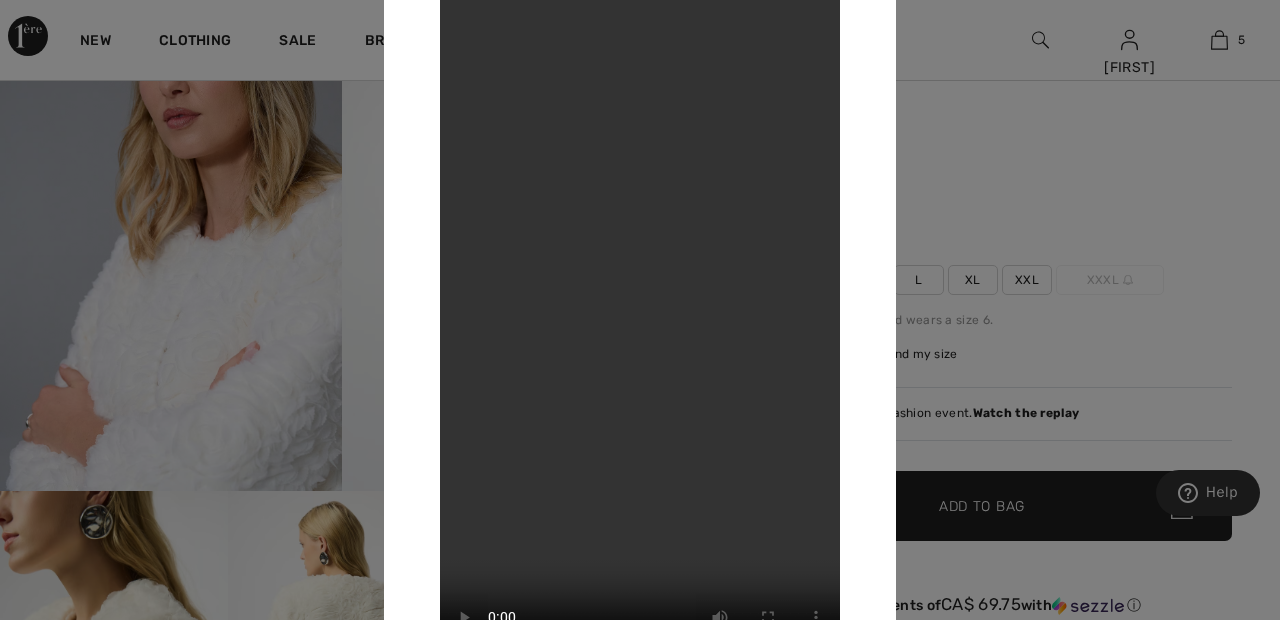 scroll, scrollTop: 219, scrollLeft: 0, axis: vertical 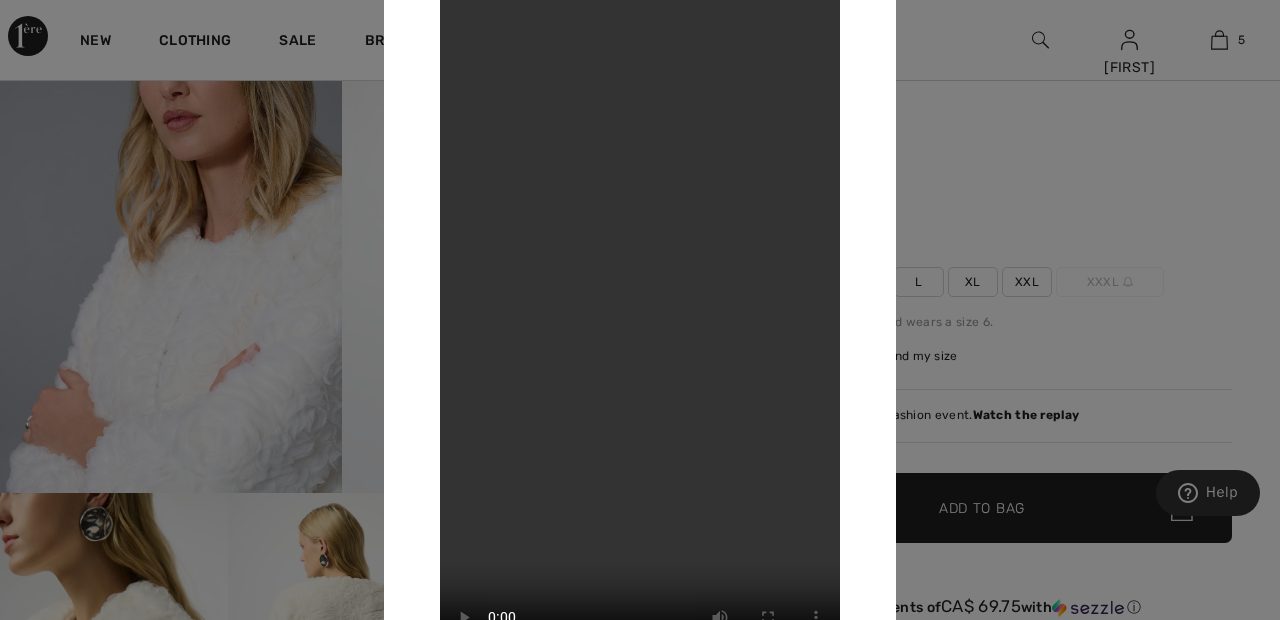 click at bounding box center (640, 310) 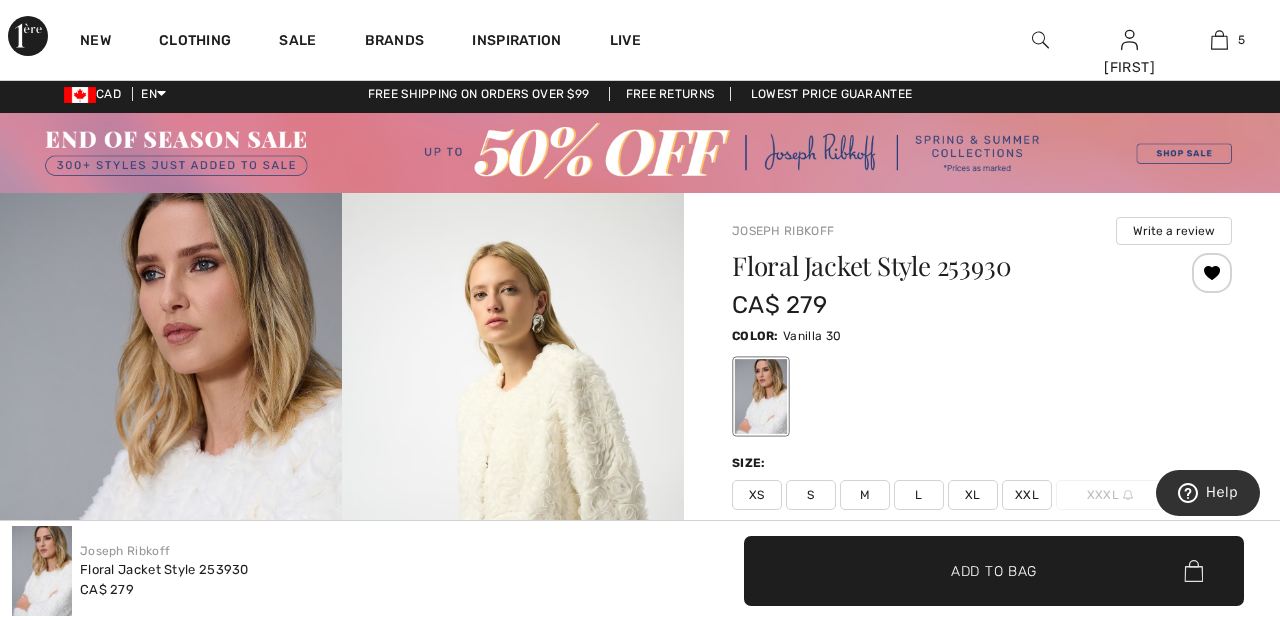 scroll, scrollTop: 0, scrollLeft: 0, axis: both 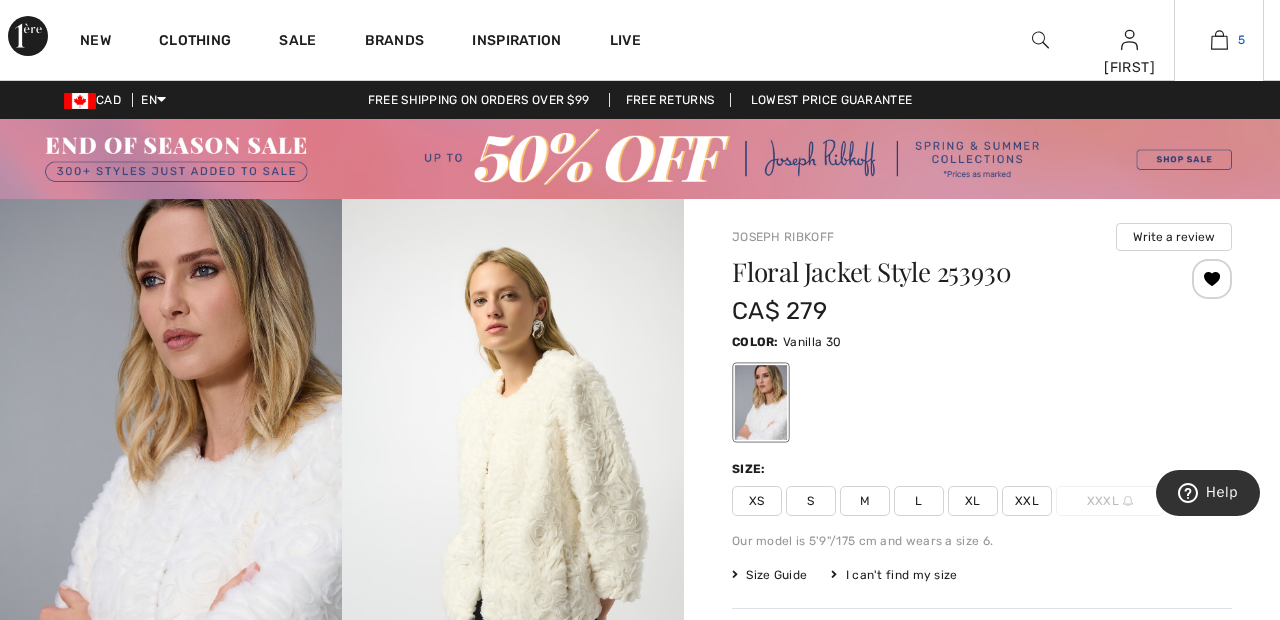 click on "5" at bounding box center [1219, 40] 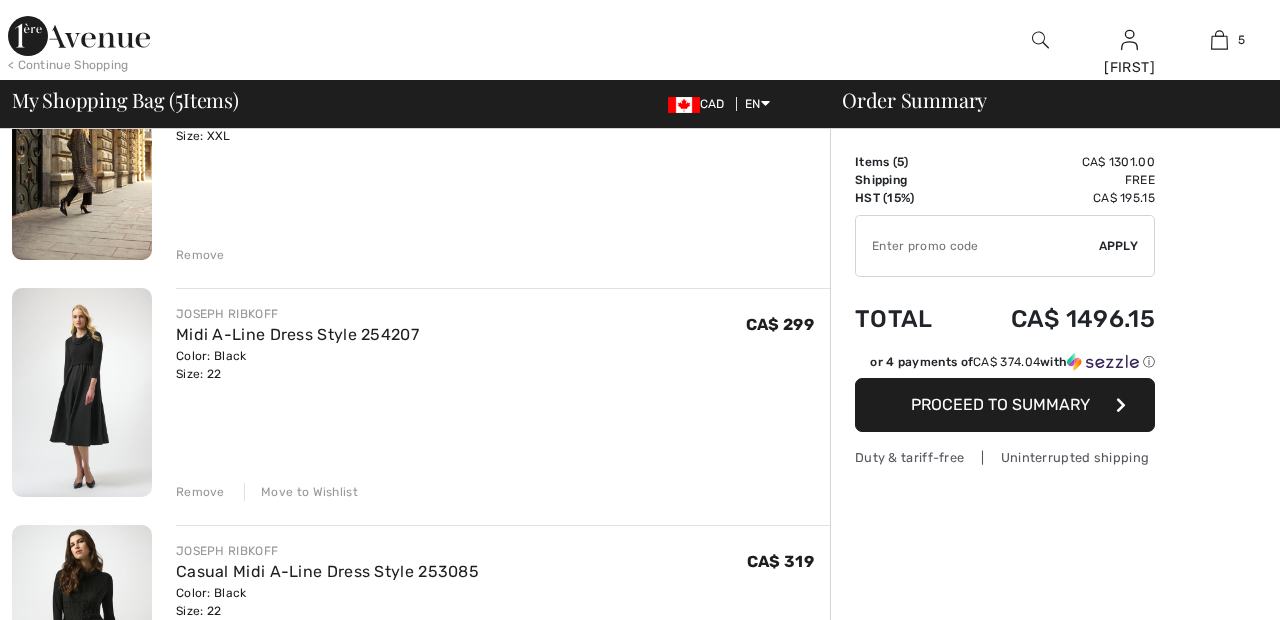scroll, scrollTop: 0, scrollLeft: 0, axis: both 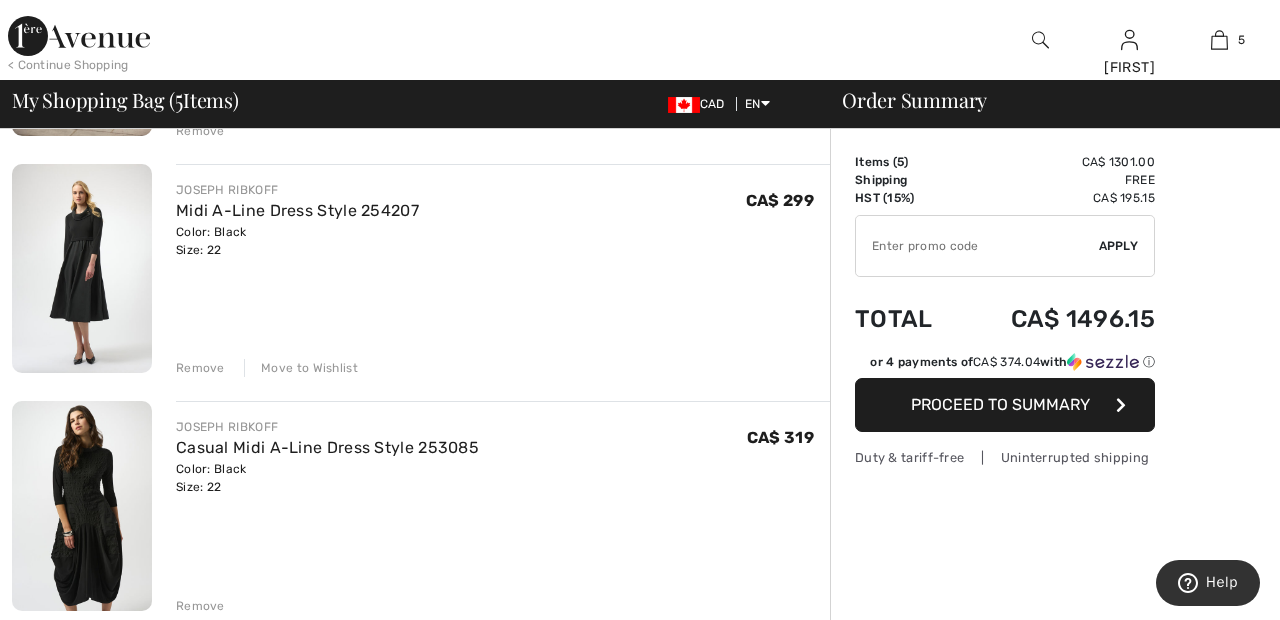 click on "Move to Wishlist" at bounding box center [301, 368] 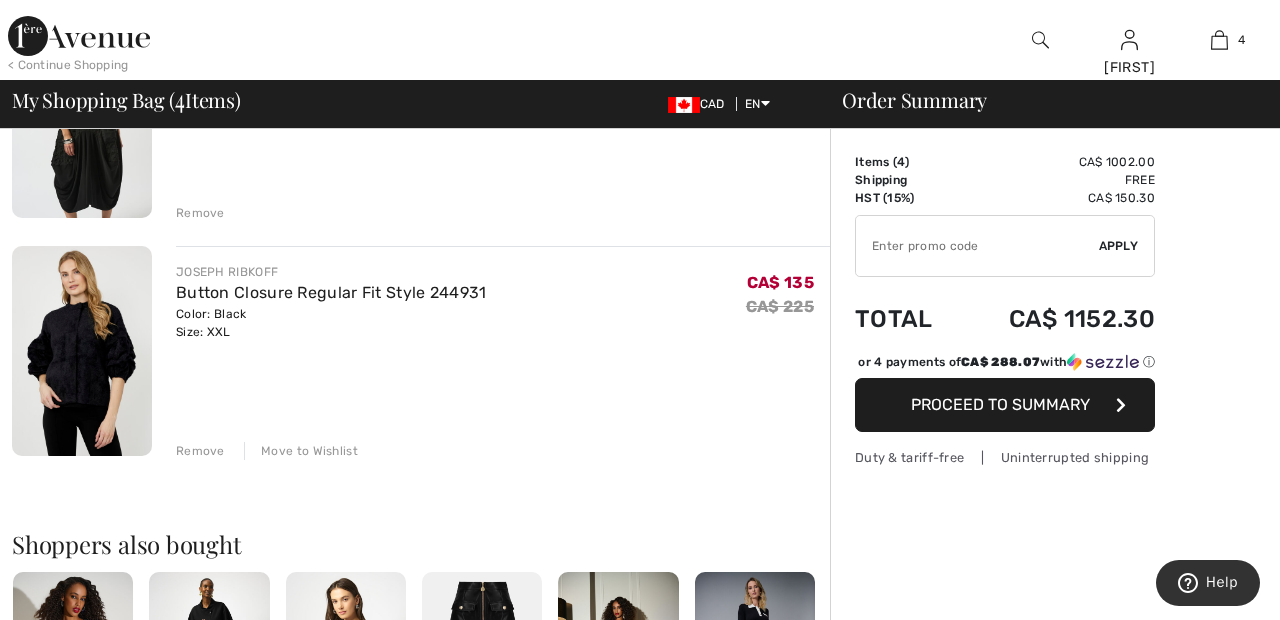 scroll, scrollTop: 765, scrollLeft: 0, axis: vertical 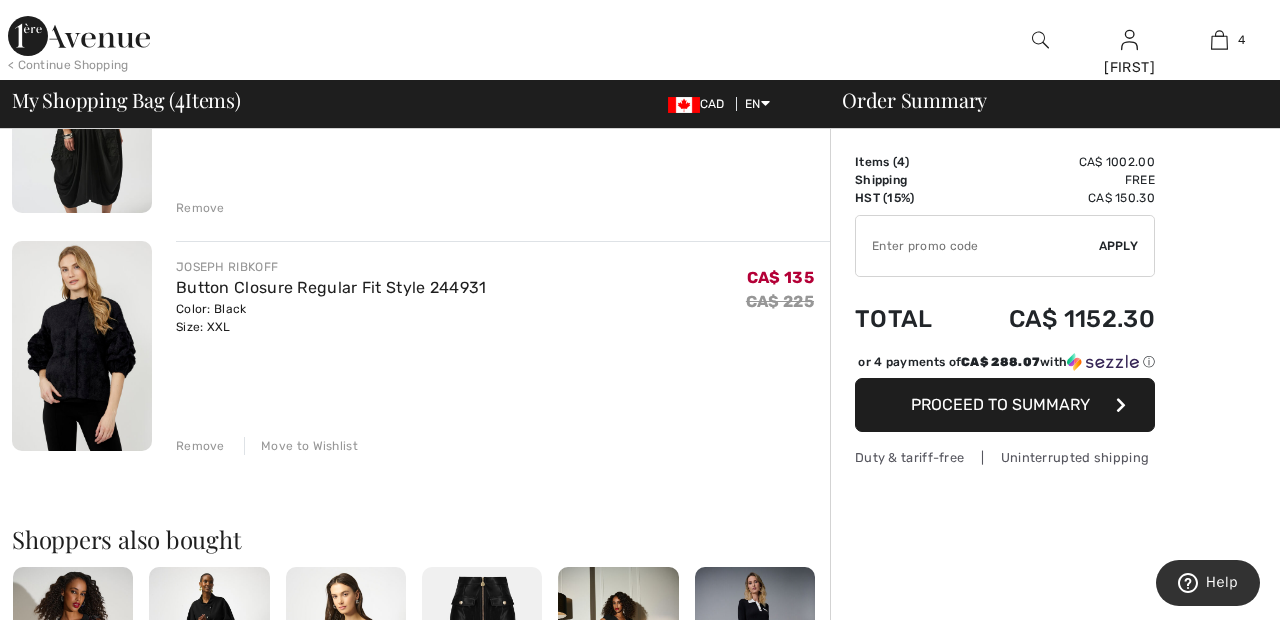 click on "Move to Wishlist" at bounding box center [301, 446] 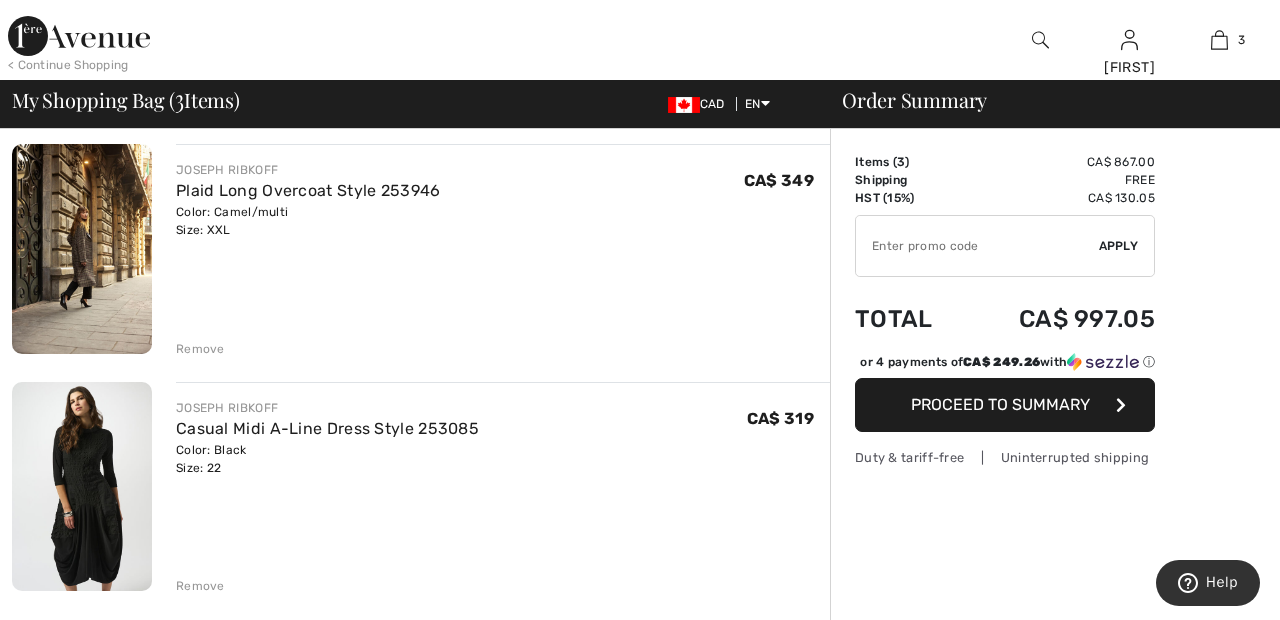 scroll, scrollTop: 392, scrollLeft: 0, axis: vertical 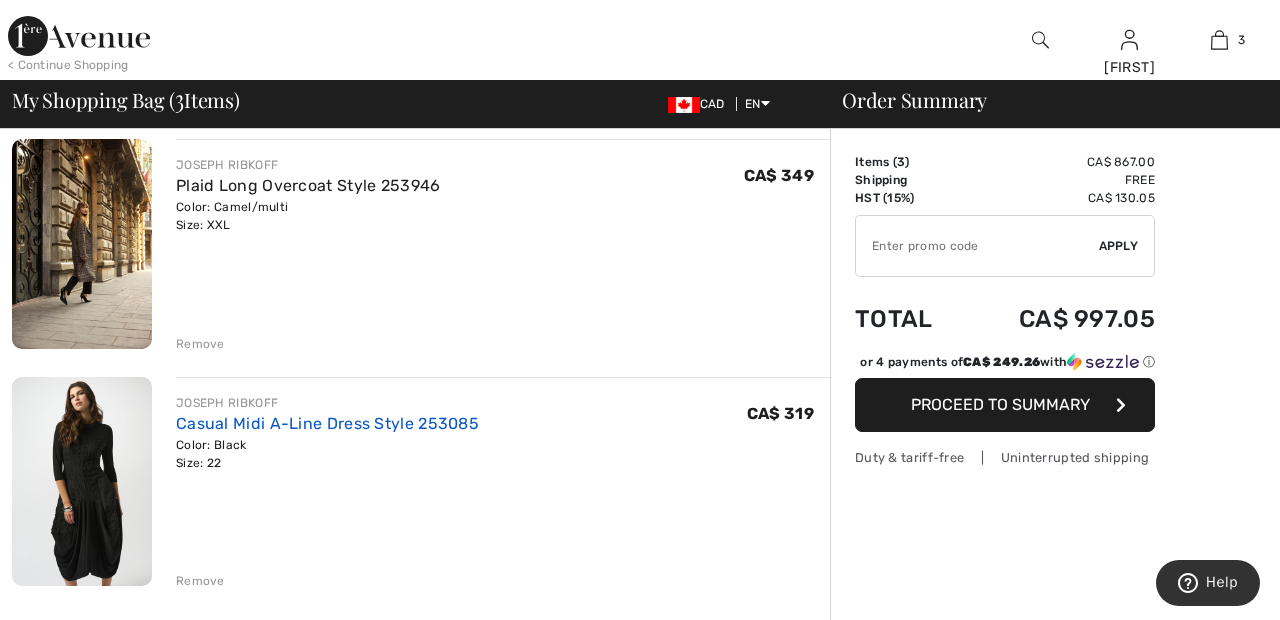 click on "Casual Midi A-Line Dress Style 253085" at bounding box center [327, 423] 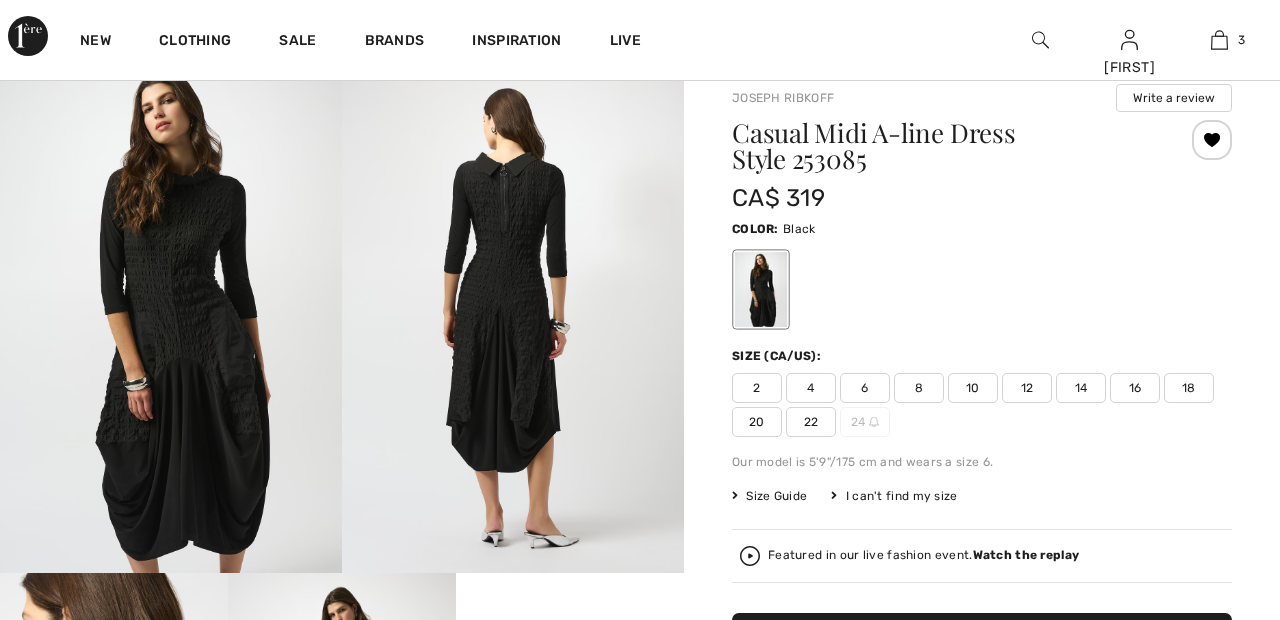 scroll, scrollTop: 221, scrollLeft: 0, axis: vertical 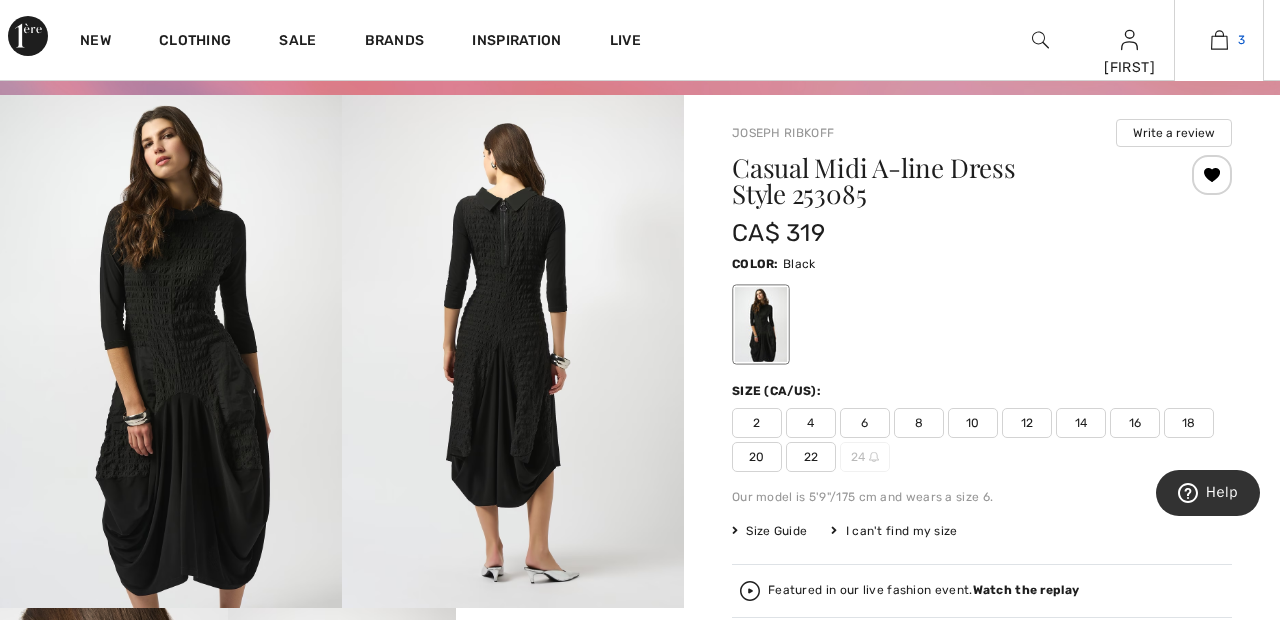 click at bounding box center (1219, 40) 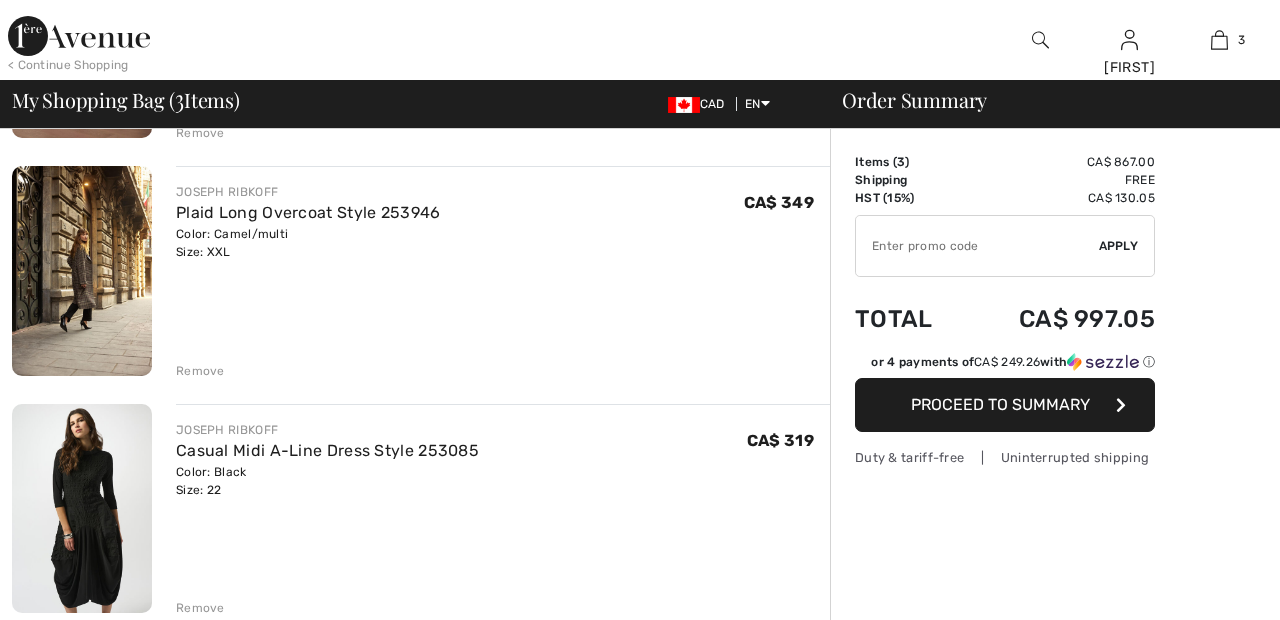 scroll, scrollTop: 488, scrollLeft: 0, axis: vertical 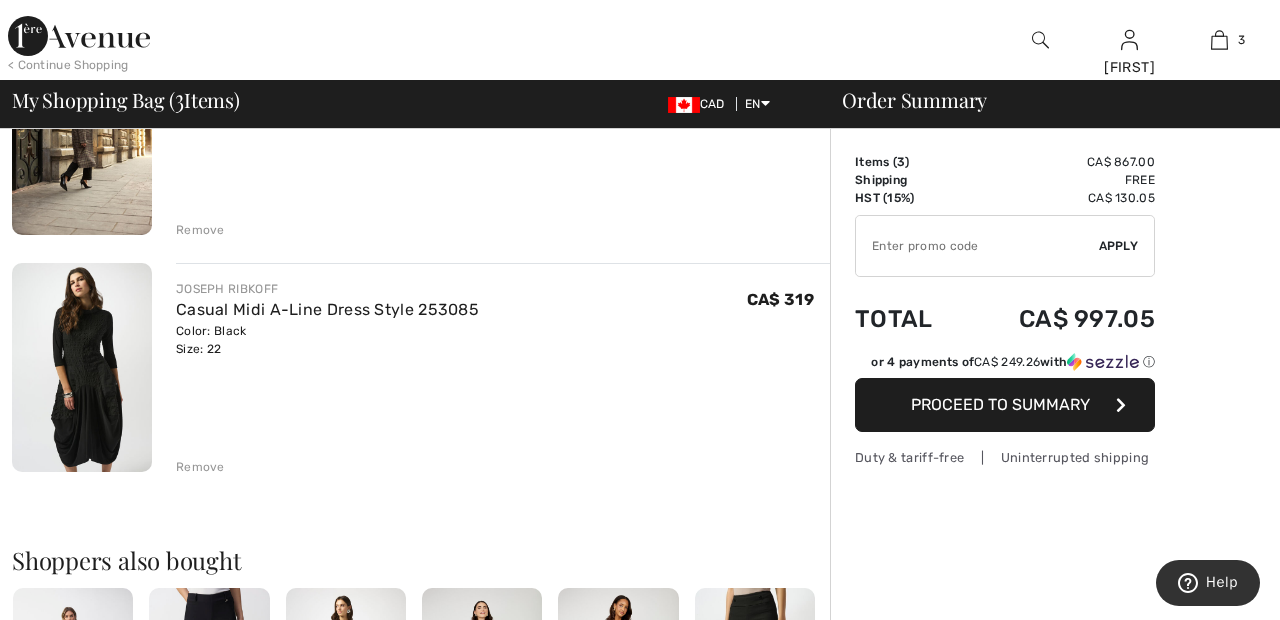 click on "Remove" at bounding box center [200, 467] 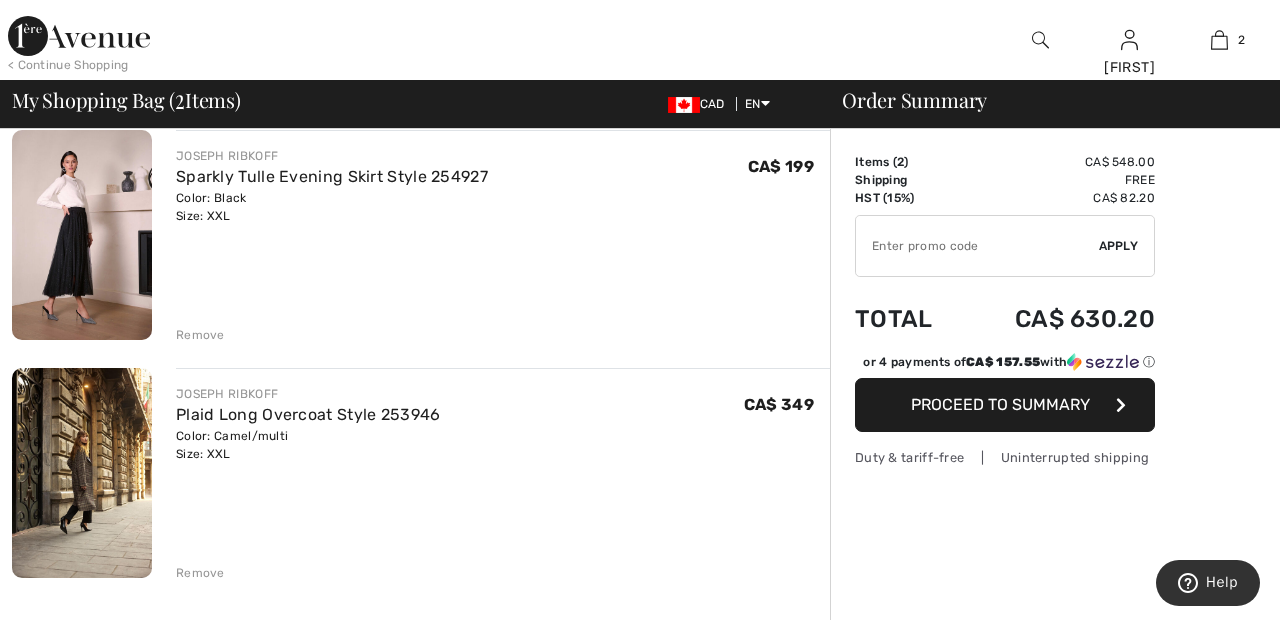 scroll, scrollTop: 0, scrollLeft: 0, axis: both 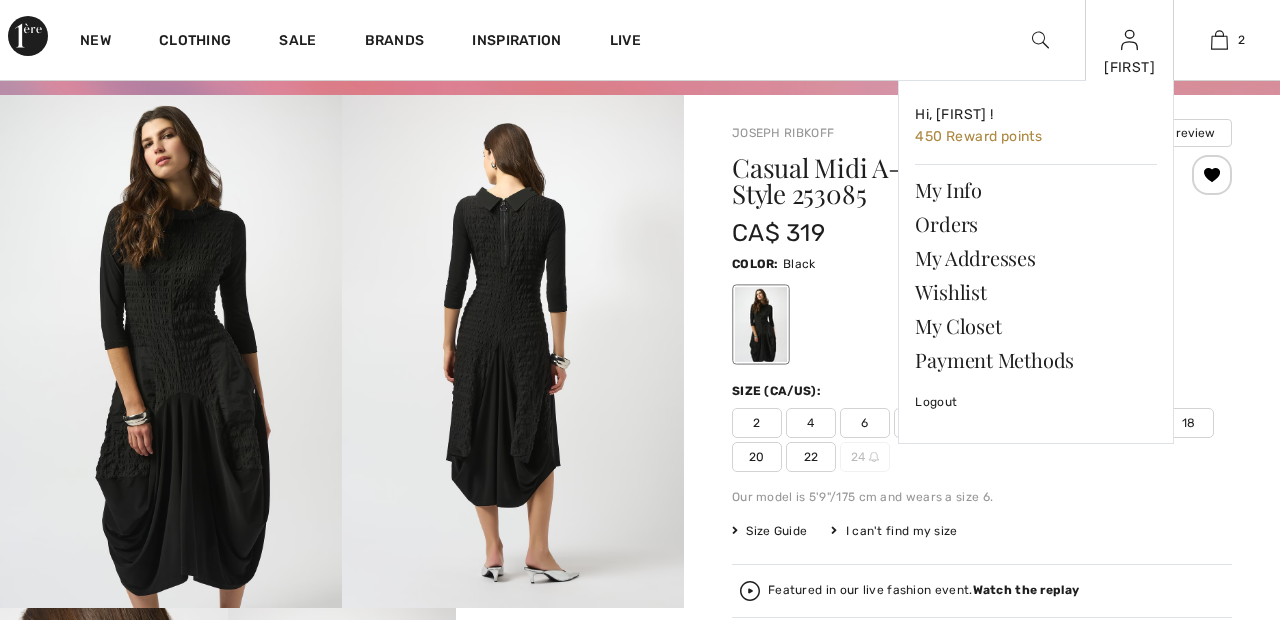 click at bounding box center (1129, 40) 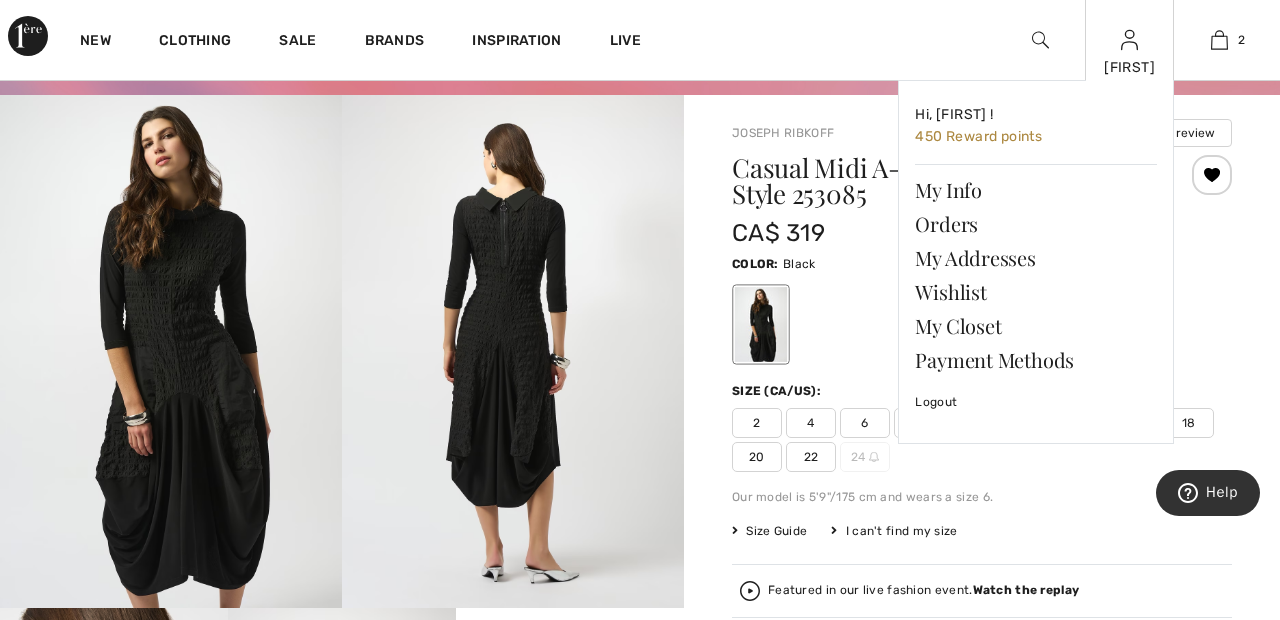 scroll, scrollTop: 0, scrollLeft: 0, axis: both 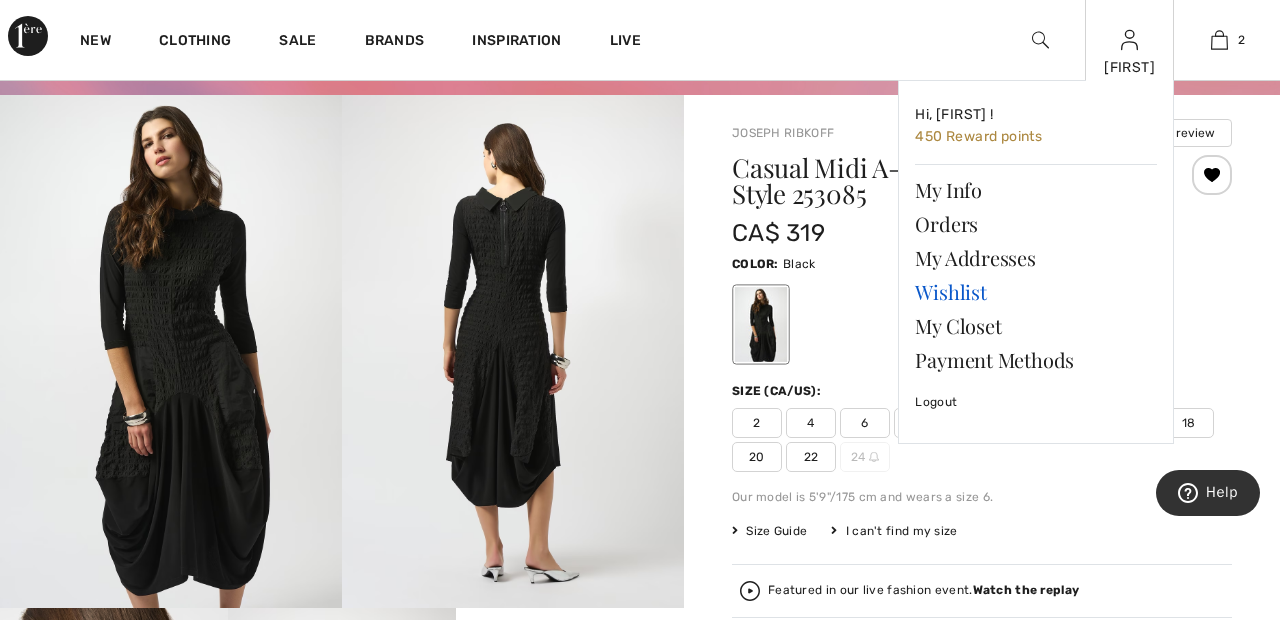 click on "Wishlist" at bounding box center [1036, 292] 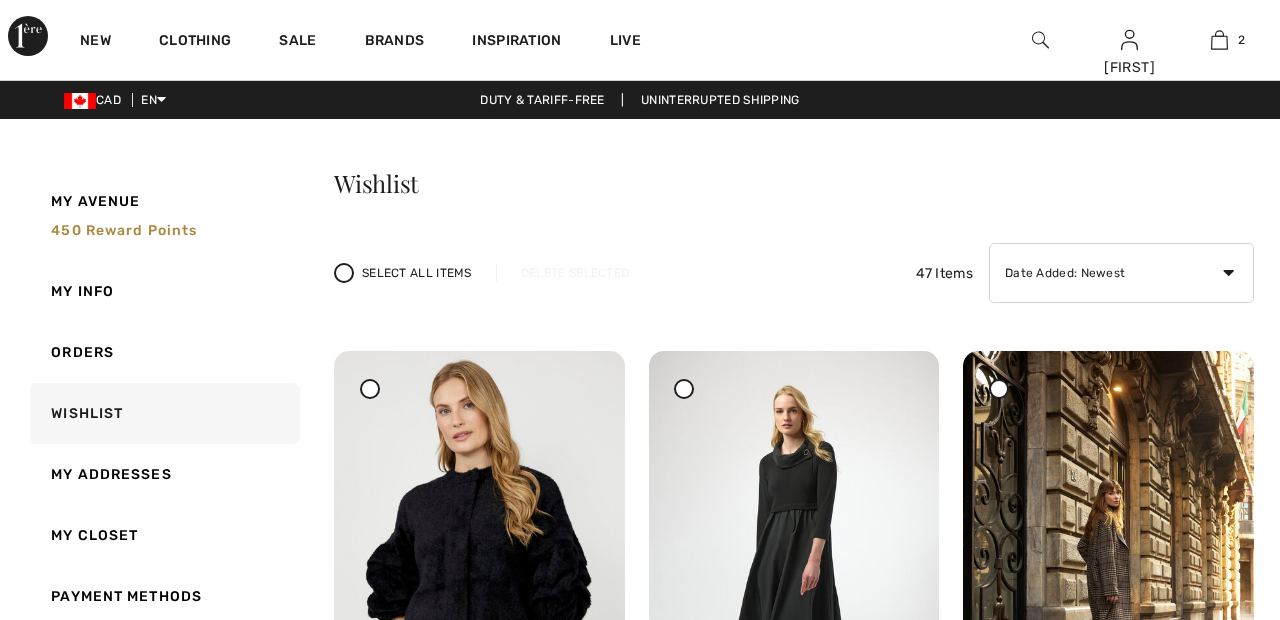 scroll, scrollTop: 0, scrollLeft: 0, axis: both 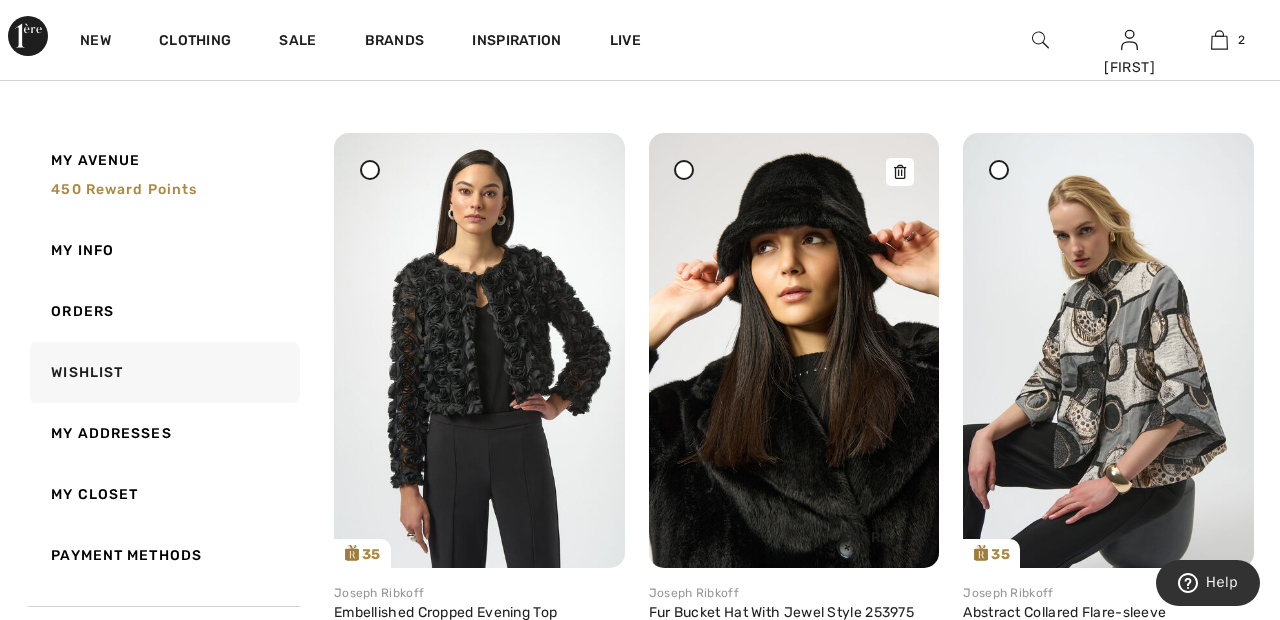 click at bounding box center [794, 350] 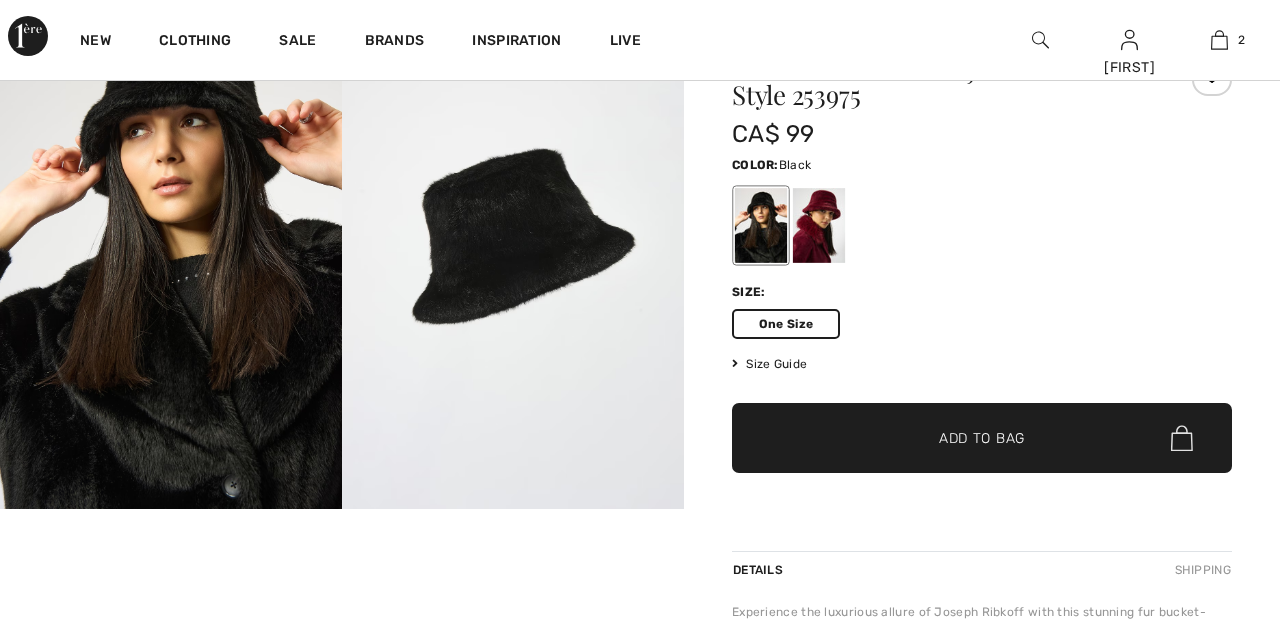 click on "Add to Bag" at bounding box center (982, 438) 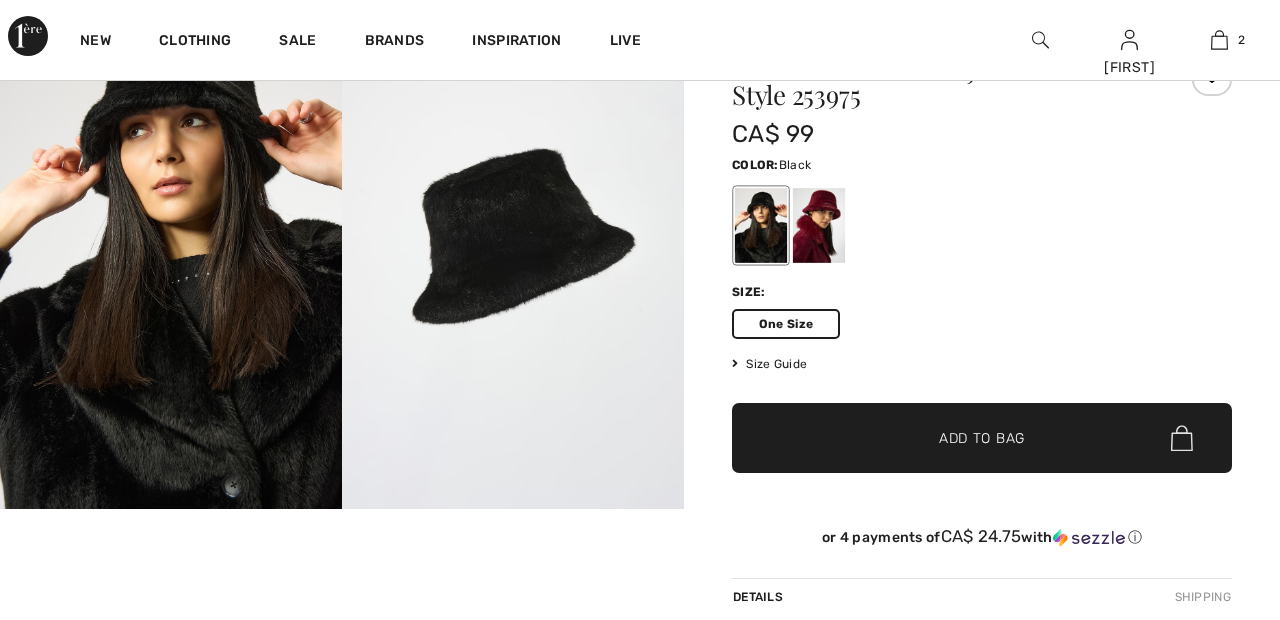 scroll, scrollTop: 203, scrollLeft: 0, axis: vertical 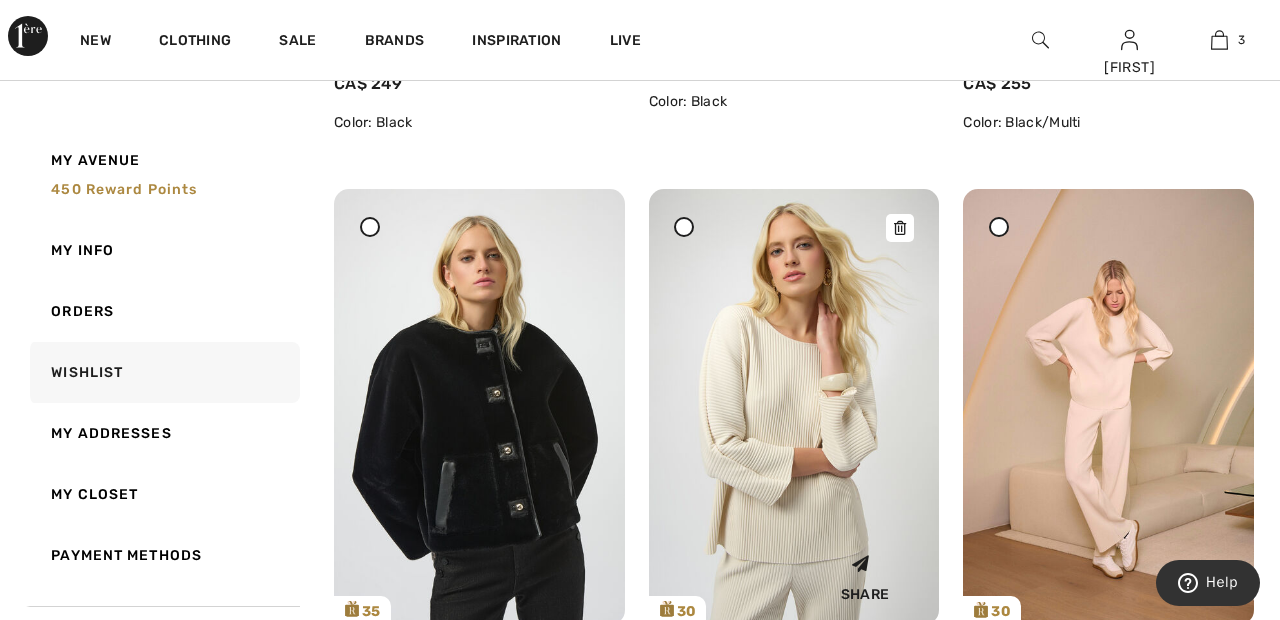 click at bounding box center (794, 406) 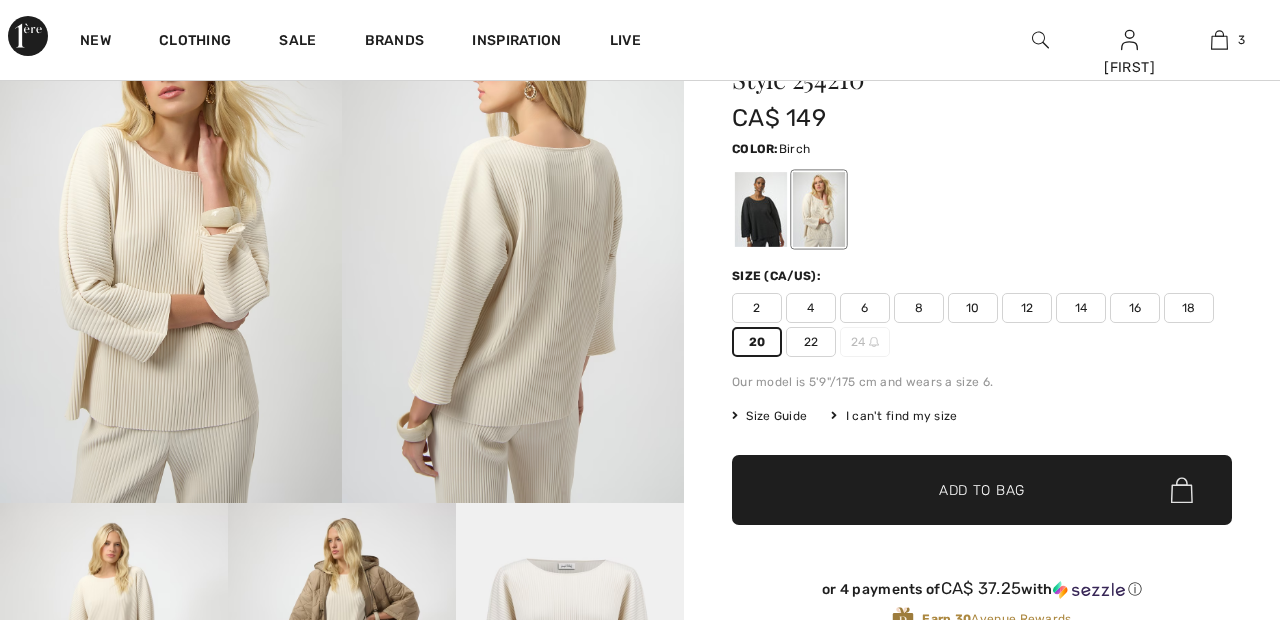 click on "Add to Bag" at bounding box center [982, 490] 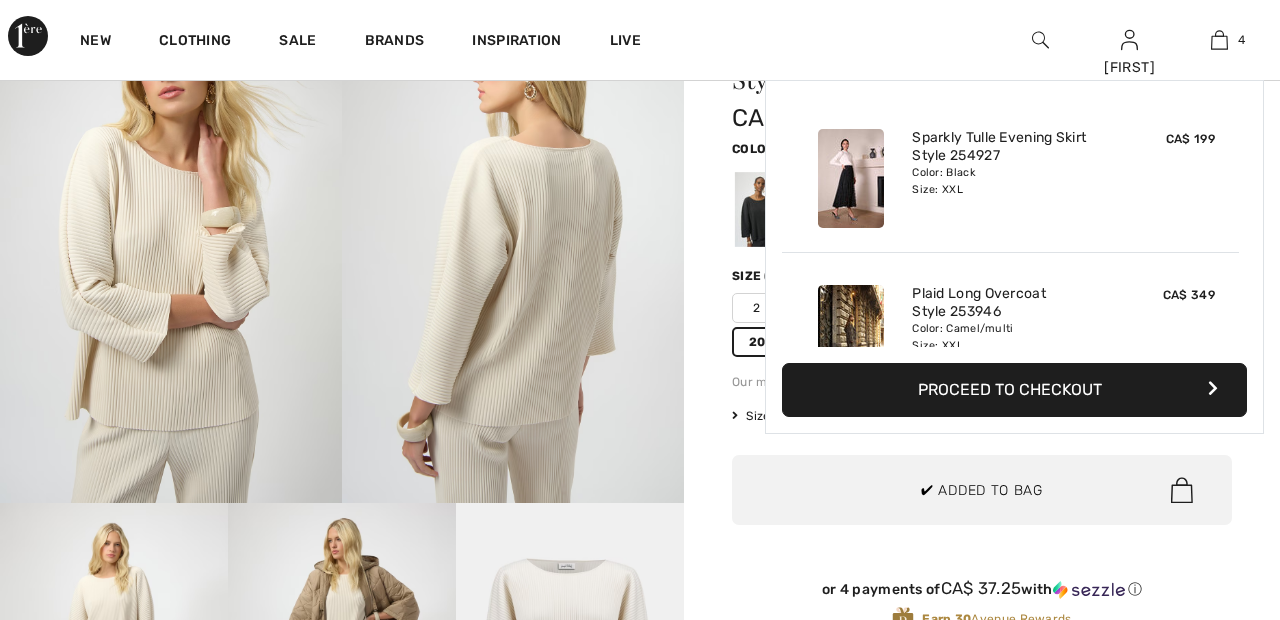 scroll, scrollTop: 374, scrollLeft: 0, axis: vertical 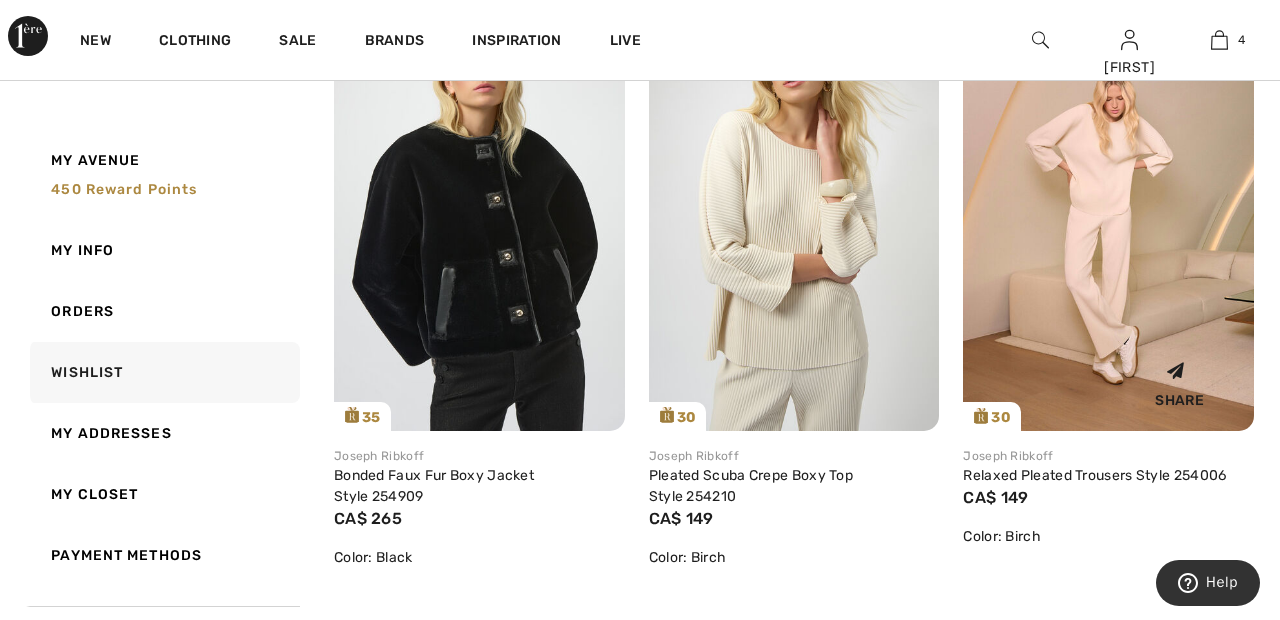 click at bounding box center [1108, 213] 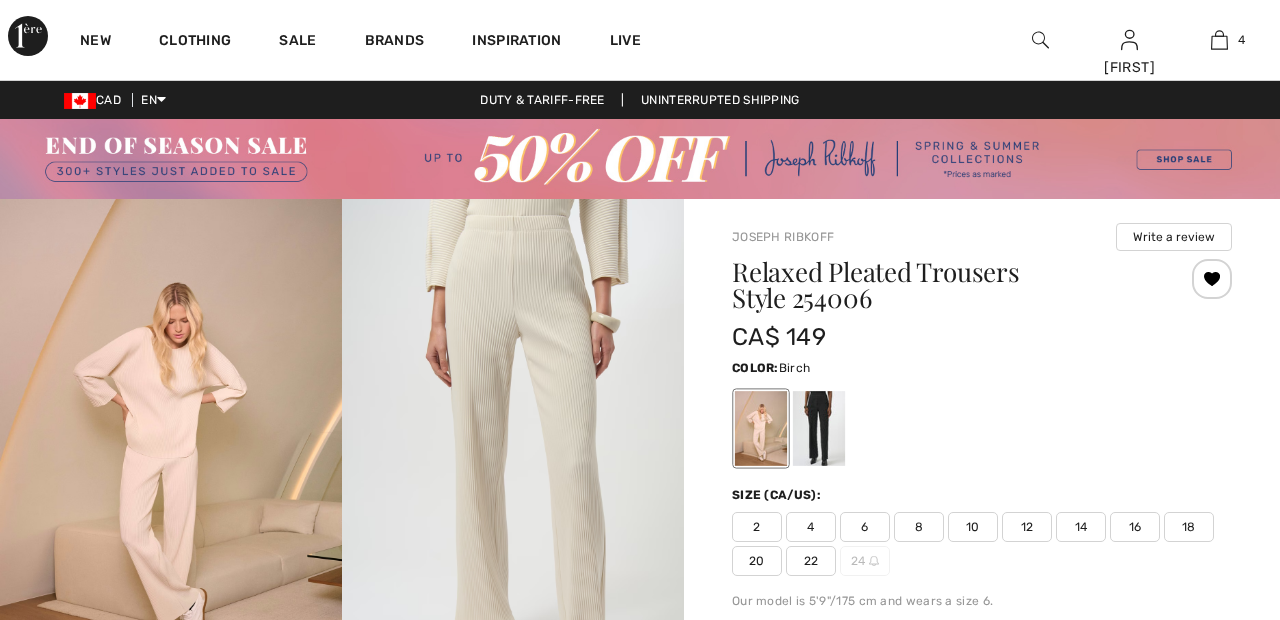 click on "22" at bounding box center [811, 561] 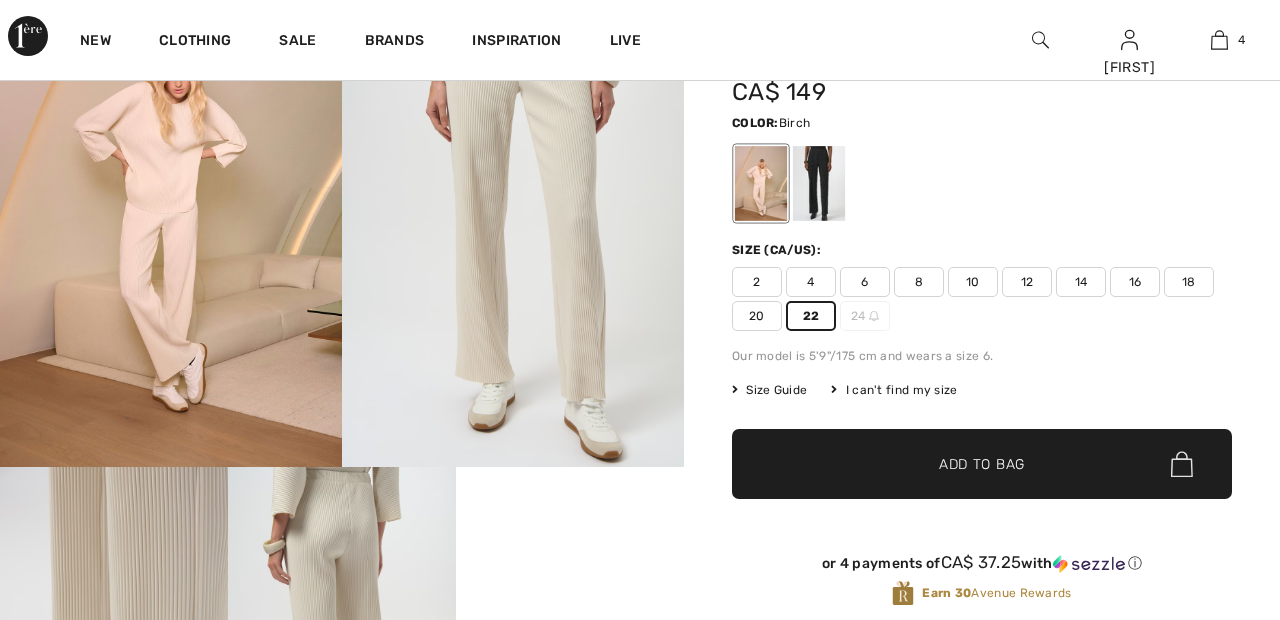 scroll, scrollTop: 245, scrollLeft: 0, axis: vertical 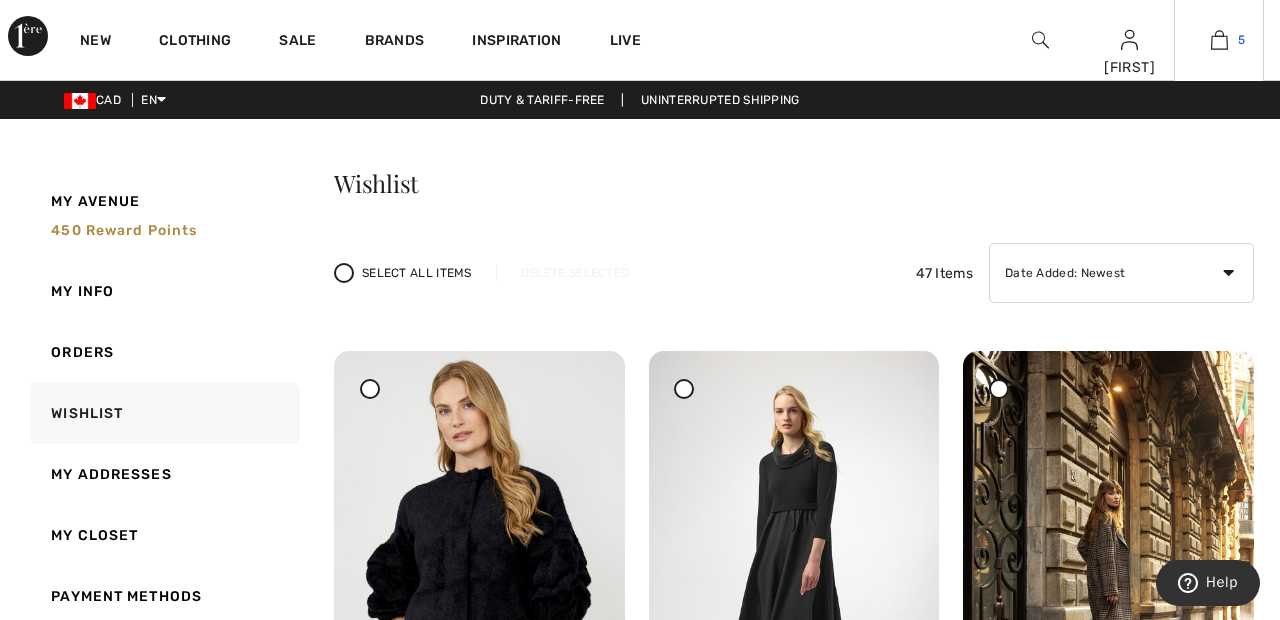 click on "5" at bounding box center (1219, 40) 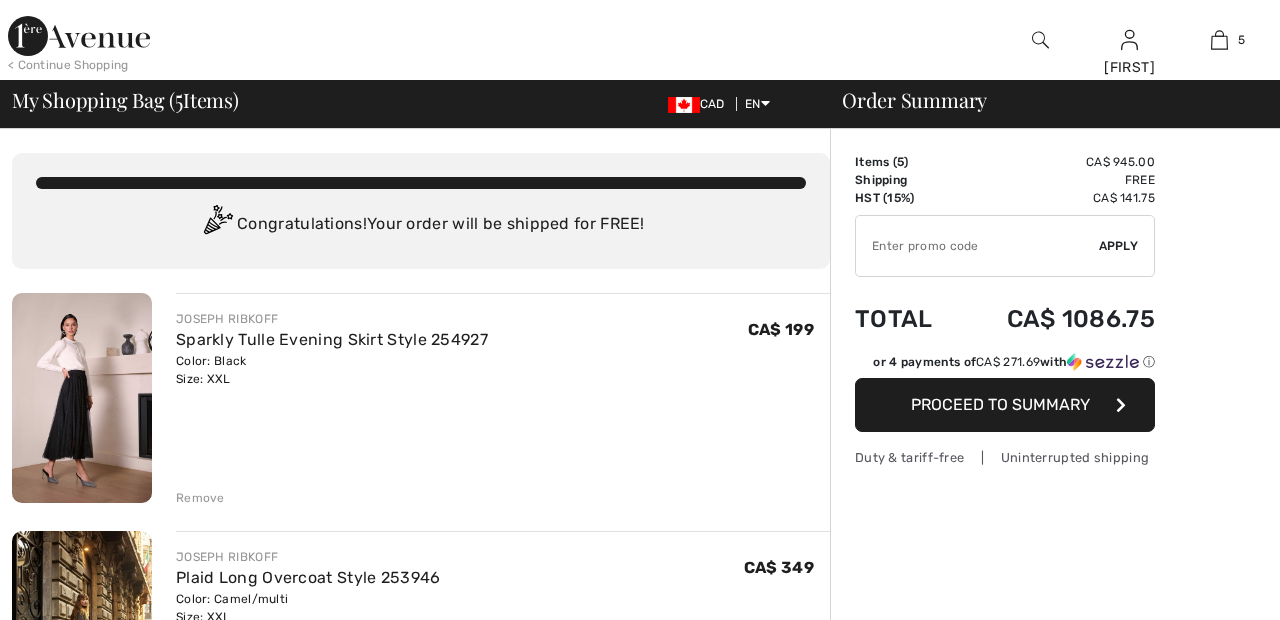 scroll, scrollTop: 13, scrollLeft: 0, axis: vertical 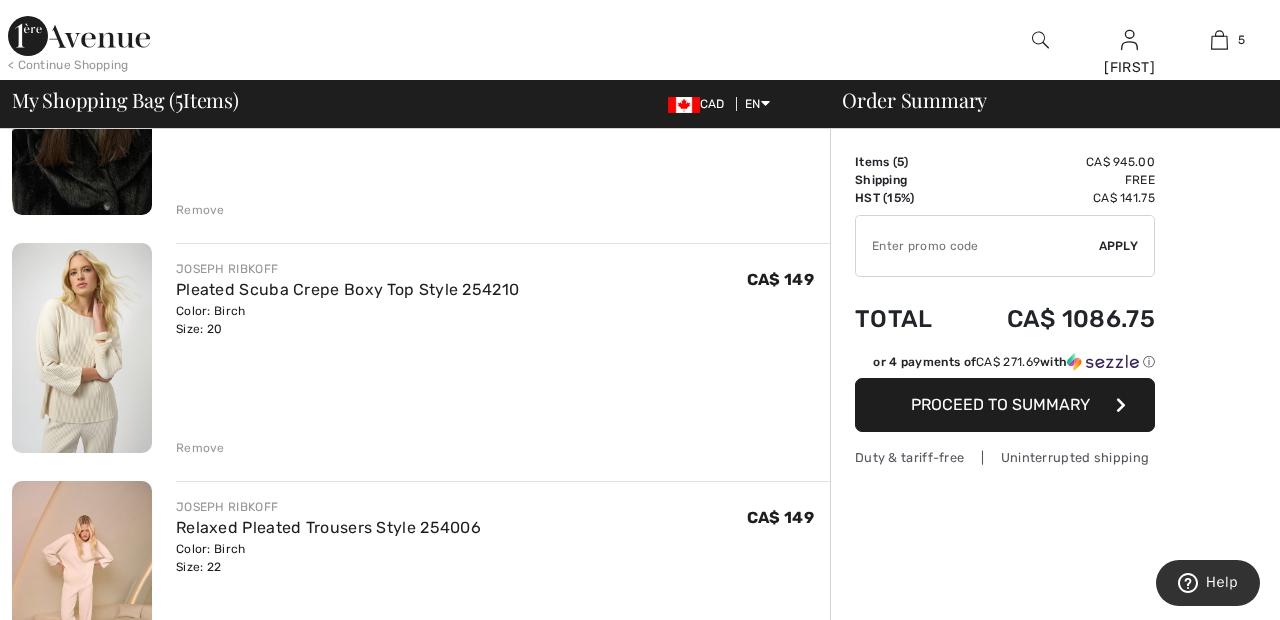 click on "Remove" at bounding box center (200, 448) 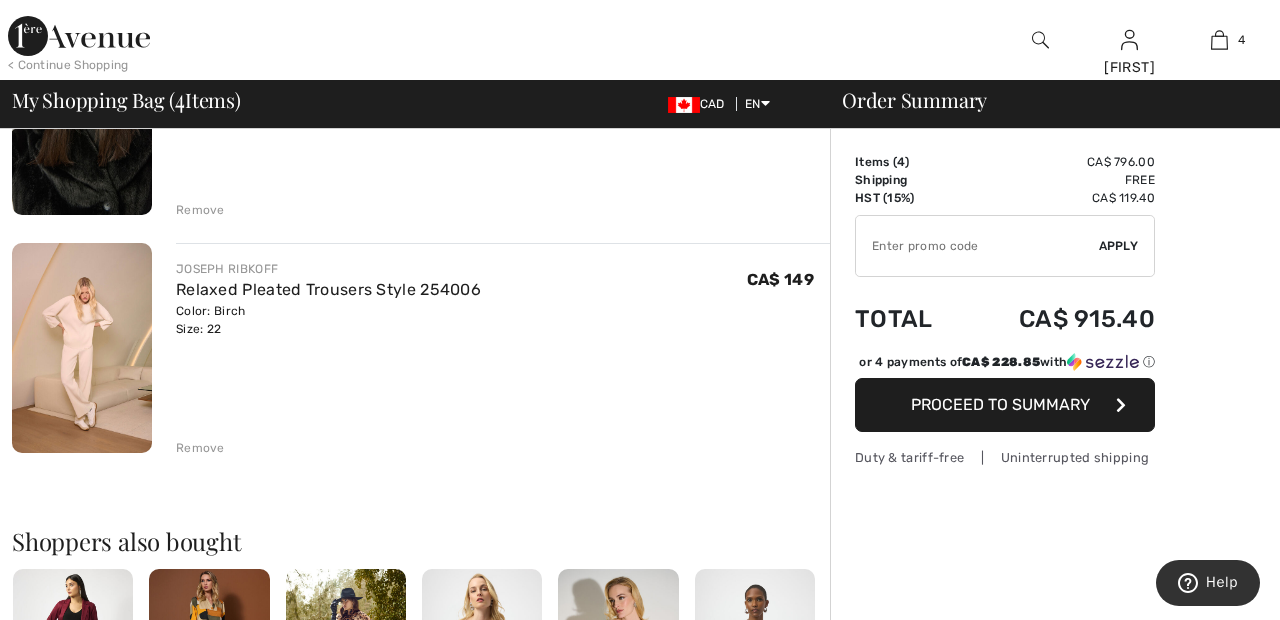 click on "Remove" at bounding box center [200, 448] 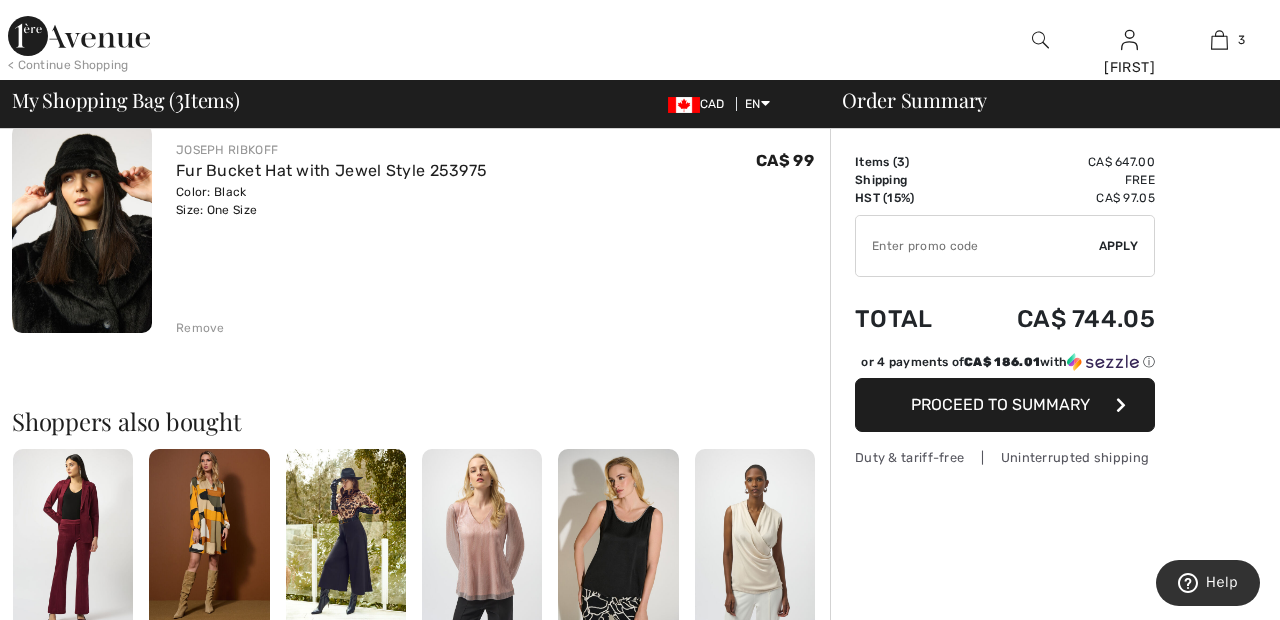 scroll, scrollTop: 646, scrollLeft: 0, axis: vertical 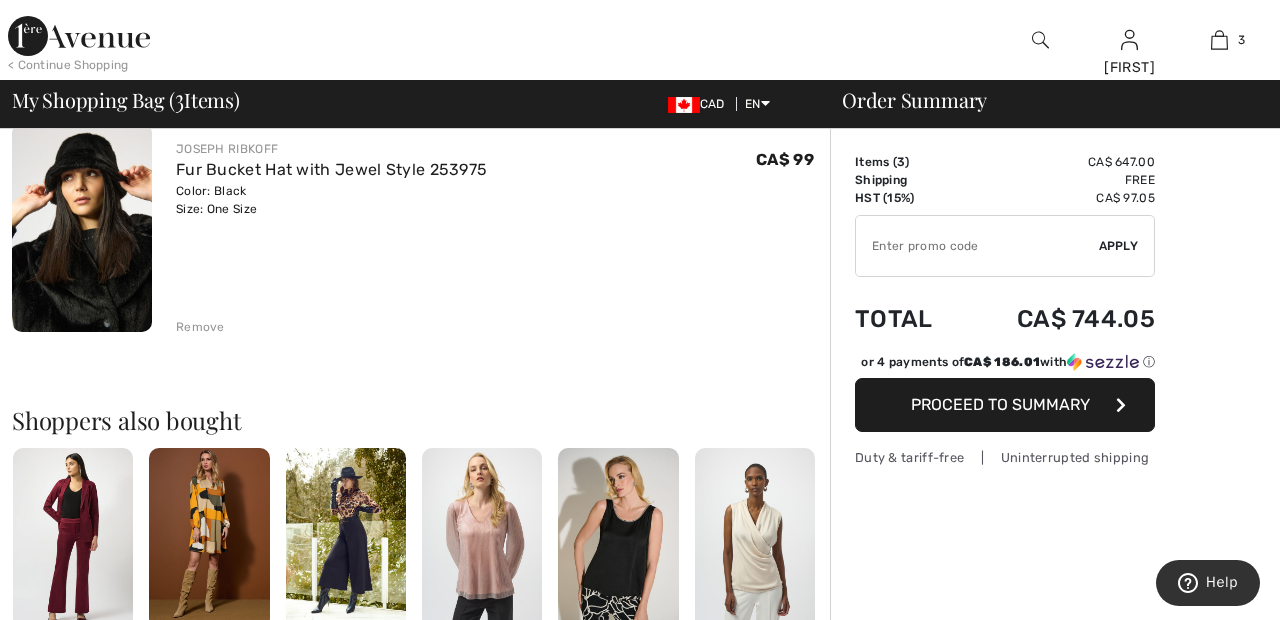 click on "Remove" at bounding box center [200, 327] 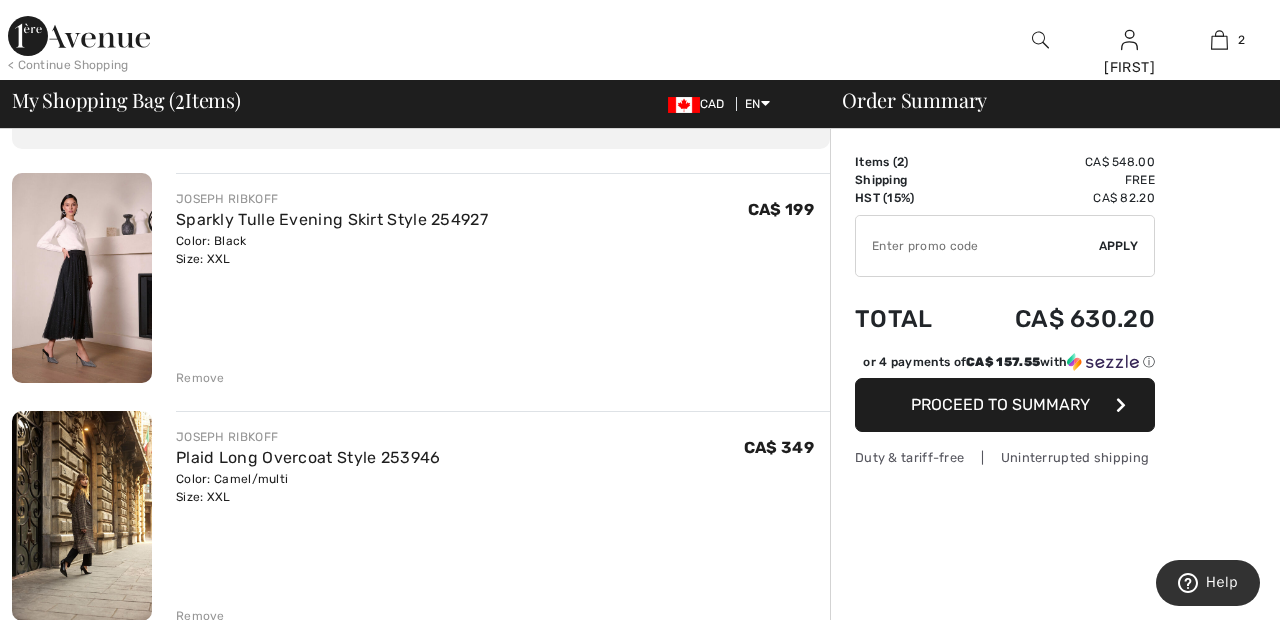 scroll, scrollTop: 0, scrollLeft: 0, axis: both 